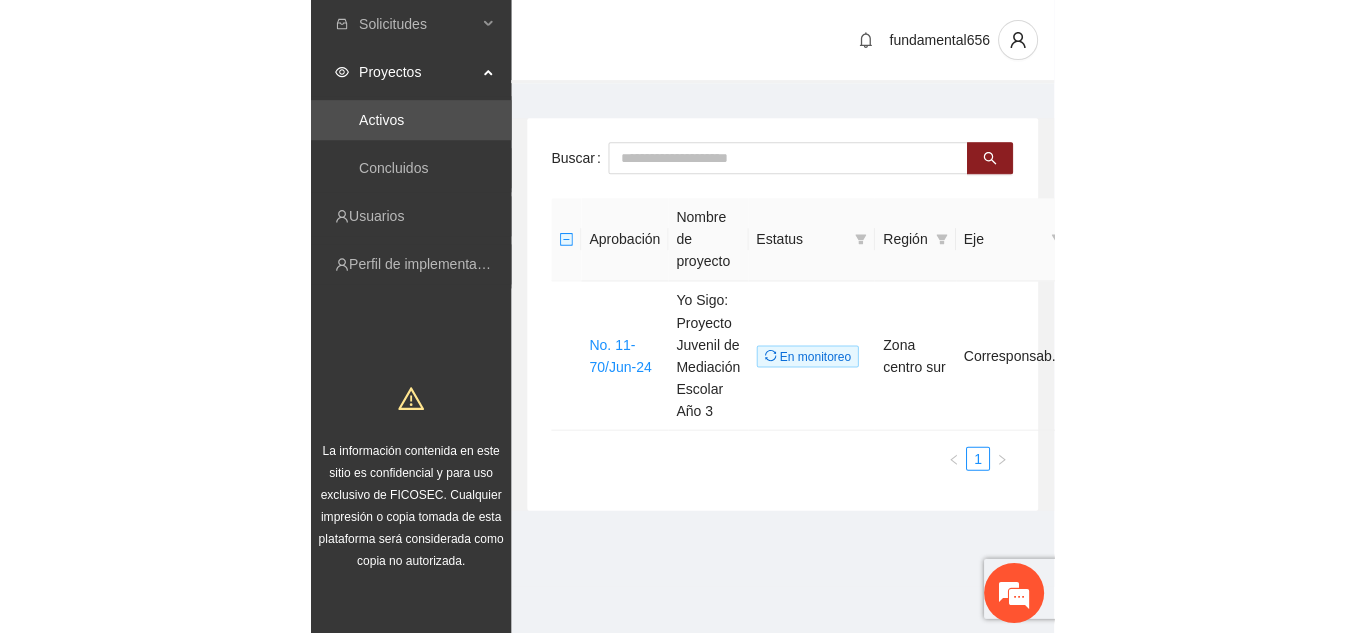 scroll, scrollTop: 0, scrollLeft: 0, axis: both 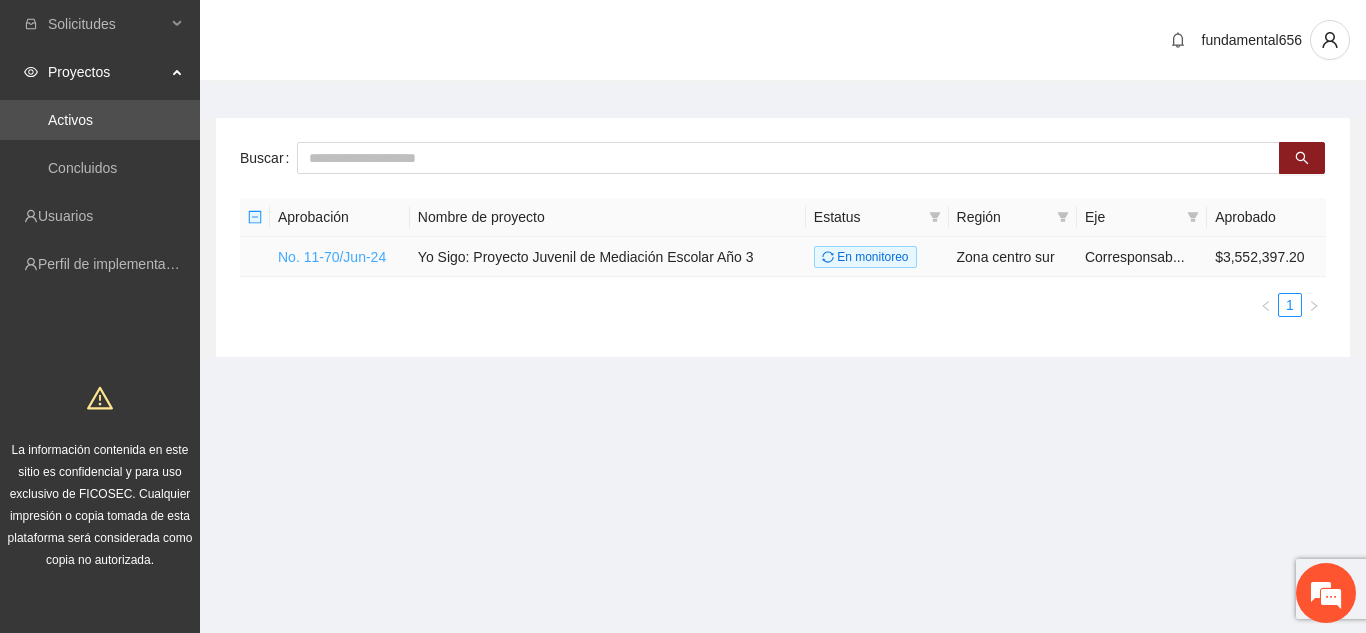 click on "No. 11-70/Jun-24" at bounding box center [332, 257] 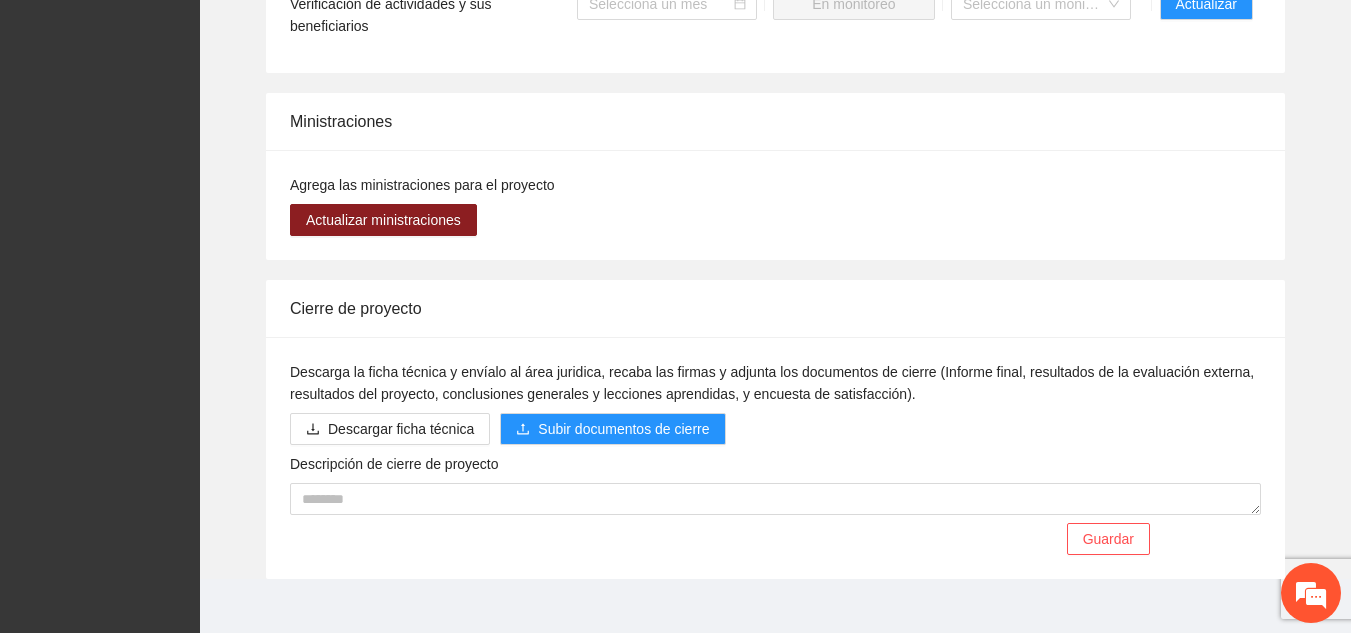 scroll, scrollTop: 1818, scrollLeft: 0, axis: vertical 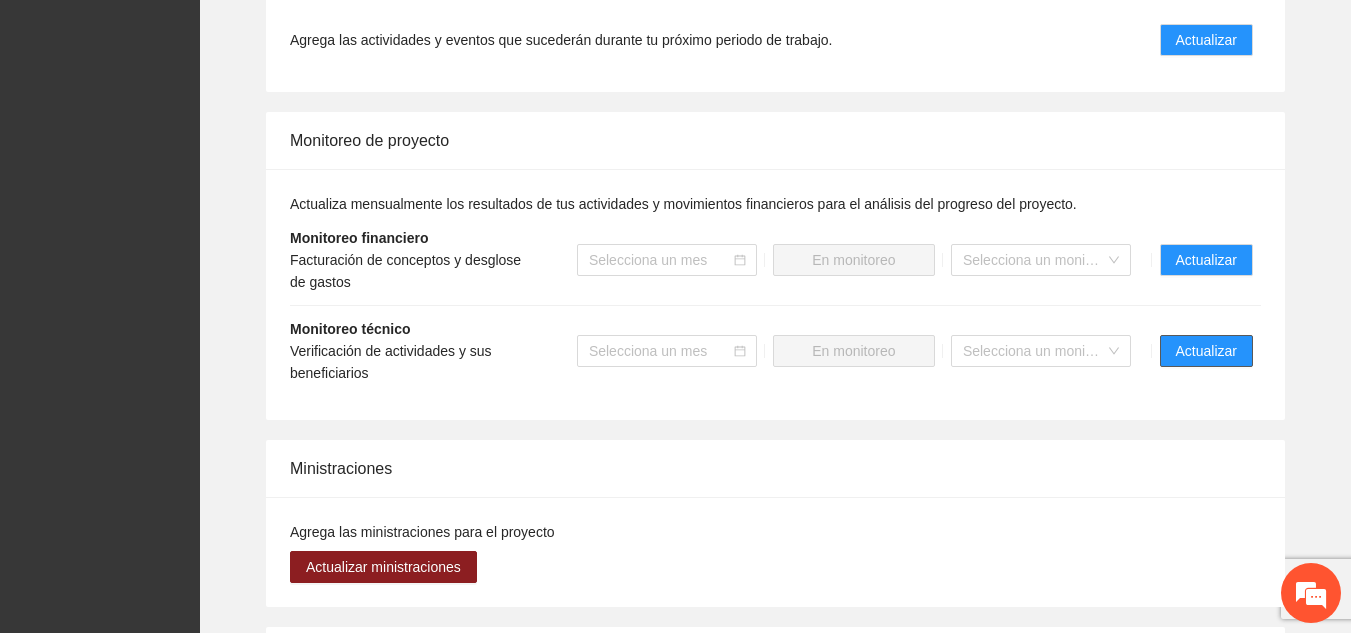 click on "Actualizar" at bounding box center (1206, 351) 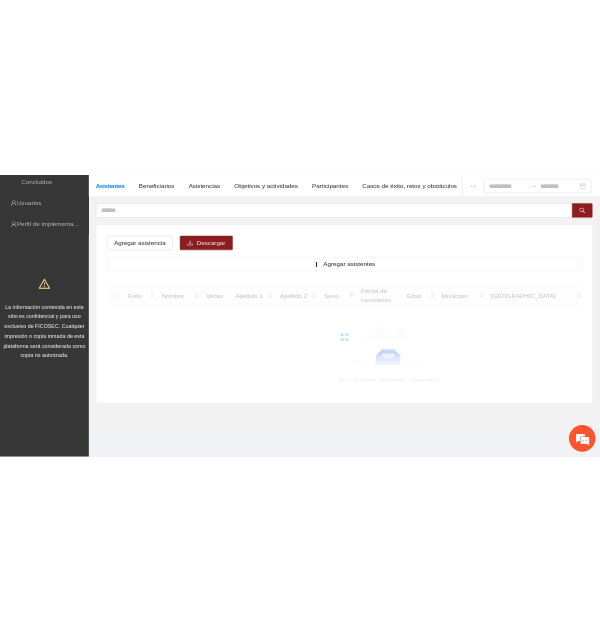 scroll, scrollTop: 0, scrollLeft: 0, axis: both 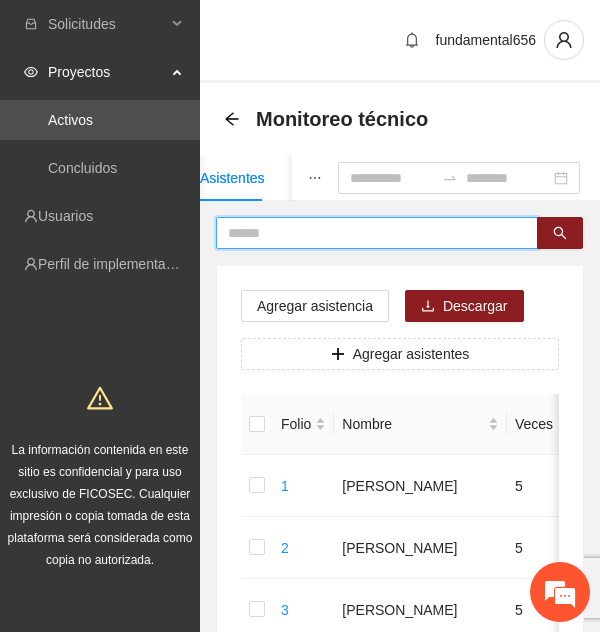 click at bounding box center [369, 233] 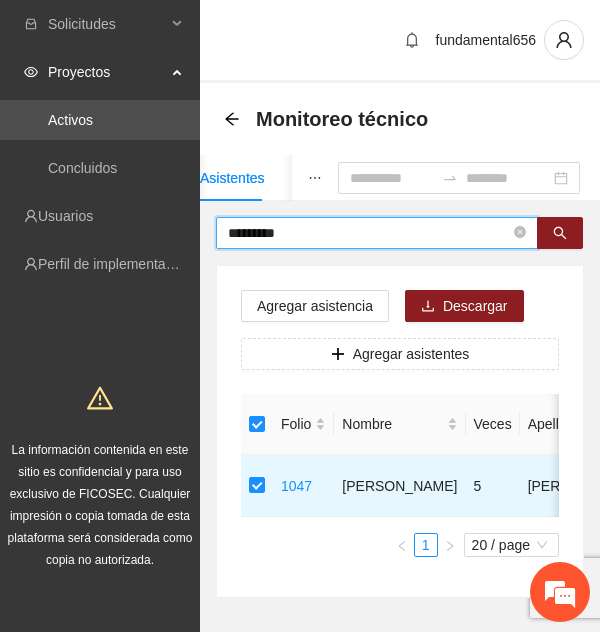 click on "*********" at bounding box center [369, 233] 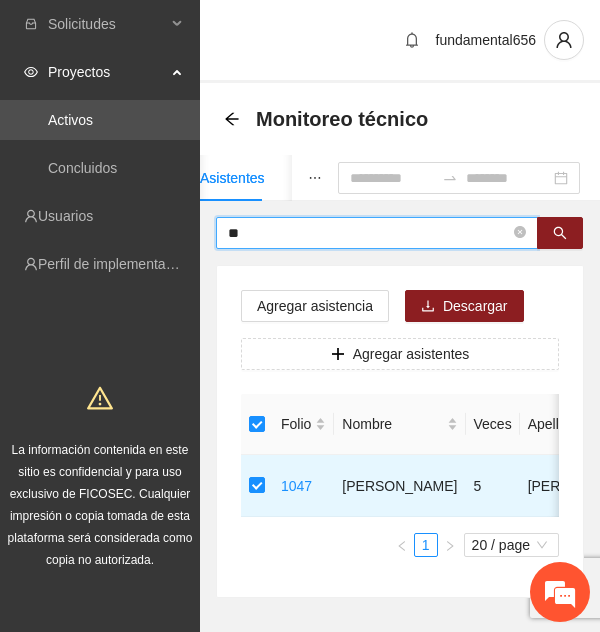 type on "*" 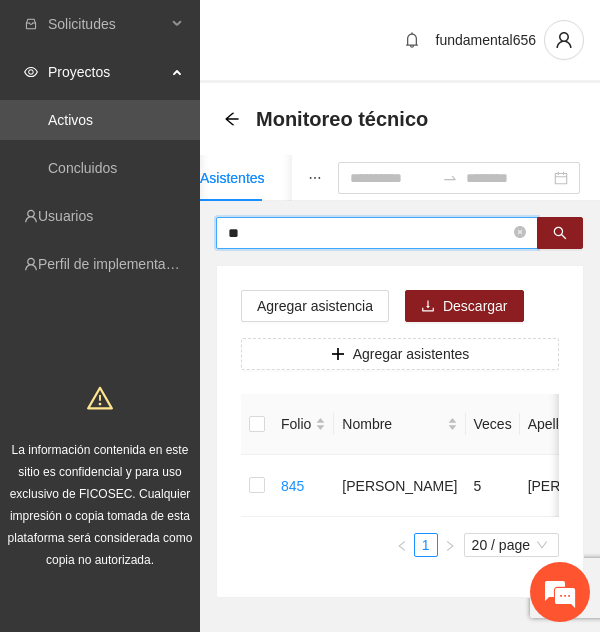 type on "*" 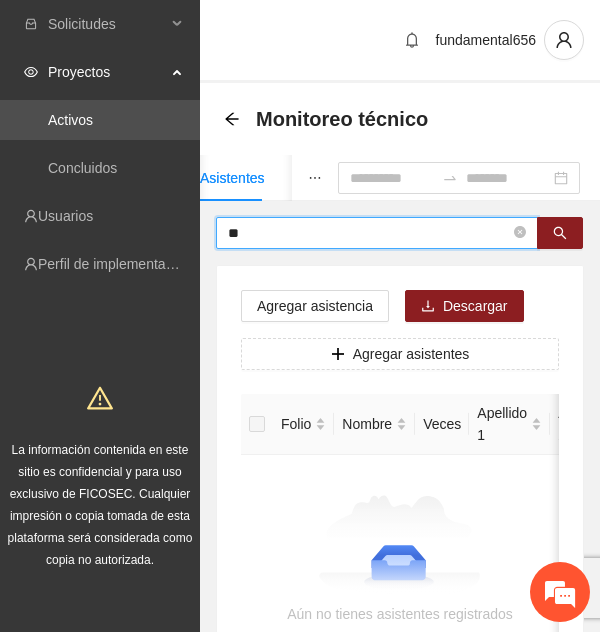 type on "*" 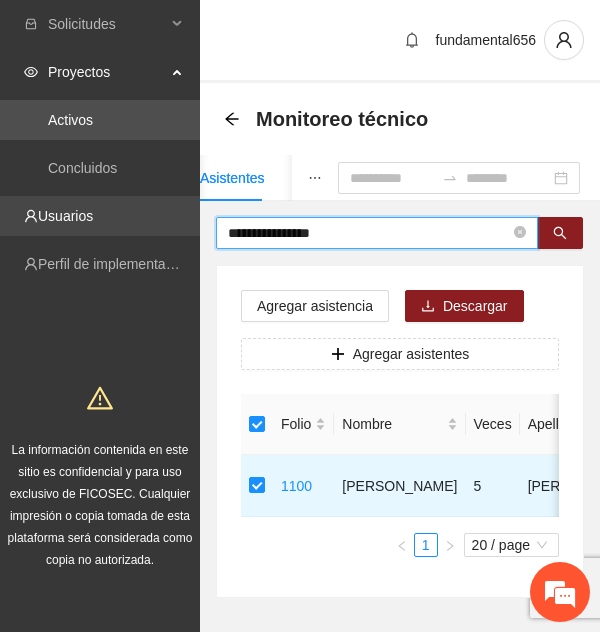 drag, startPoint x: 345, startPoint y: 225, endPoint x: 180, endPoint y: 228, distance: 165.02727 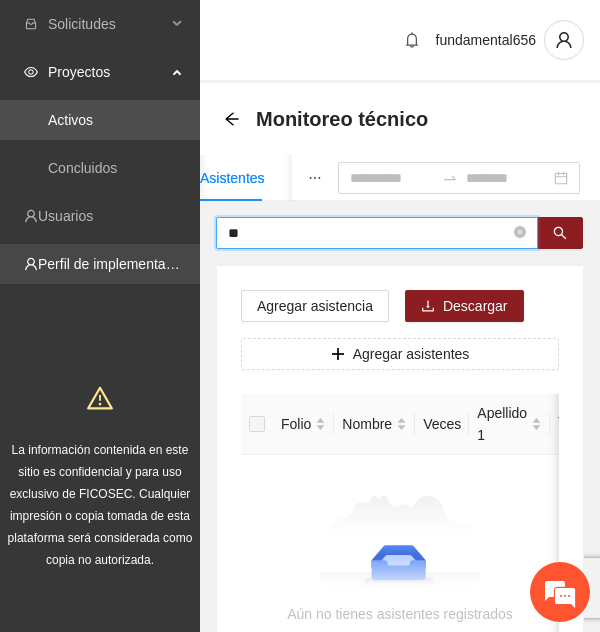 type on "*" 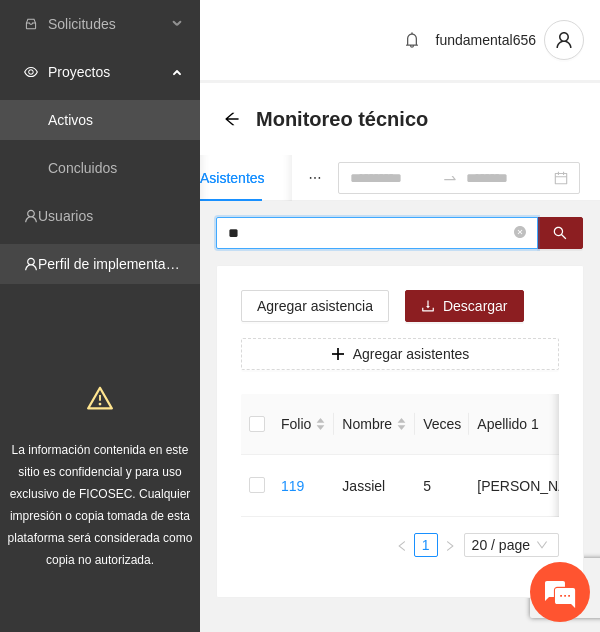 type on "*" 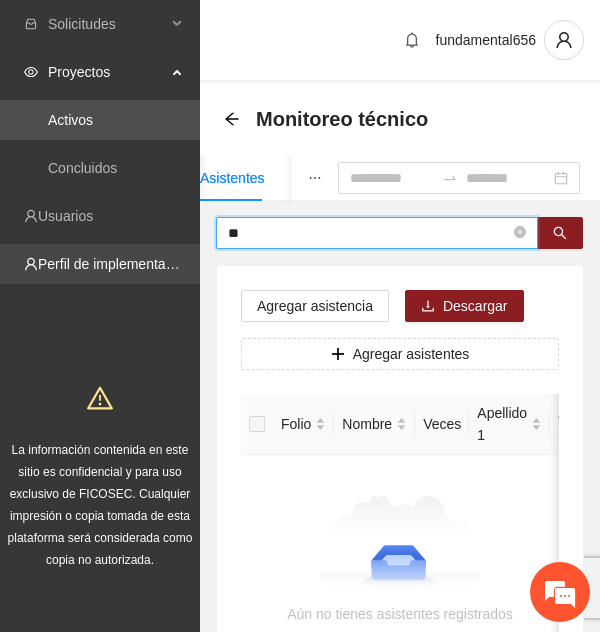 type on "*" 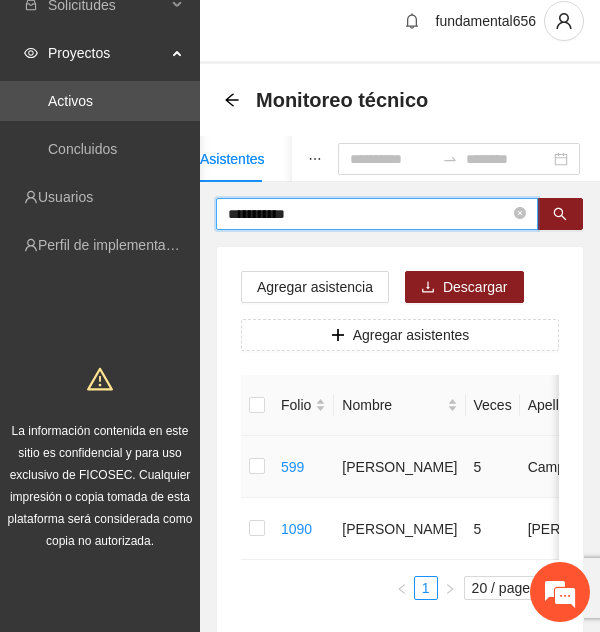 scroll, scrollTop: 17, scrollLeft: 0, axis: vertical 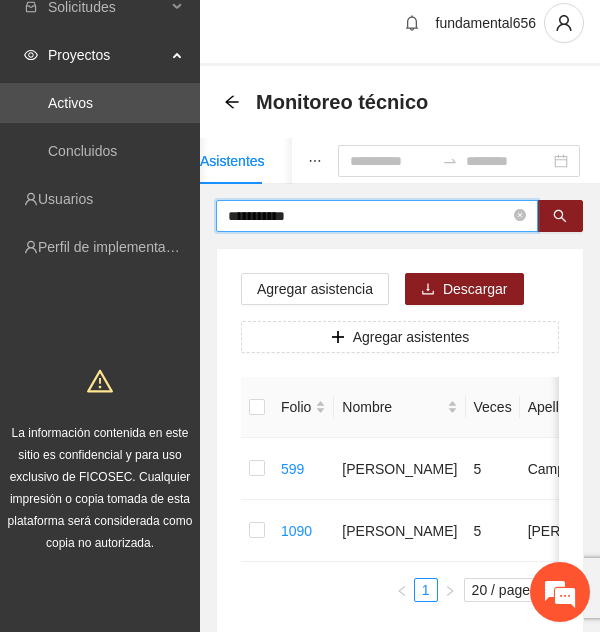 drag, startPoint x: 367, startPoint y: 223, endPoint x: 206, endPoint y: 214, distance: 161.25136 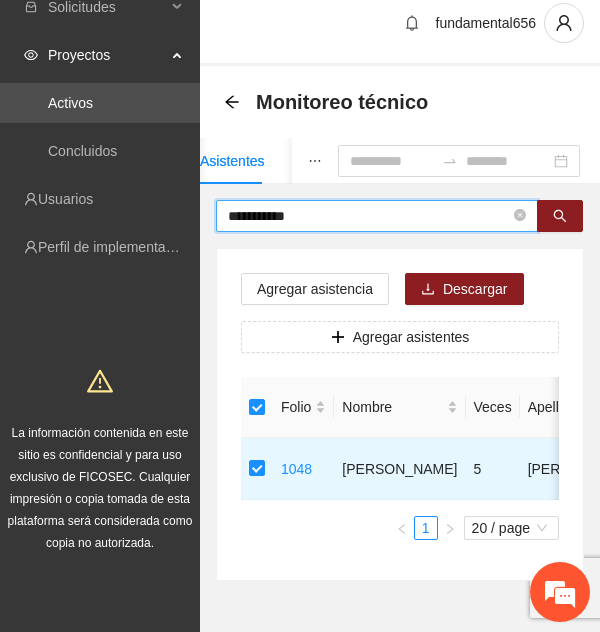 click on "**********" at bounding box center (369, 216) 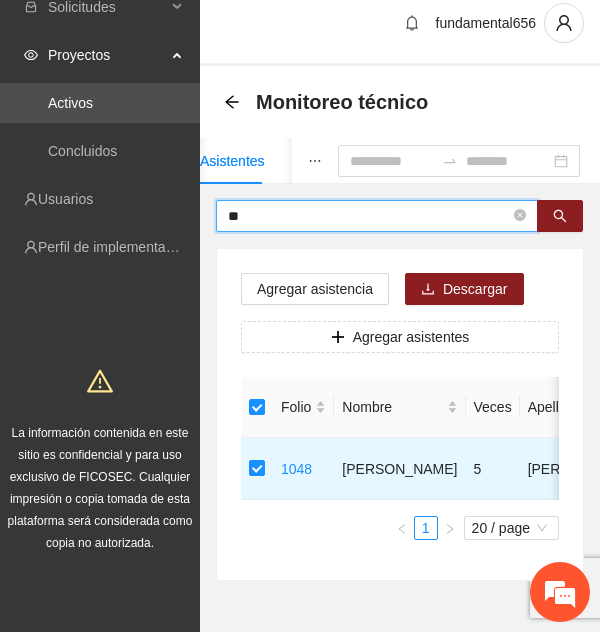 type on "*" 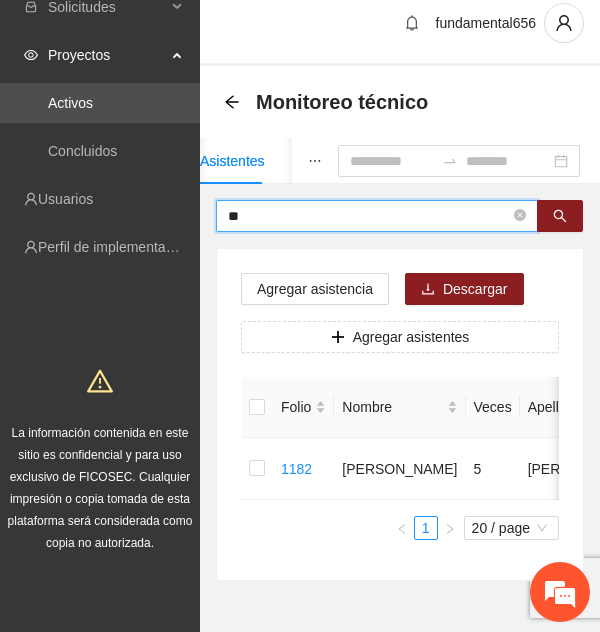 type on "*" 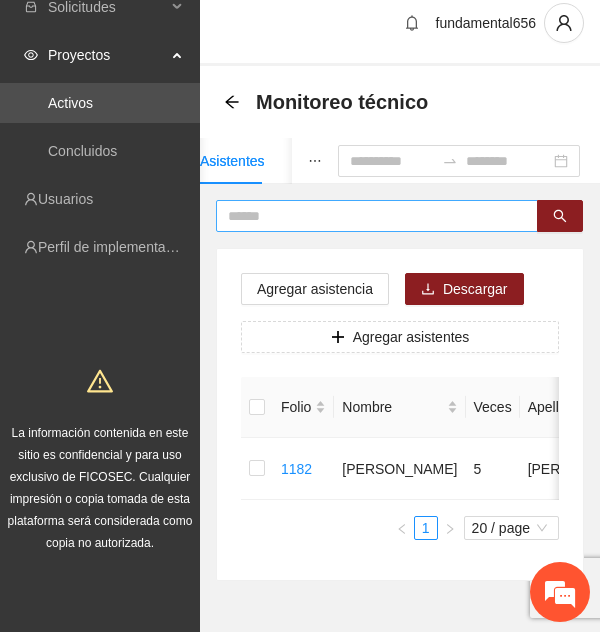 click at bounding box center (369, 216) 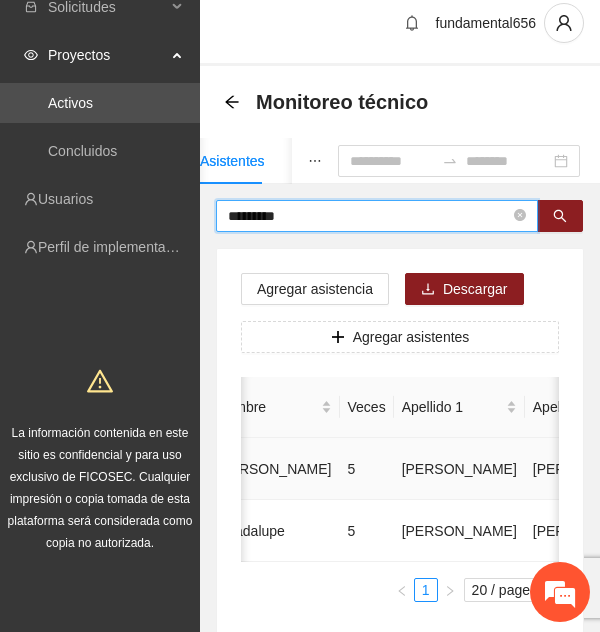 scroll, scrollTop: 0, scrollLeft: 0, axis: both 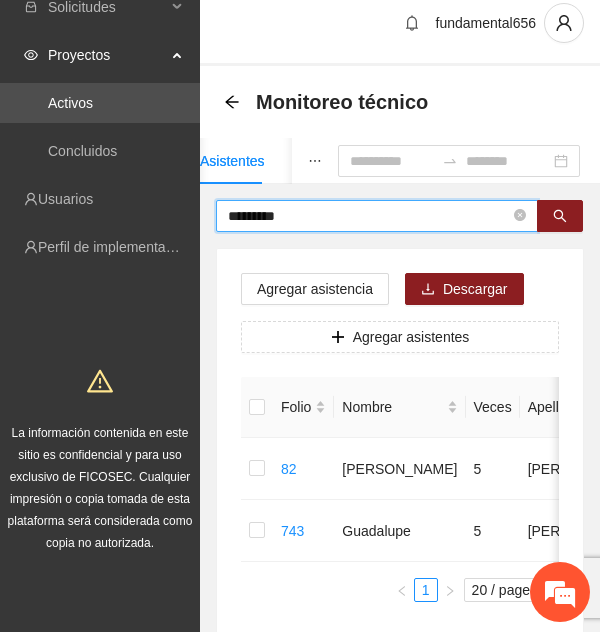 click on "********" at bounding box center [369, 216] 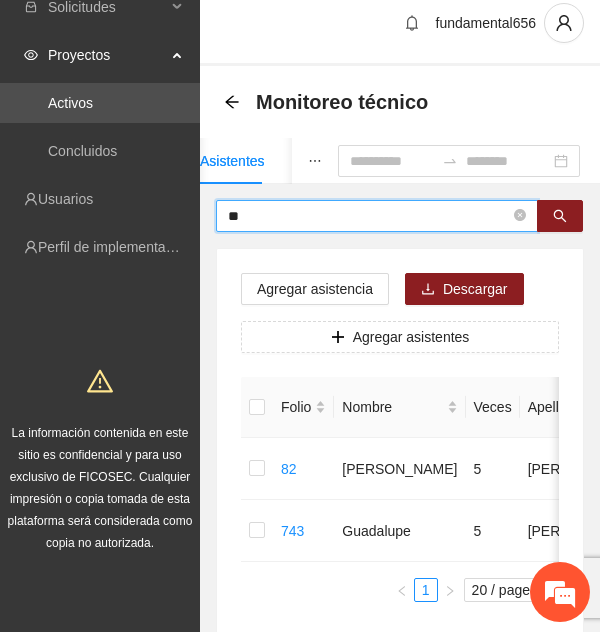 type on "*" 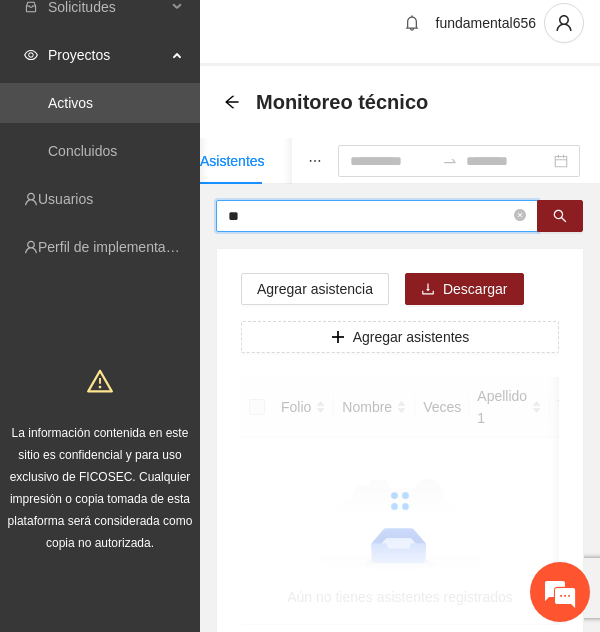 type on "*" 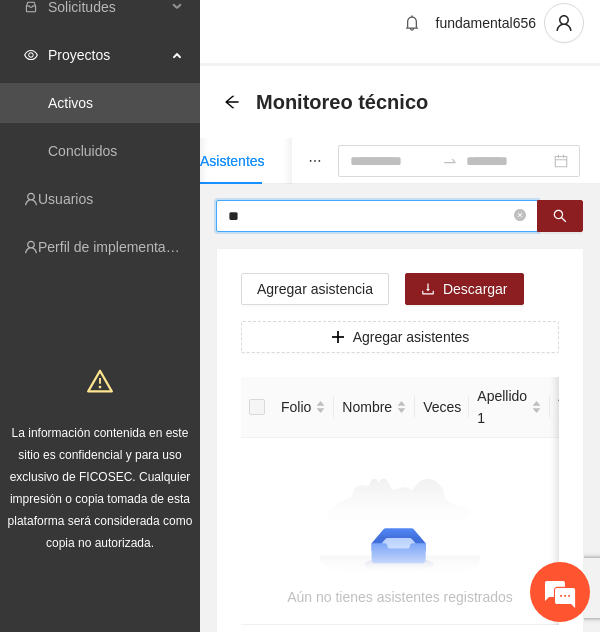 type on "*" 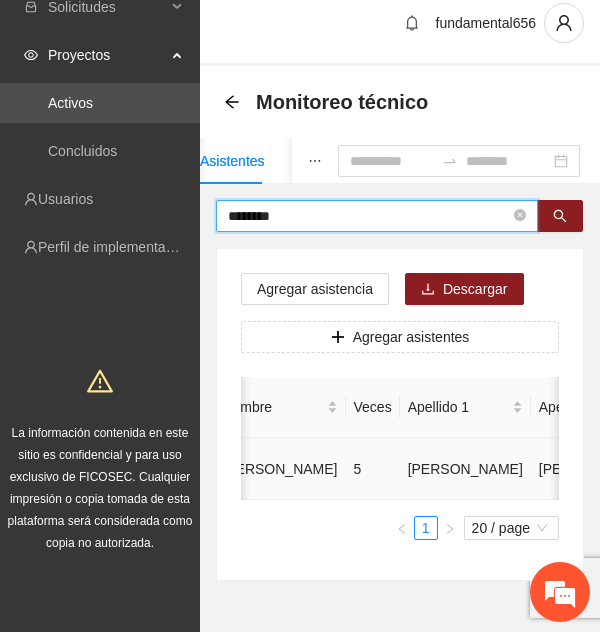 scroll, scrollTop: 0, scrollLeft: 0, axis: both 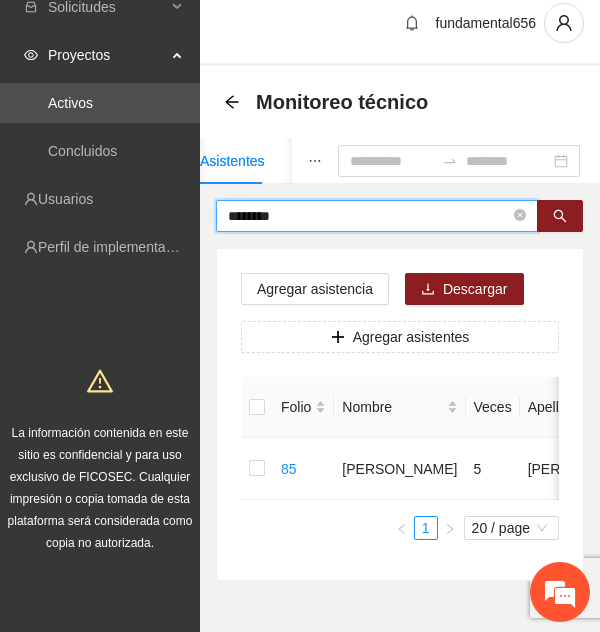 click on "********" at bounding box center [369, 216] 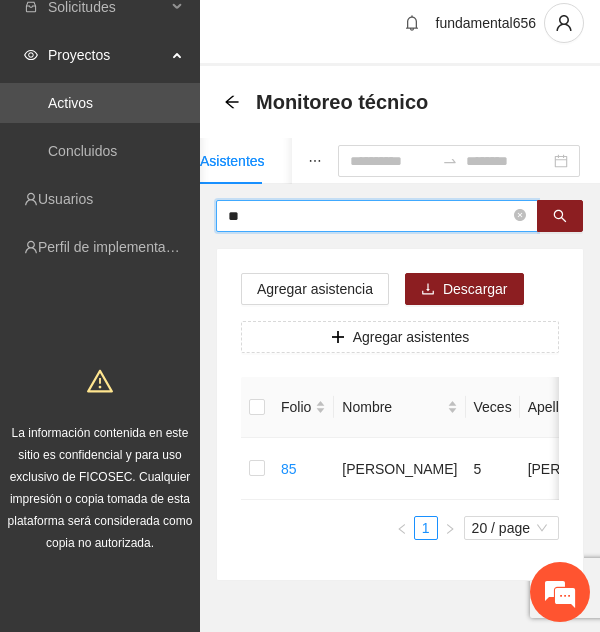 type on "*" 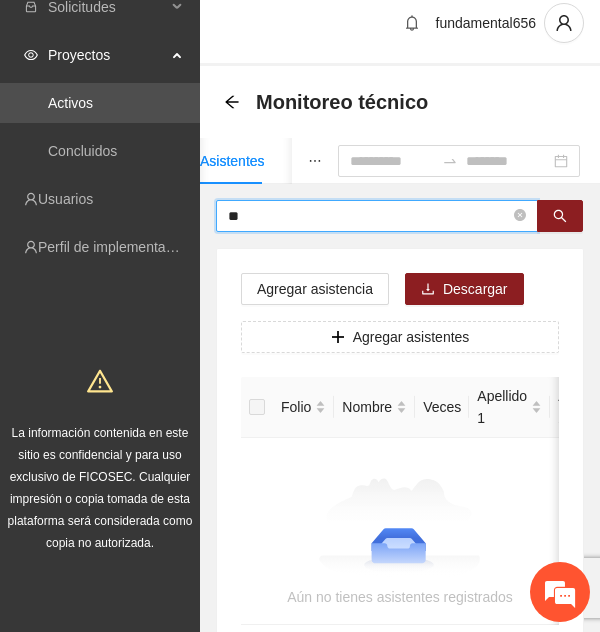 type on "*" 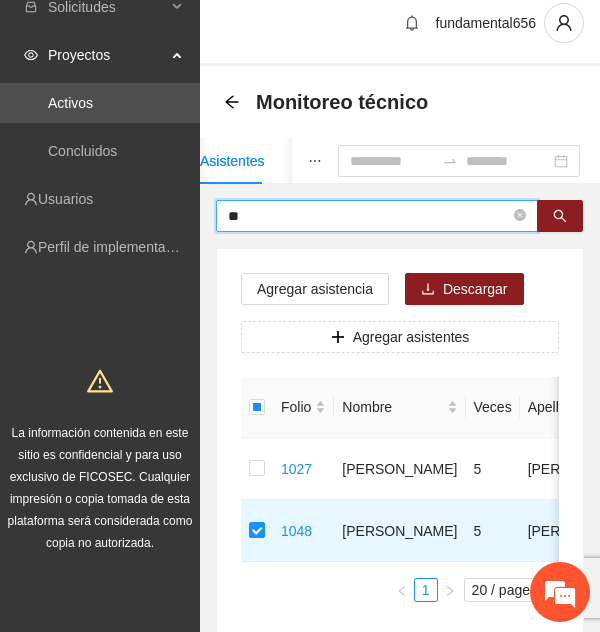 type on "*" 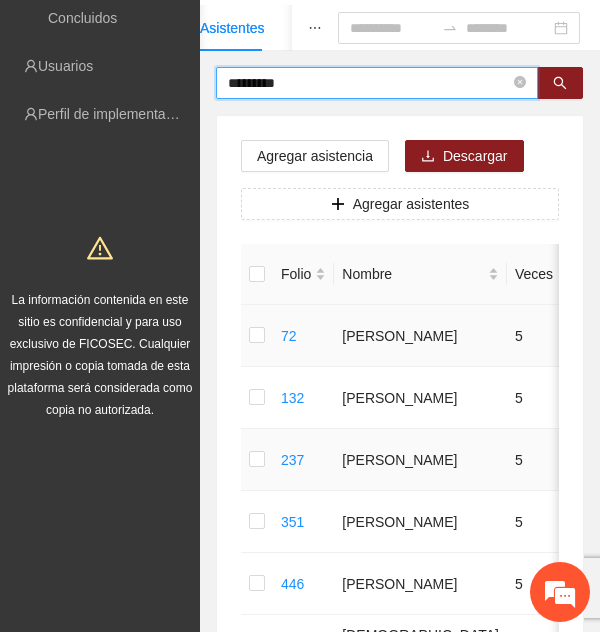 scroll, scrollTop: 149, scrollLeft: 0, axis: vertical 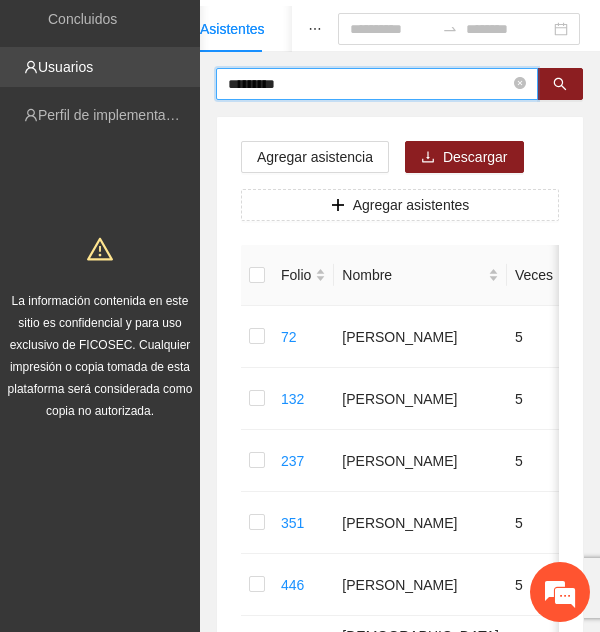 drag, startPoint x: 333, startPoint y: 83, endPoint x: 144, endPoint y: 71, distance: 189.38057 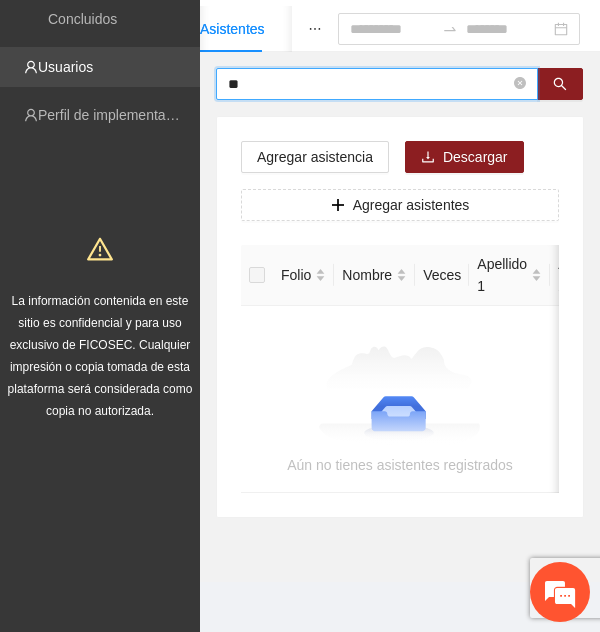 type on "*" 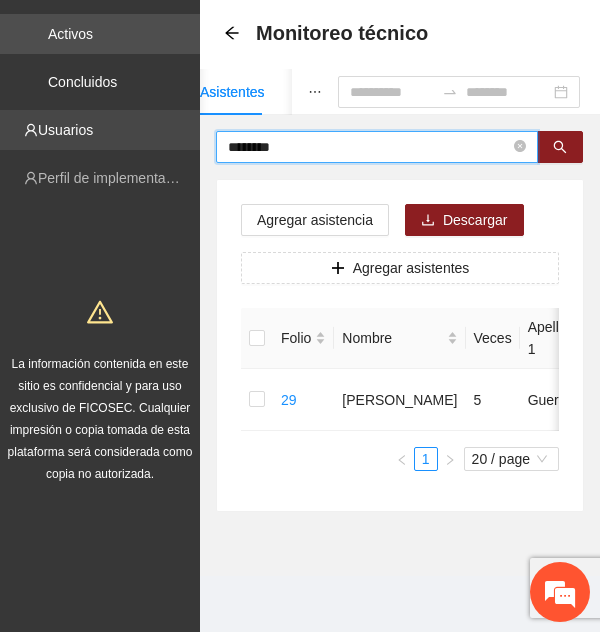 scroll, scrollTop: 100, scrollLeft: 0, axis: vertical 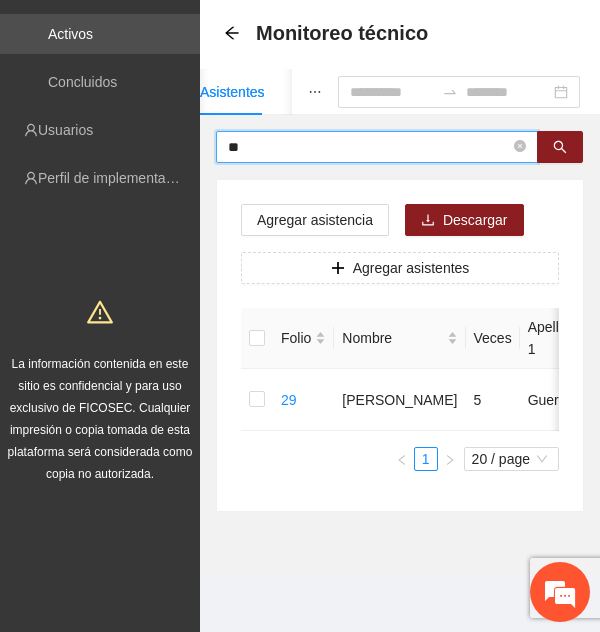 type on "*" 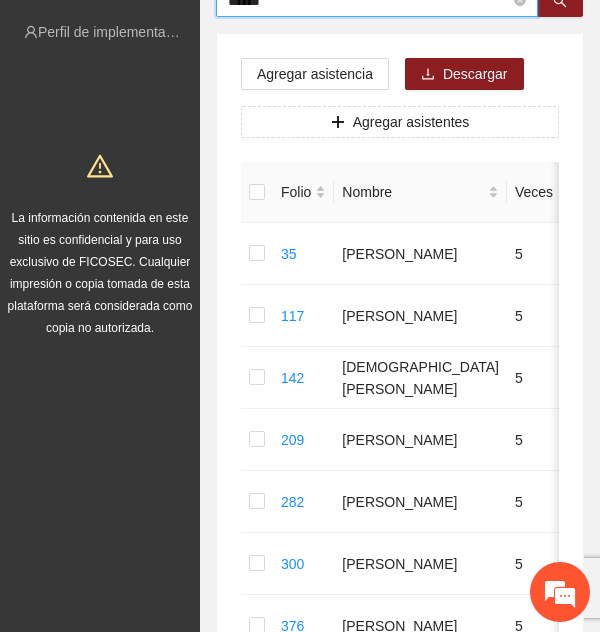 scroll, scrollTop: 219, scrollLeft: 0, axis: vertical 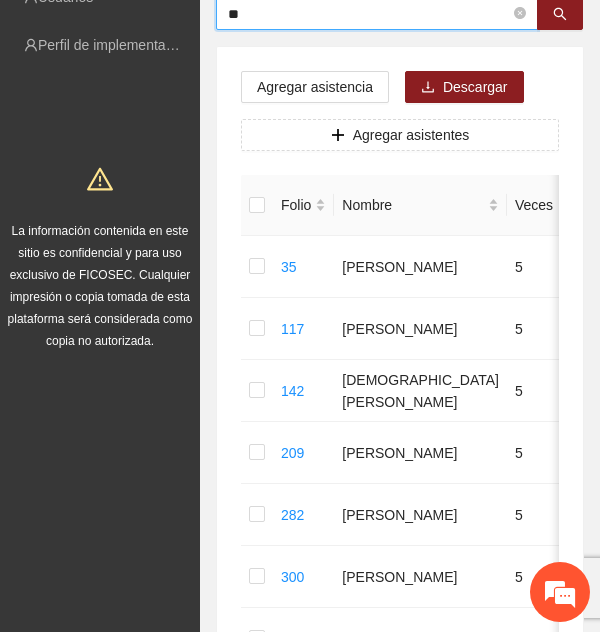 type on "*" 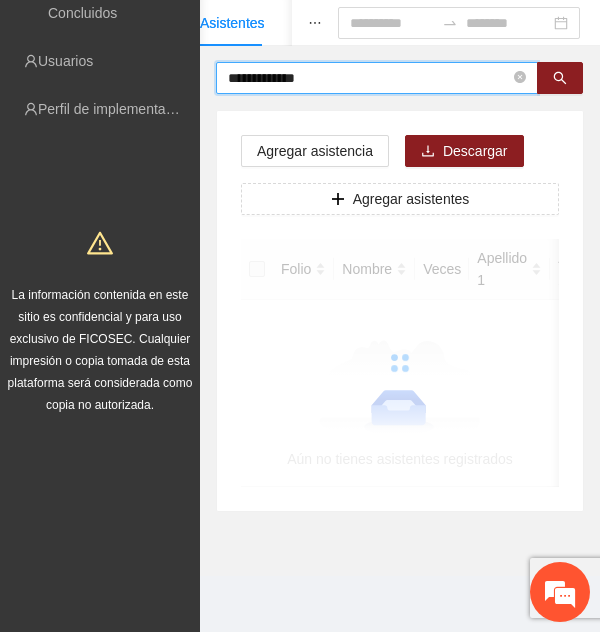 scroll, scrollTop: 170, scrollLeft: 0, axis: vertical 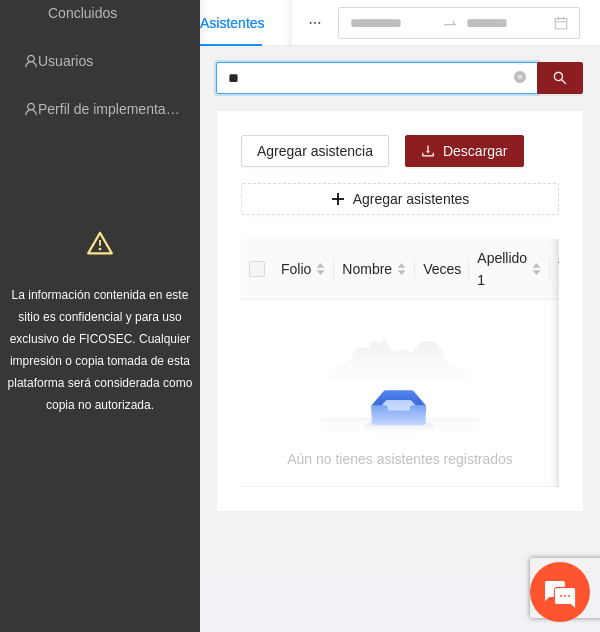 type on "*" 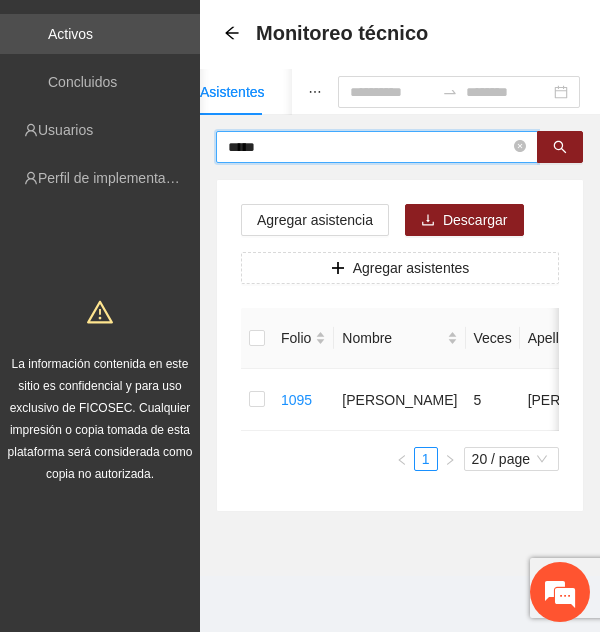 scroll, scrollTop: 100, scrollLeft: 0, axis: vertical 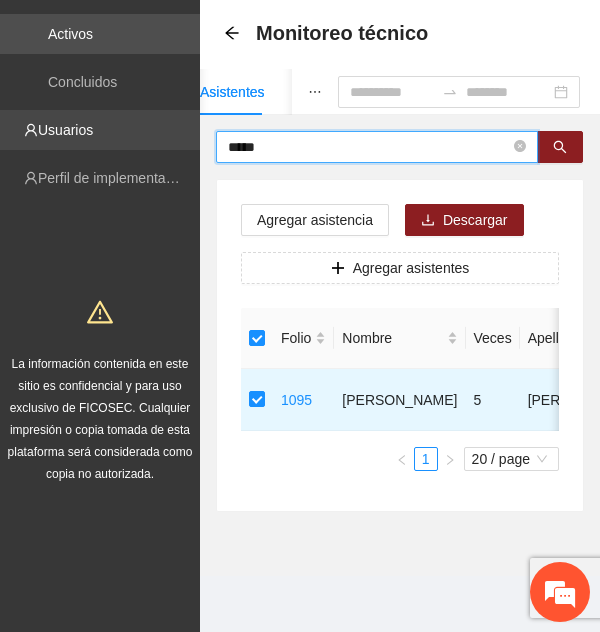 drag, startPoint x: 290, startPoint y: 134, endPoint x: 157, endPoint y: 135, distance: 133.00375 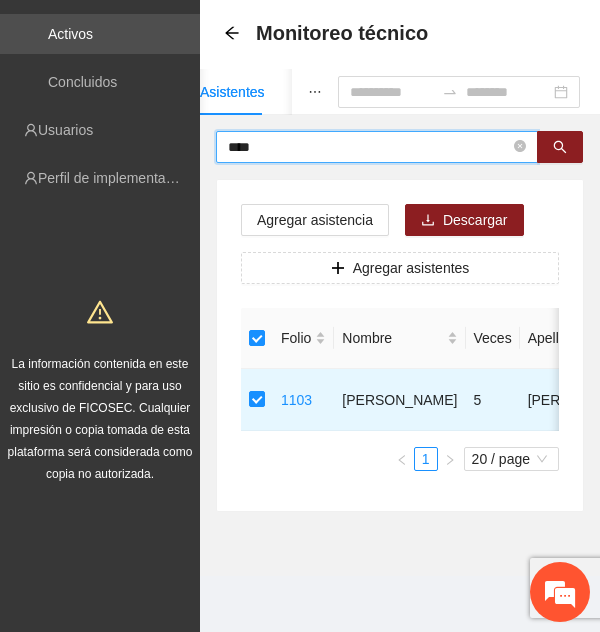click on "****" at bounding box center [369, 147] 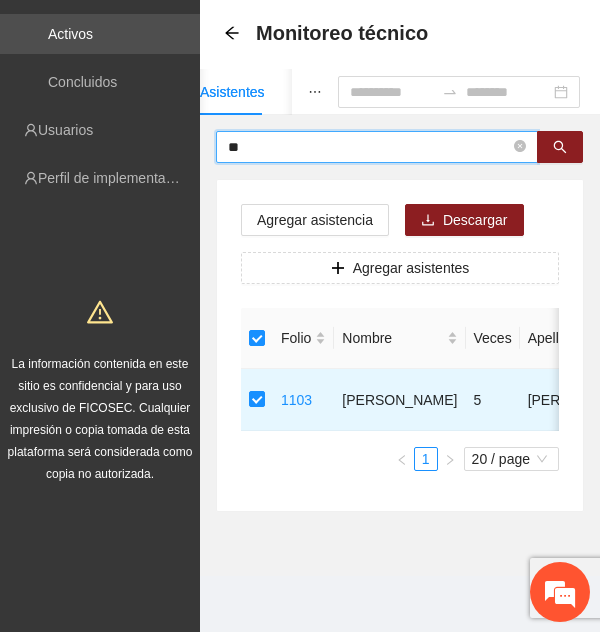 type on "*" 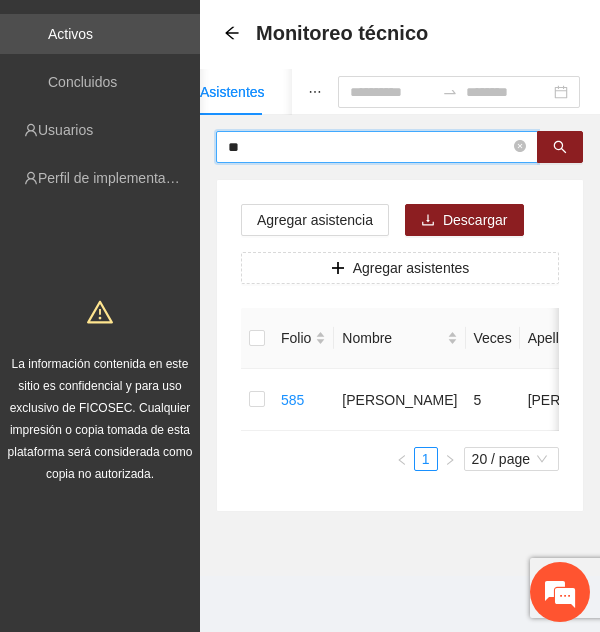 type on "*" 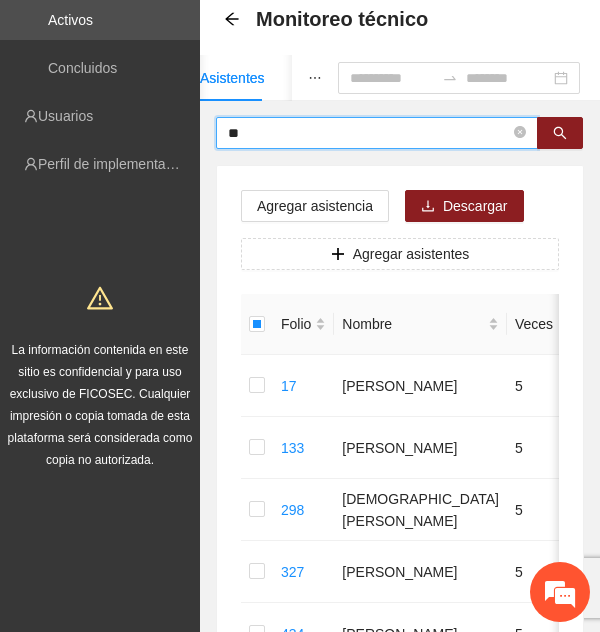 type on "*" 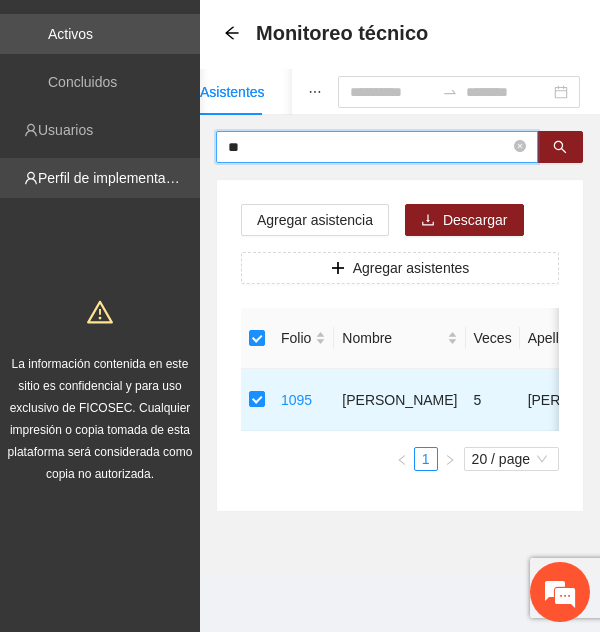 type on "*" 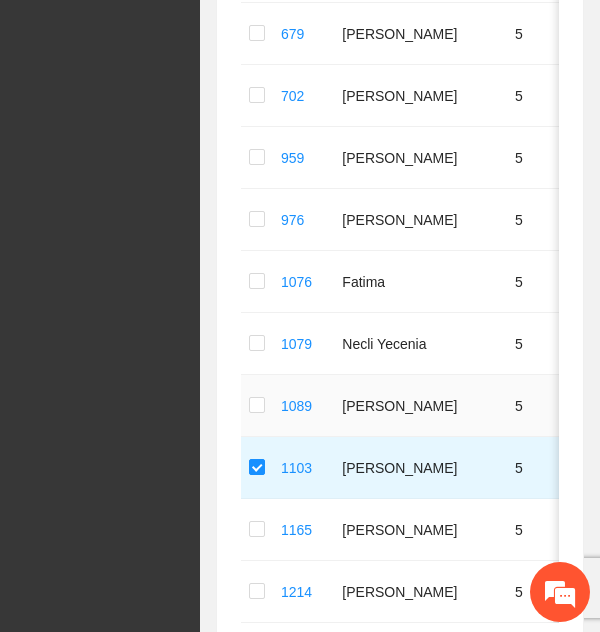 scroll, scrollTop: 1012, scrollLeft: 0, axis: vertical 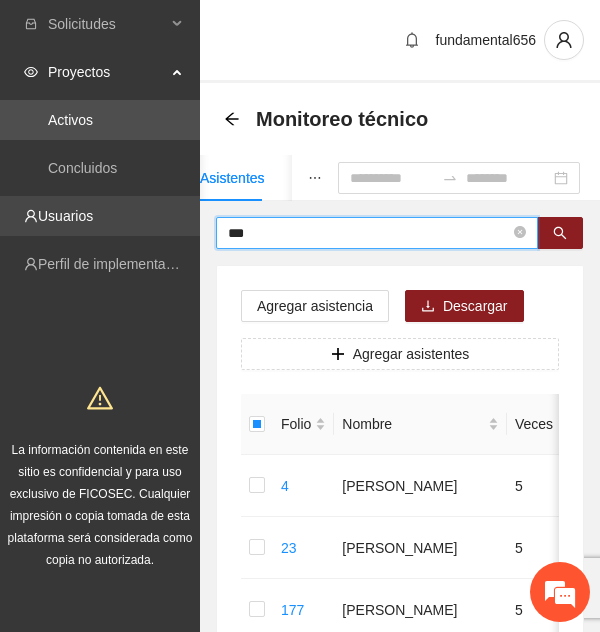 drag, startPoint x: 370, startPoint y: 235, endPoint x: 116, endPoint y: 229, distance: 254.07086 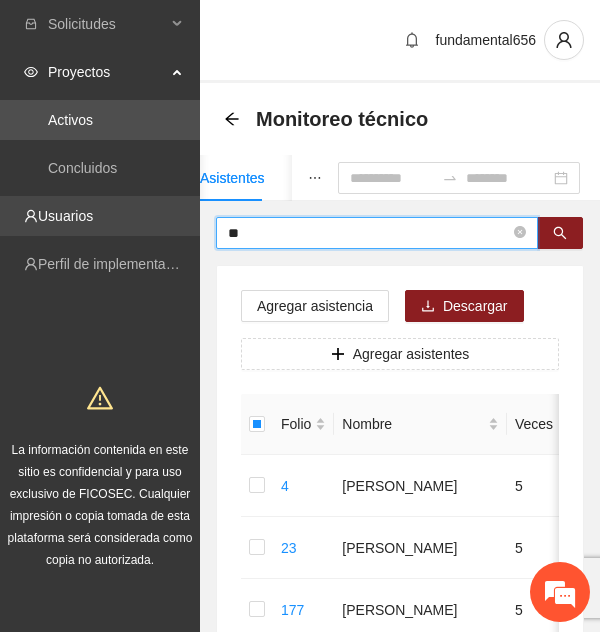 type on "*" 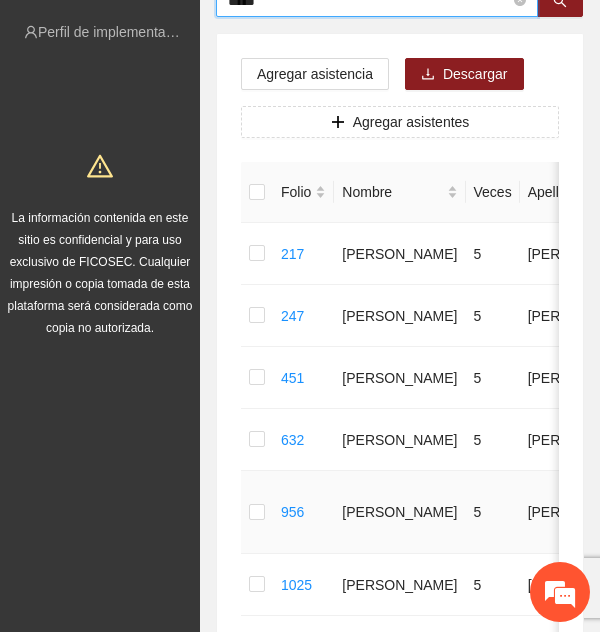 scroll, scrollTop: 281, scrollLeft: 0, axis: vertical 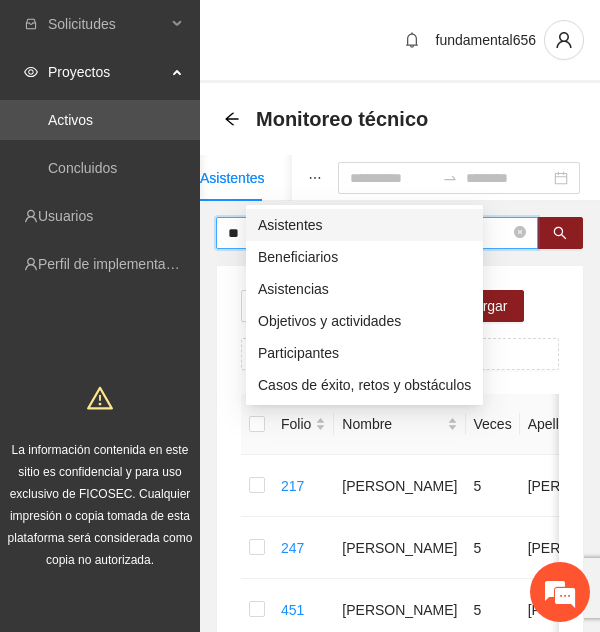 type on "*" 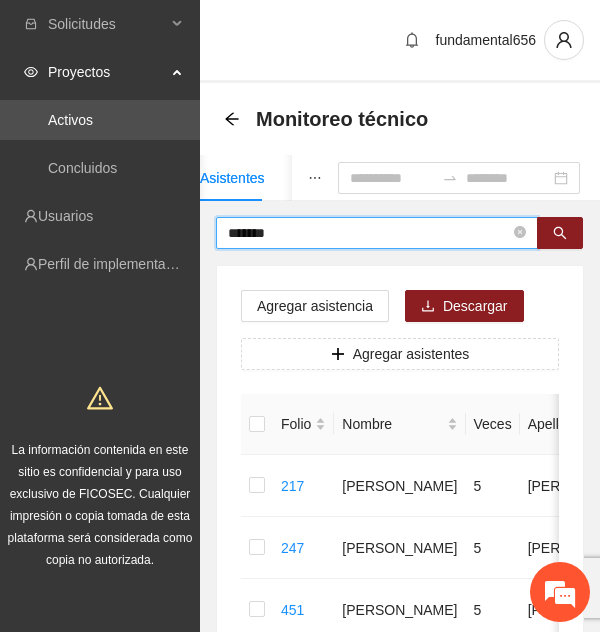 click on "*******" at bounding box center [369, 233] 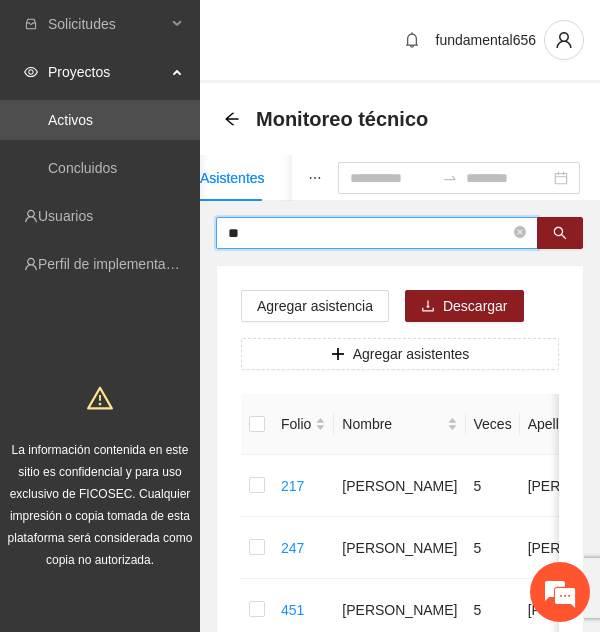 type on "*" 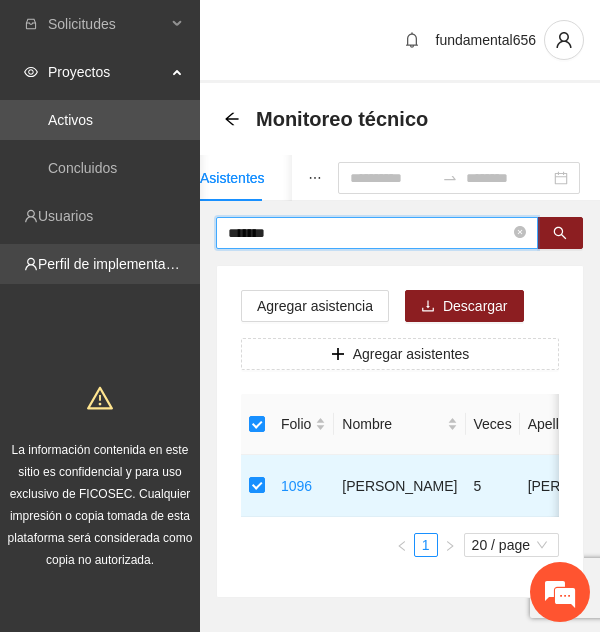 drag, startPoint x: 295, startPoint y: 232, endPoint x: 136, endPoint y: 260, distance: 161.44658 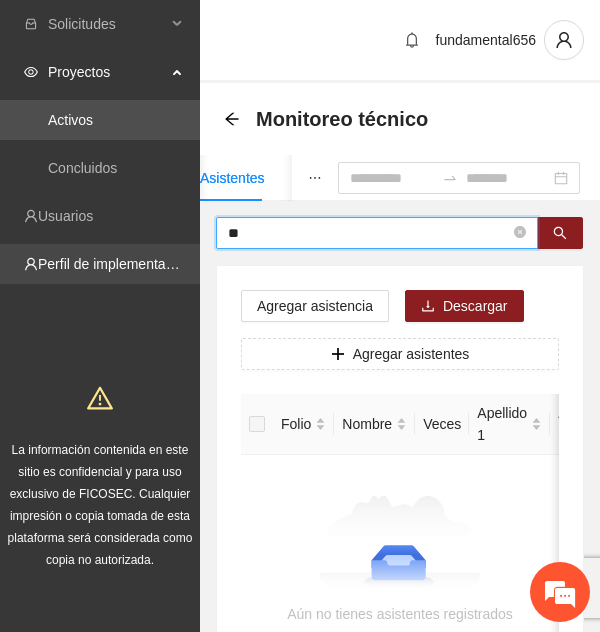 type on "*" 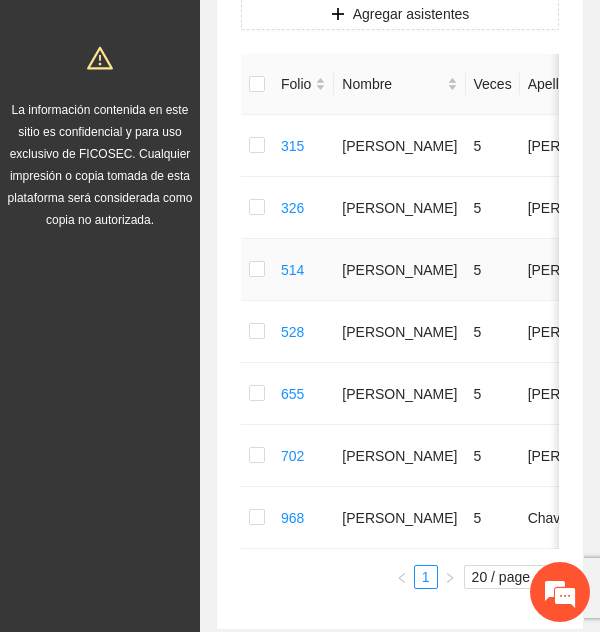 scroll, scrollTop: 0, scrollLeft: 0, axis: both 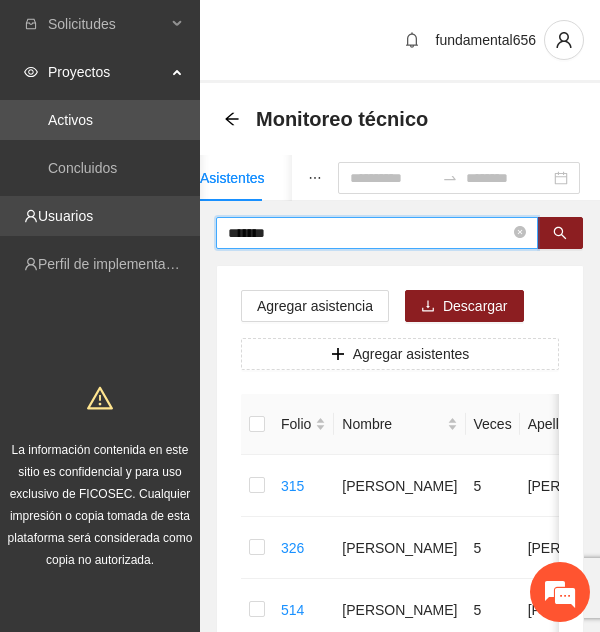 drag, startPoint x: 304, startPoint y: 237, endPoint x: 183, endPoint y: 235, distance: 121.016525 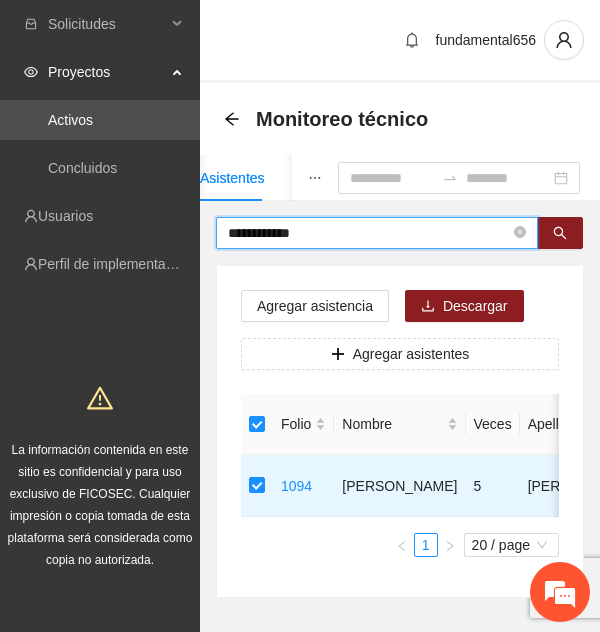 drag, startPoint x: 323, startPoint y: 241, endPoint x: 207, endPoint y: 246, distance: 116.10771 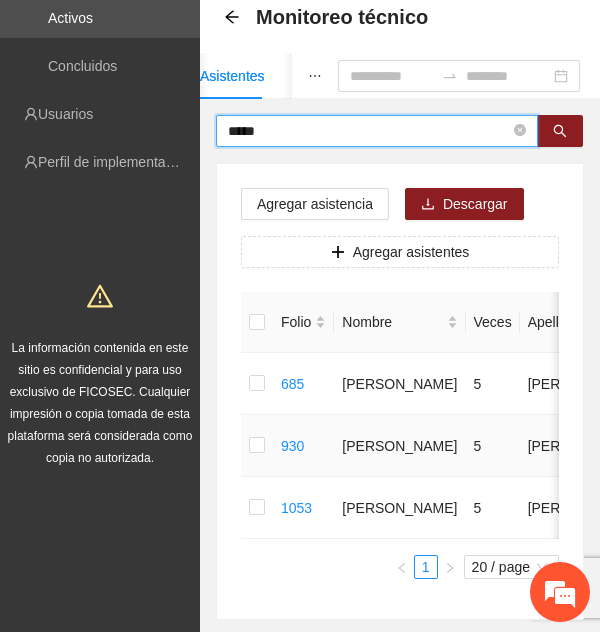 scroll, scrollTop: 119, scrollLeft: 0, axis: vertical 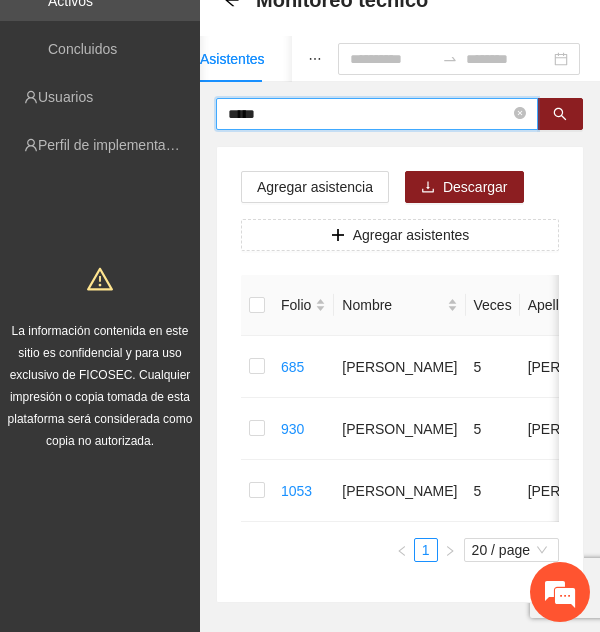 drag, startPoint x: 284, startPoint y: 106, endPoint x: 202, endPoint y: 119, distance: 83.02409 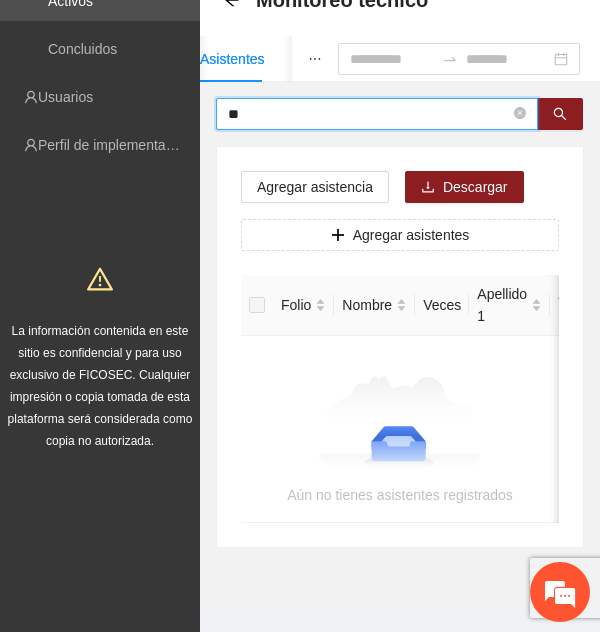 type on "*" 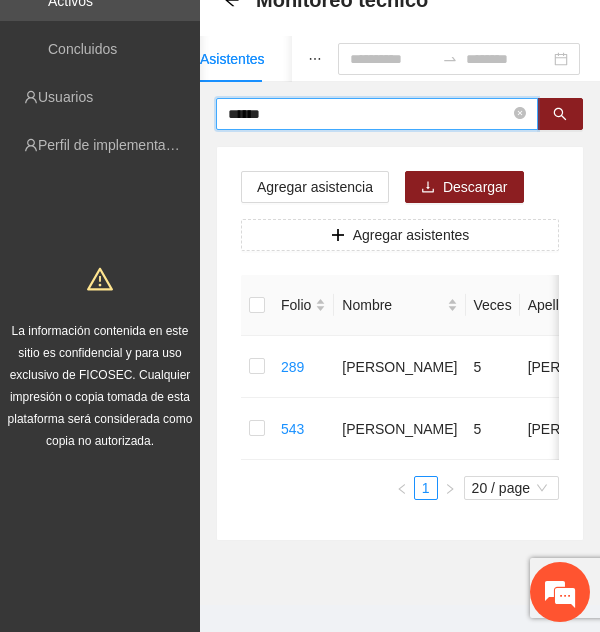 drag, startPoint x: 285, startPoint y: 120, endPoint x: 103, endPoint y: 118, distance: 182.01099 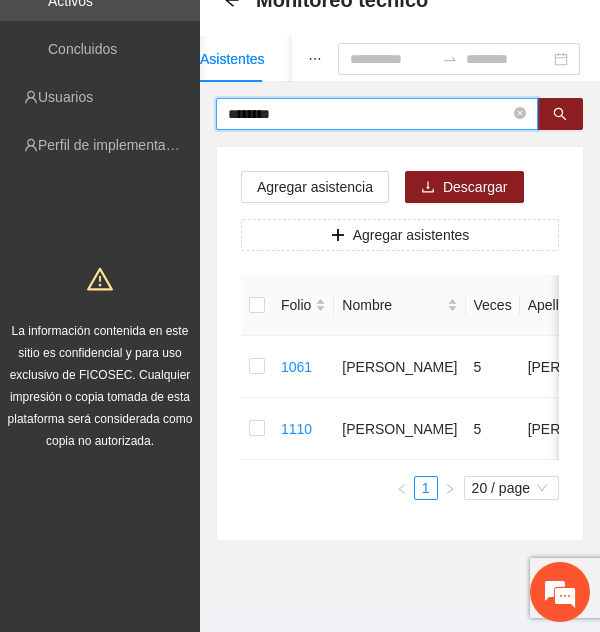 drag, startPoint x: 300, startPoint y: 112, endPoint x: 168, endPoint y: 120, distance: 132.2422 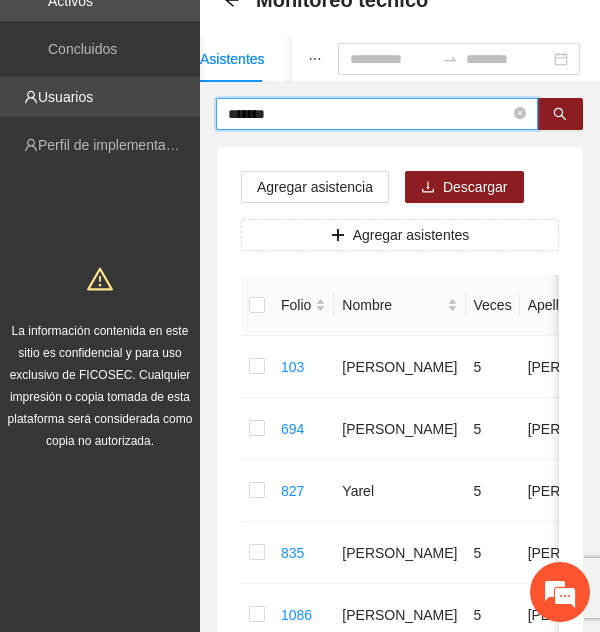 drag, startPoint x: 287, startPoint y: 114, endPoint x: 145, endPoint y: 116, distance: 142.01408 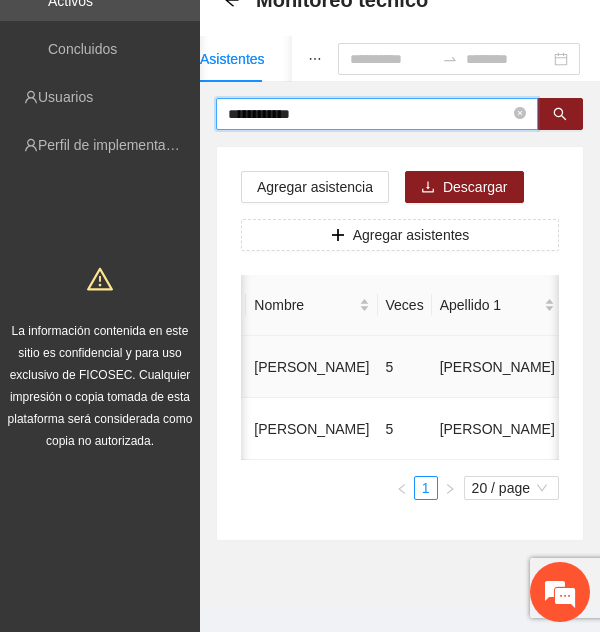 scroll, scrollTop: 0, scrollLeft: 0, axis: both 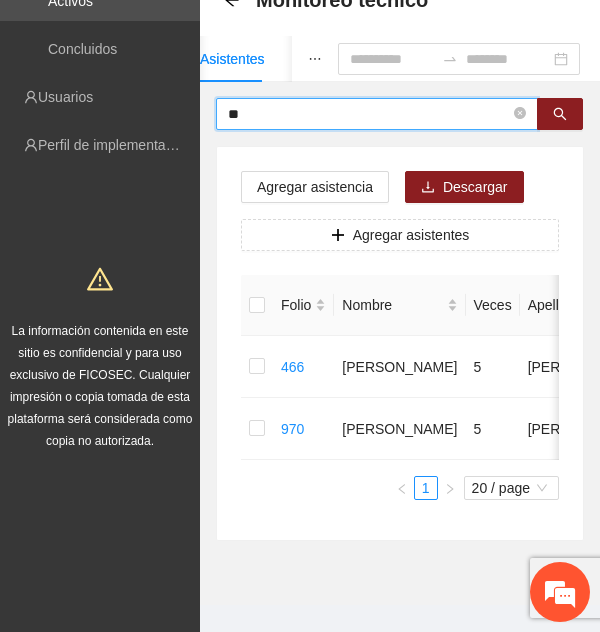 type on "*" 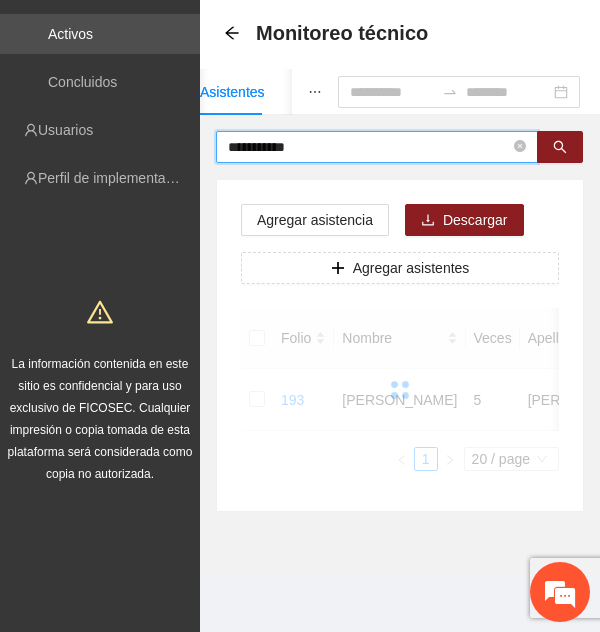 scroll, scrollTop: 100, scrollLeft: 0, axis: vertical 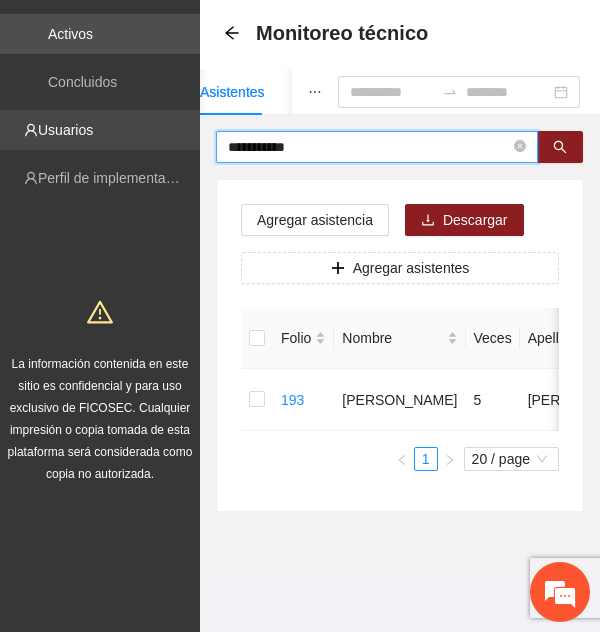 drag, startPoint x: 327, startPoint y: 130, endPoint x: 171, endPoint y: 131, distance: 156.0032 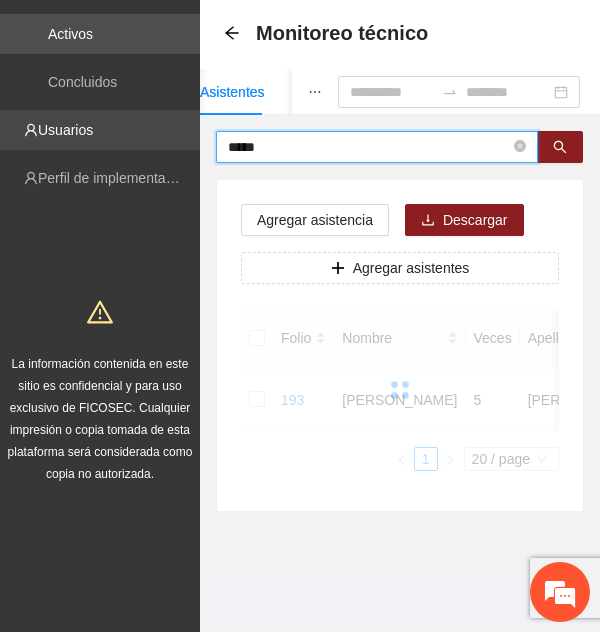 scroll, scrollTop: 119, scrollLeft: 0, axis: vertical 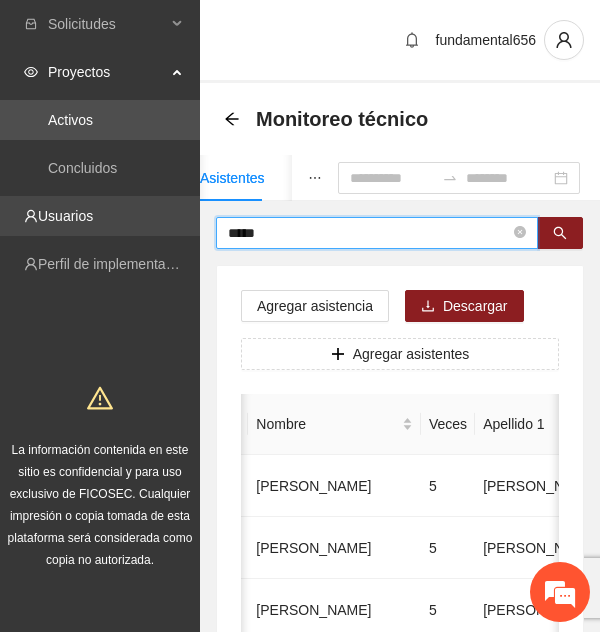 drag, startPoint x: 326, startPoint y: 232, endPoint x: 169, endPoint y: 234, distance: 157.01274 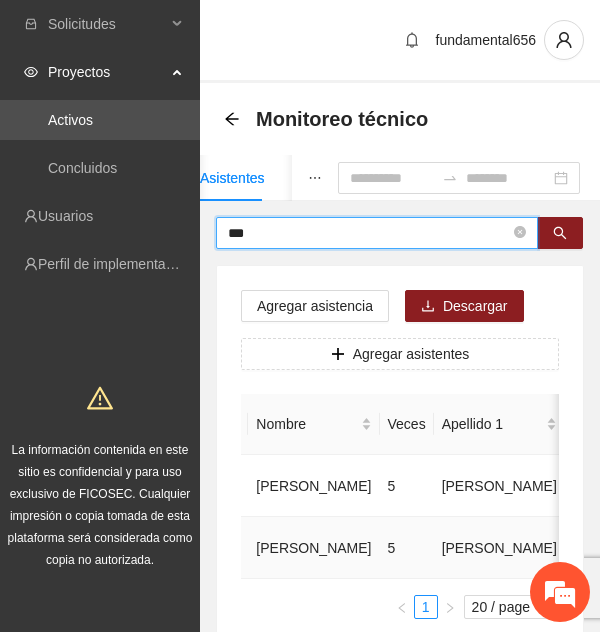 scroll, scrollTop: 0, scrollLeft: 0, axis: both 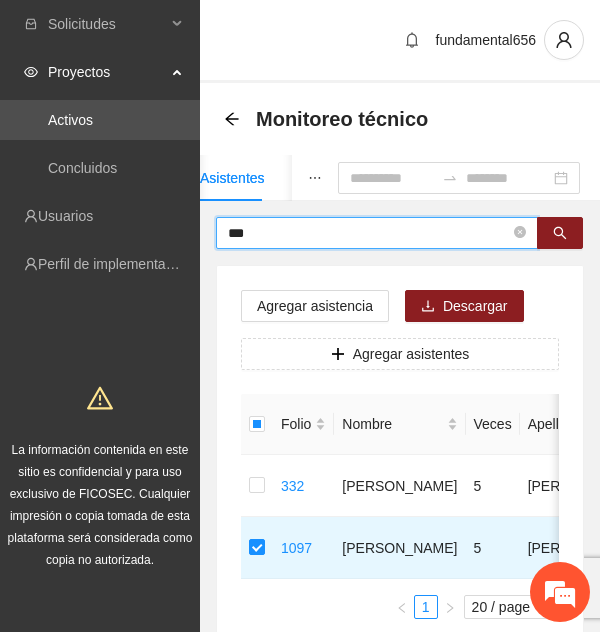 drag, startPoint x: 264, startPoint y: 231, endPoint x: 226, endPoint y: 232, distance: 38.013157 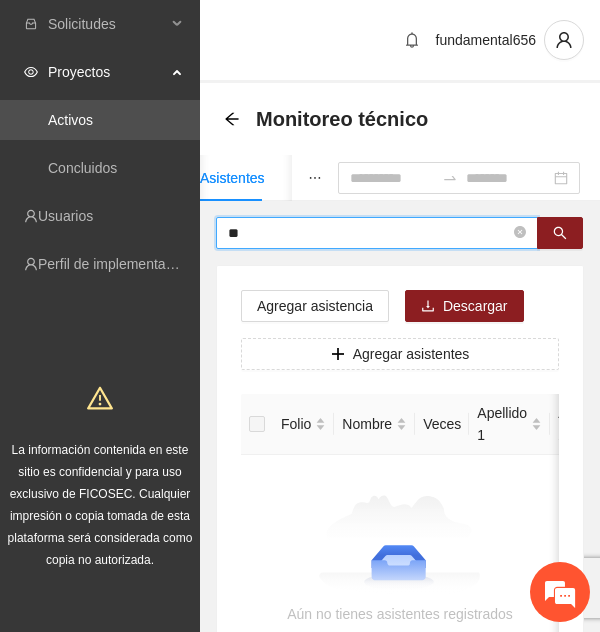 type on "*" 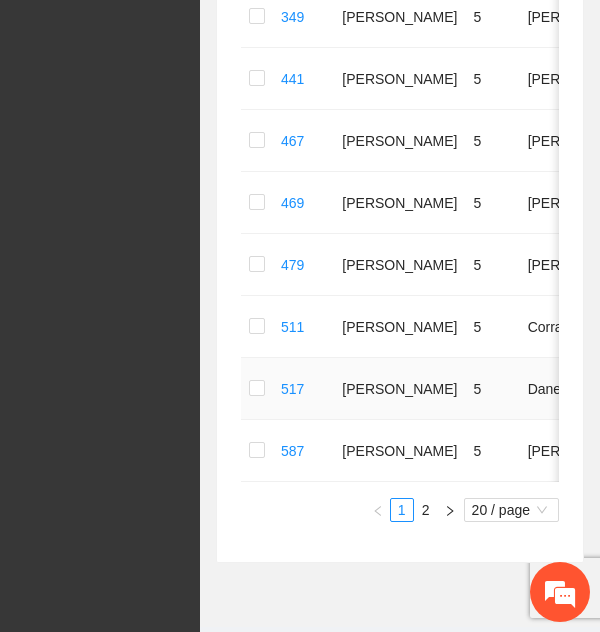 scroll, scrollTop: 1214, scrollLeft: 0, axis: vertical 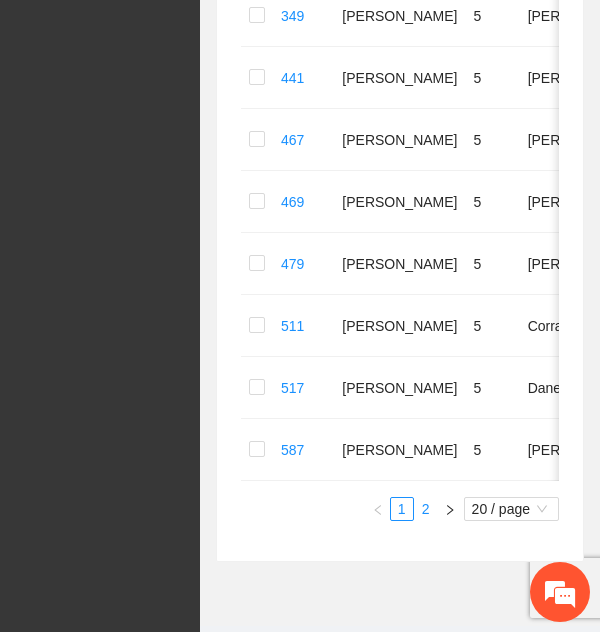 click on "2" at bounding box center (426, 509) 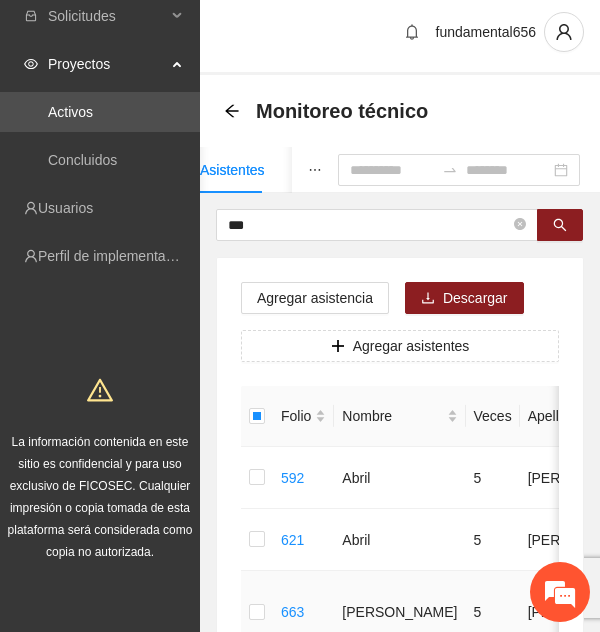 scroll, scrollTop: 0, scrollLeft: 0, axis: both 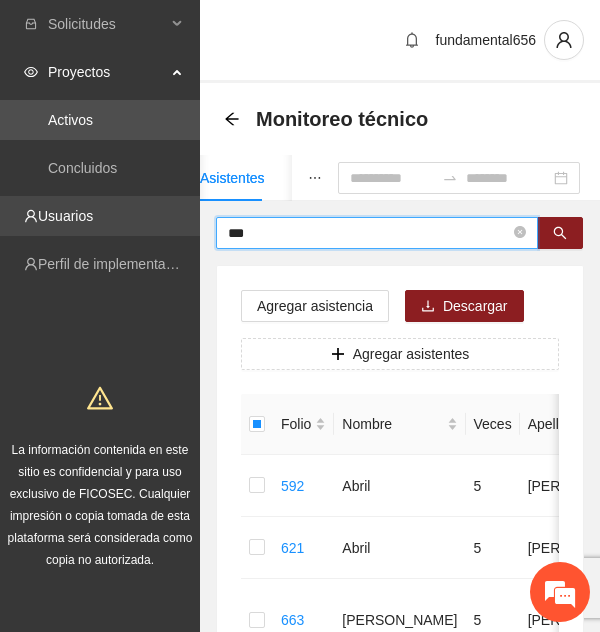 drag, startPoint x: 257, startPoint y: 242, endPoint x: 183, endPoint y: 233, distance: 74.54529 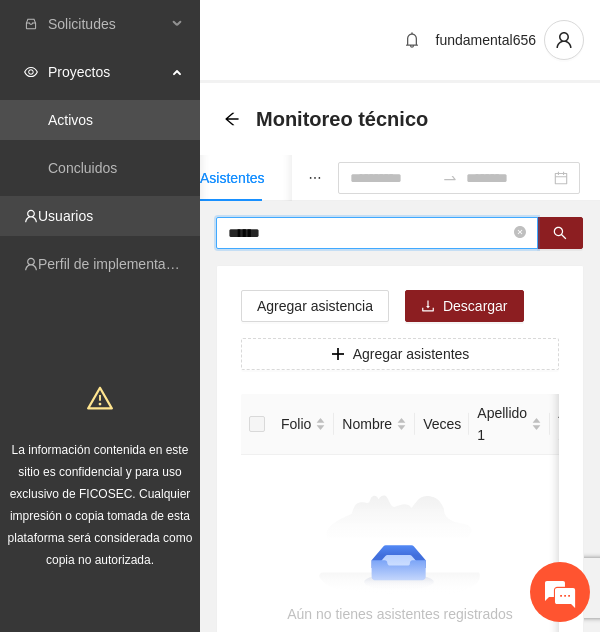 type on "******" 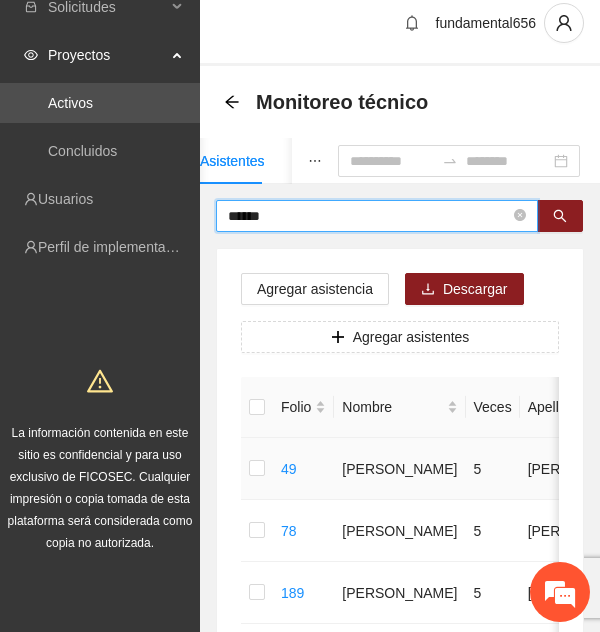 scroll, scrollTop: 0, scrollLeft: 0, axis: both 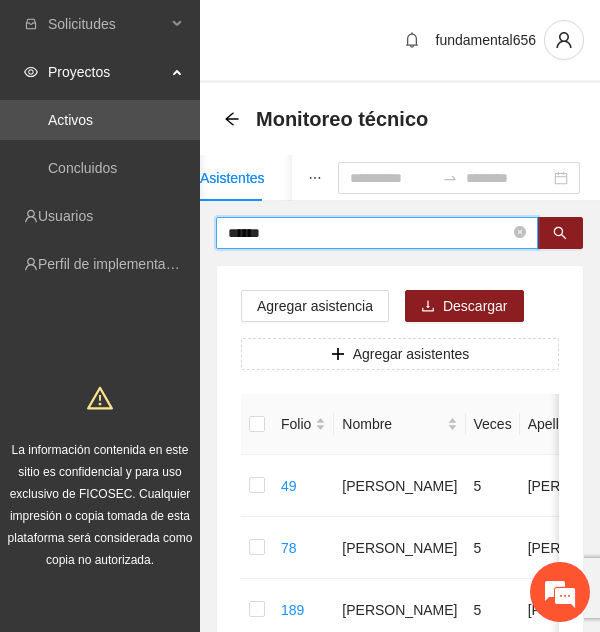 drag, startPoint x: 287, startPoint y: 233, endPoint x: 180, endPoint y: 243, distance: 107.46627 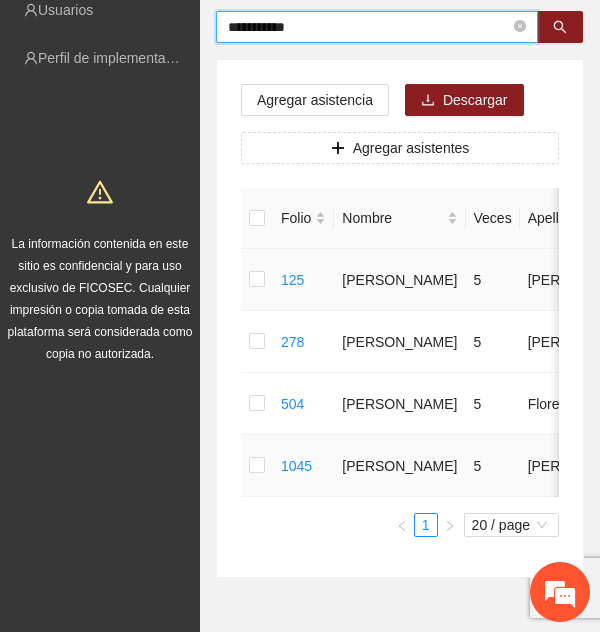 scroll, scrollTop: 0, scrollLeft: 0, axis: both 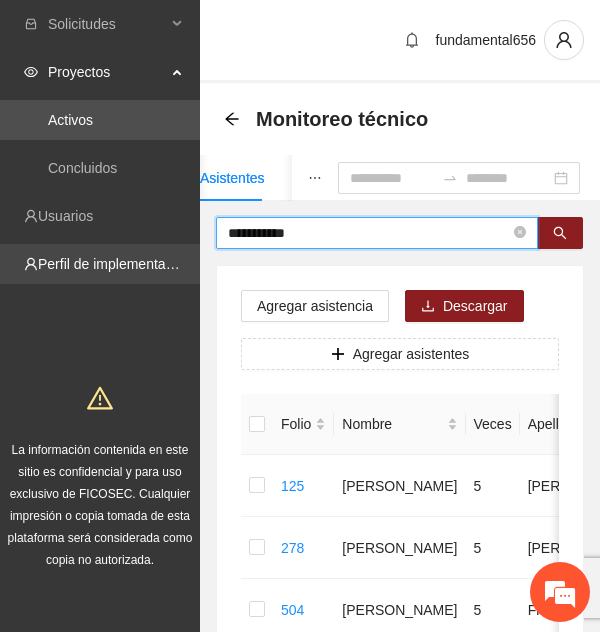 drag, startPoint x: 307, startPoint y: 242, endPoint x: 167, endPoint y: 247, distance: 140.08926 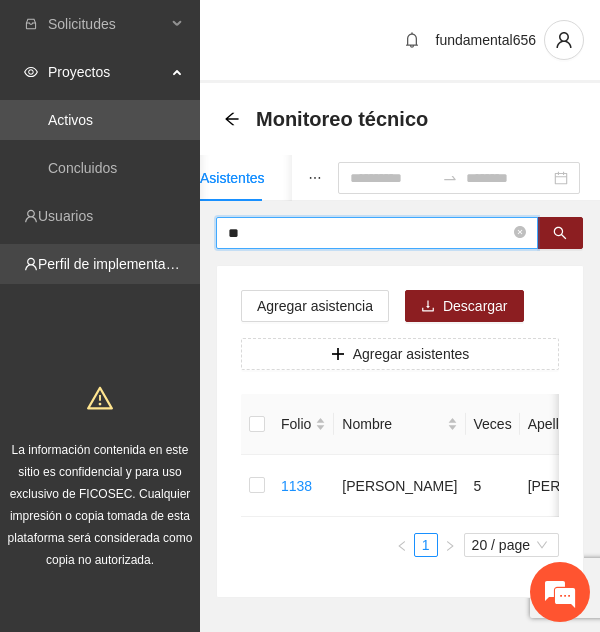 type on "*" 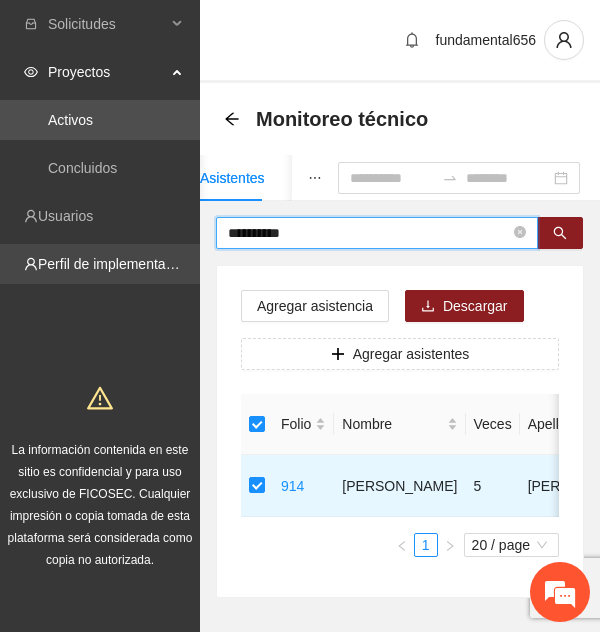 drag, startPoint x: 324, startPoint y: 233, endPoint x: 178, endPoint y: 250, distance: 146.98639 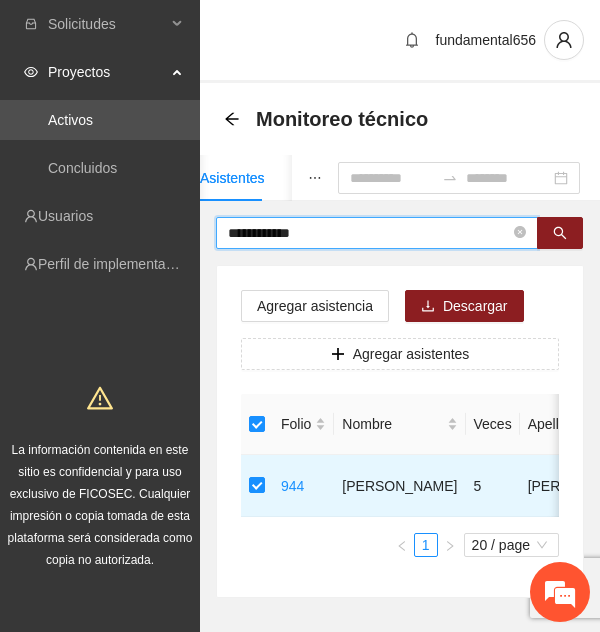 drag, startPoint x: 308, startPoint y: 240, endPoint x: 223, endPoint y: 235, distance: 85.146935 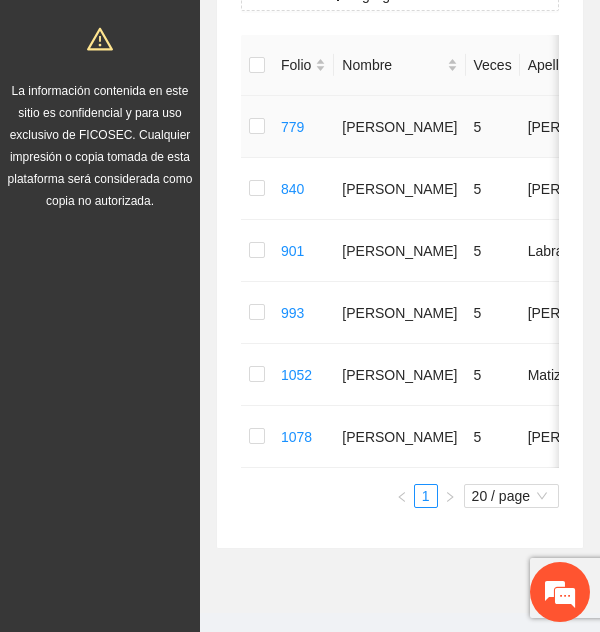 scroll, scrollTop: 0, scrollLeft: 0, axis: both 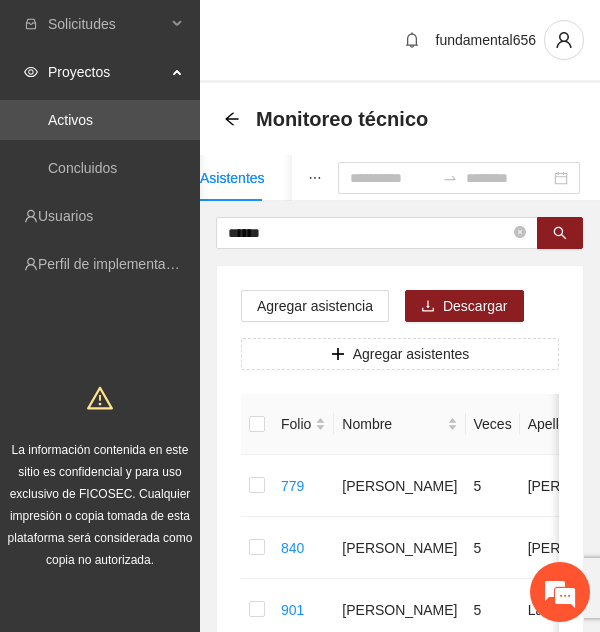 drag, startPoint x: 331, startPoint y: 247, endPoint x: 205, endPoint y: 242, distance: 126.09917 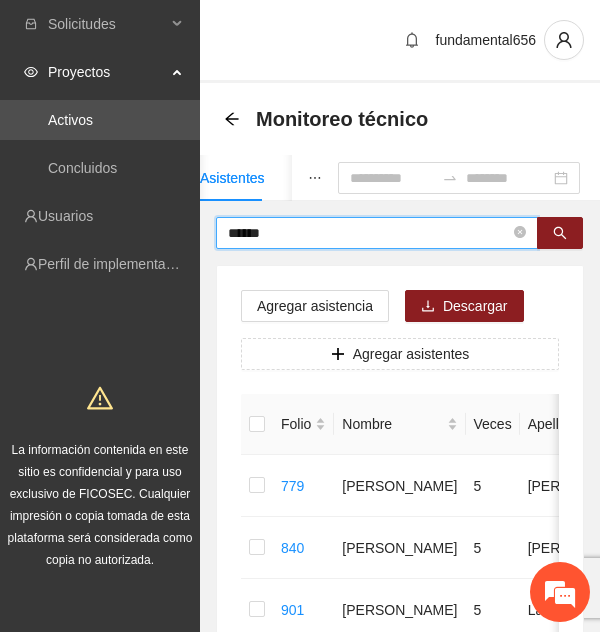 drag, startPoint x: 277, startPoint y: 233, endPoint x: 218, endPoint y: 238, distance: 59.211487 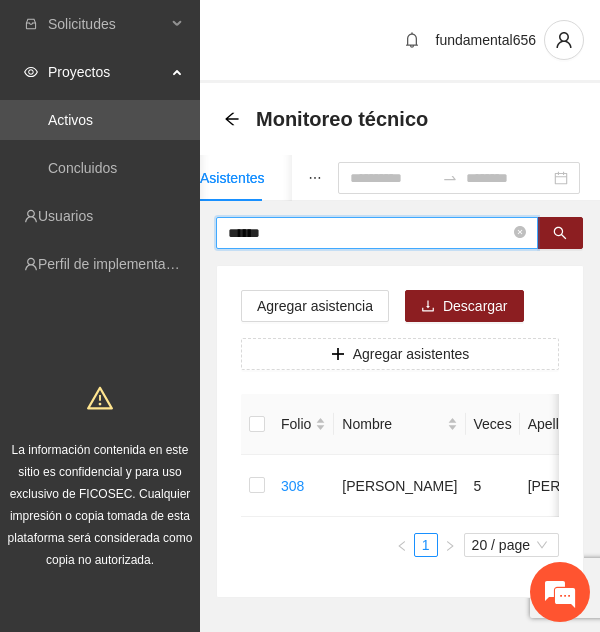 drag, startPoint x: 280, startPoint y: 236, endPoint x: 195, endPoint y: 241, distance: 85.146935 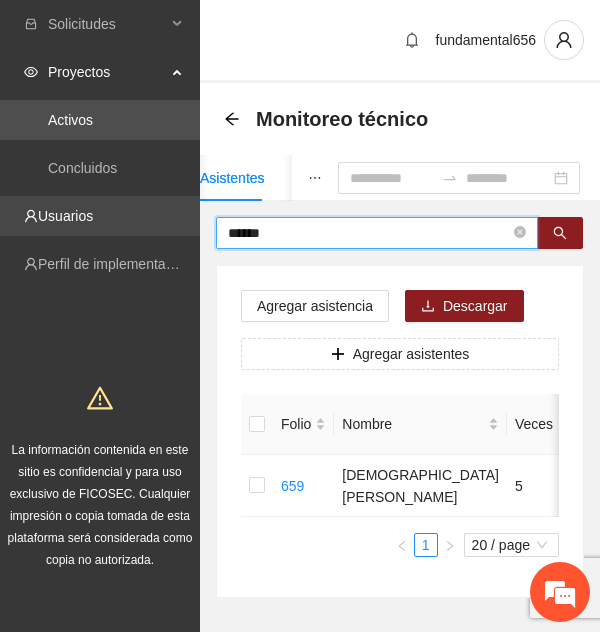 drag, startPoint x: 292, startPoint y: 232, endPoint x: 181, endPoint y: 222, distance: 111.44954 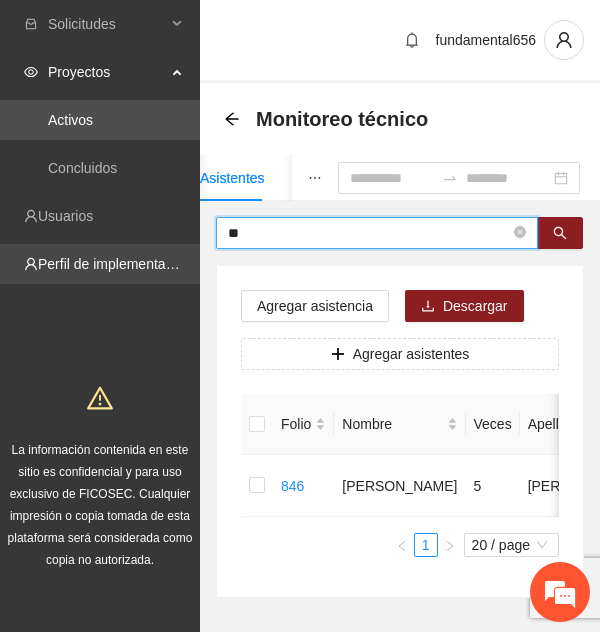 type on "*" 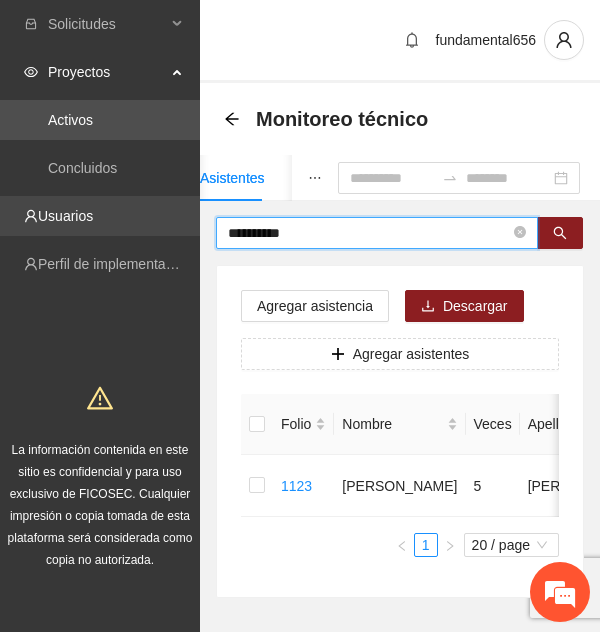 drag, startPoint x: 337, startPoint y: 233, endPoint x: 186, endPoint y: 235, distance: 151.01324 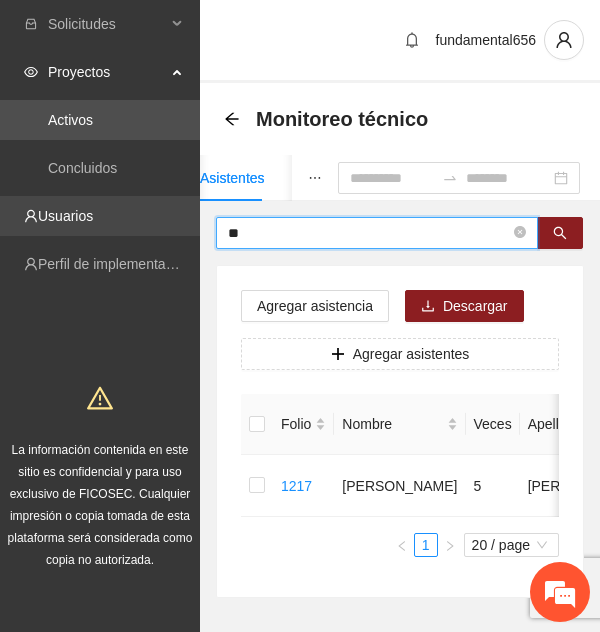 type on "*" 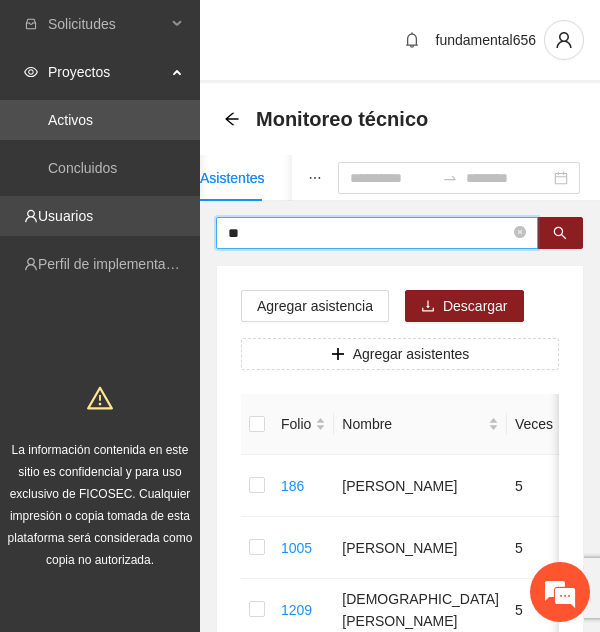 type on "*" 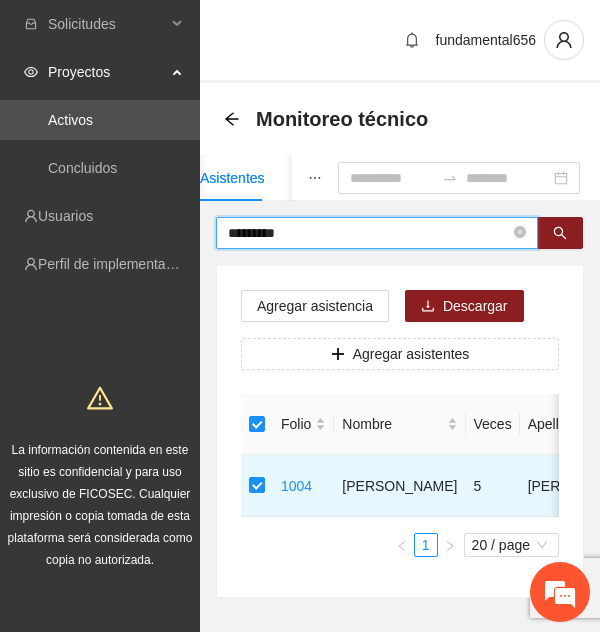 drag, startPoint x: 304, startPoint y: 236, endPoint x: 172, endPoint y: 239, distance: 132.03409 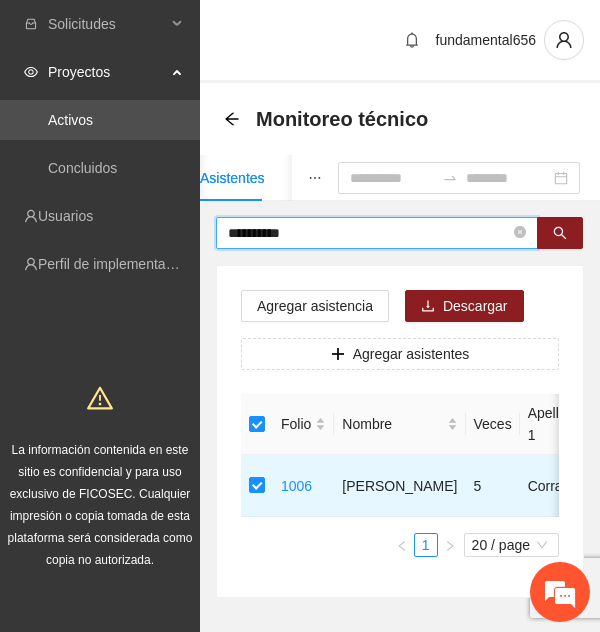 drag, startPoint x: 309, startPoint y: 233, endPoint x: 216, endPoint y: 242, distance: 93.43447 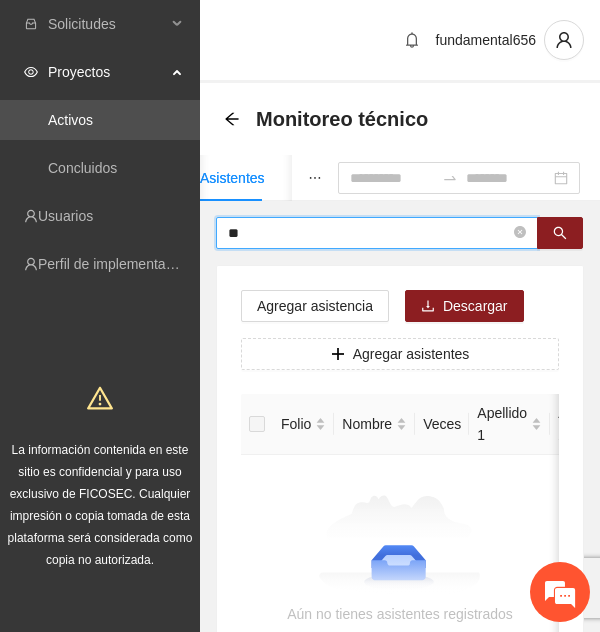 type on "*" 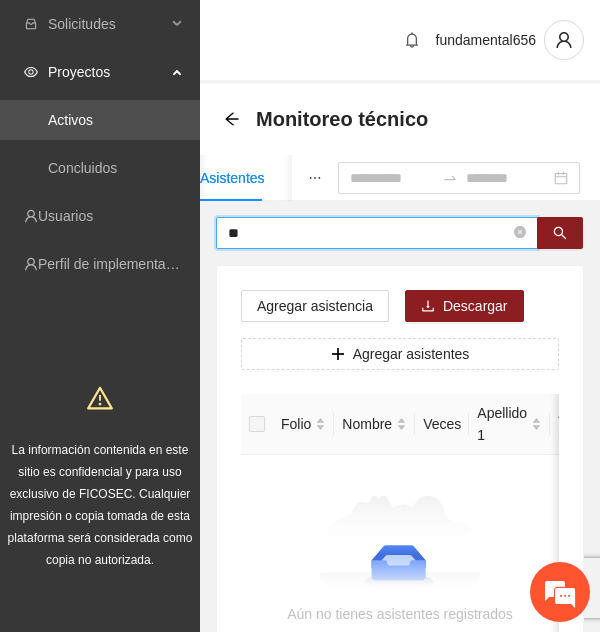 type on "*" 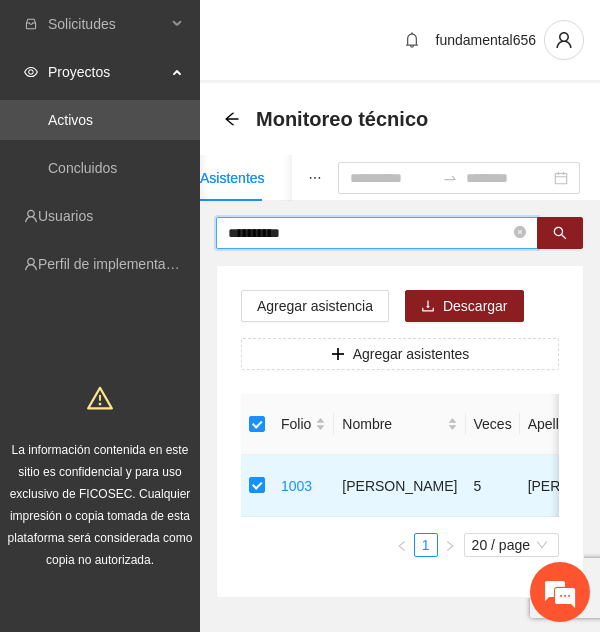 click on "**********" at bounding box center [369, 233] 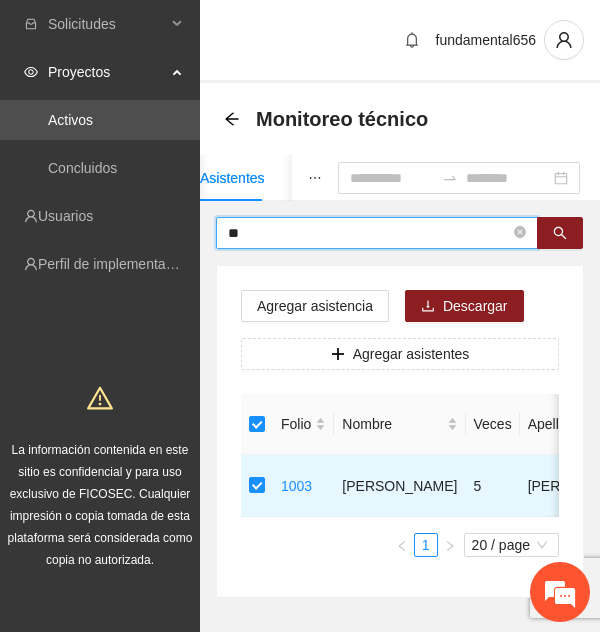 type on "*" 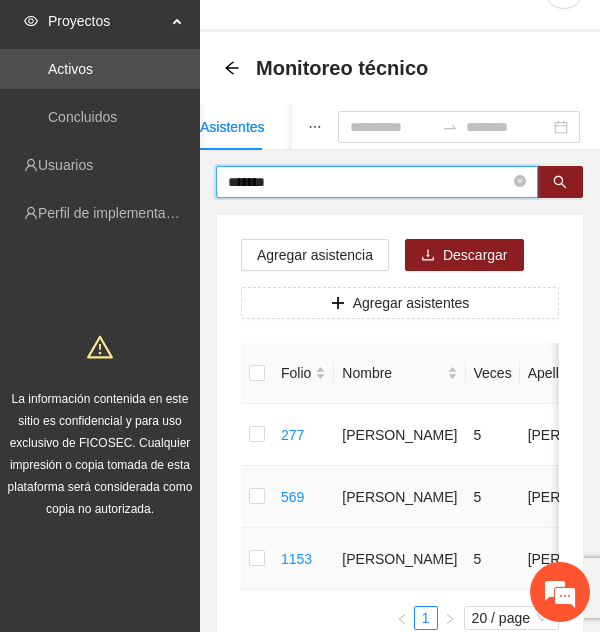 scroll, scrollTop: 9, scrollLeft: 0, axis: vertical 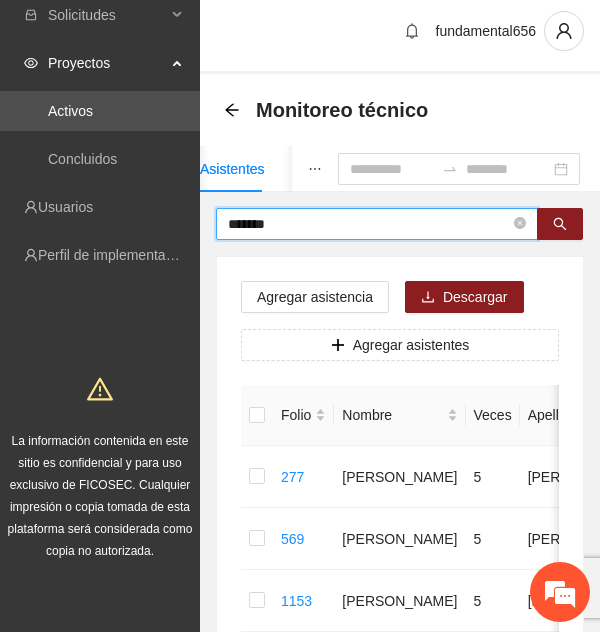 click on "*******" at bounding box center (369, 224) 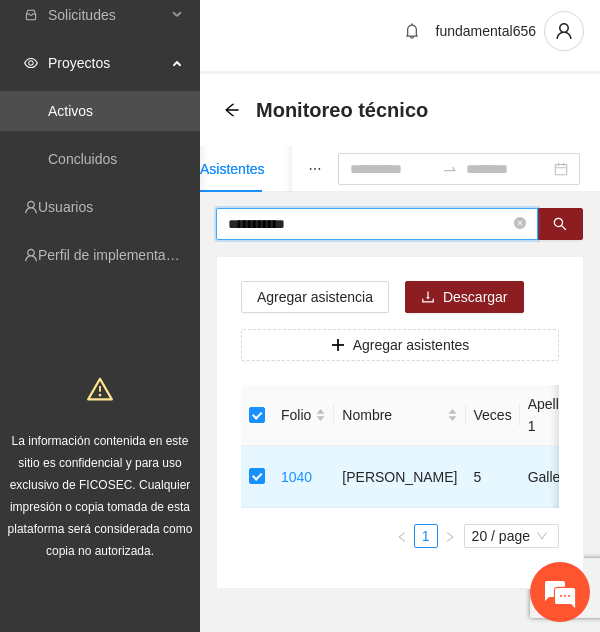 drag, startPoint x: 330, startPoint y: 224, endPoint x: 184, endPoint y: 232, distance: 146.21901 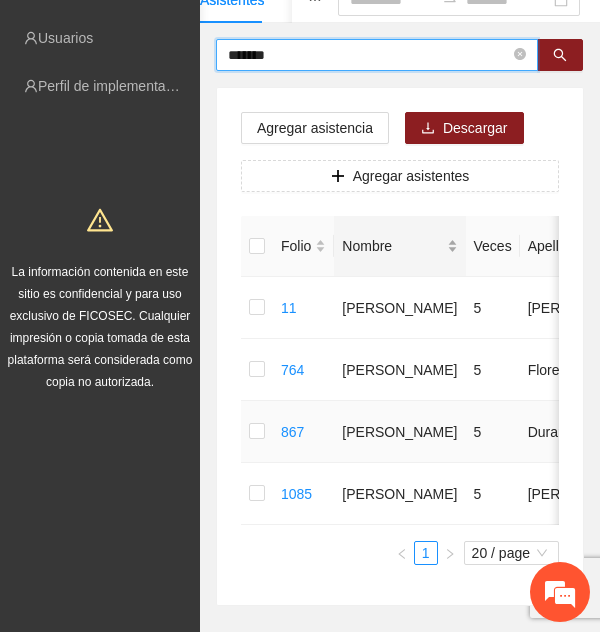 scroll, scrollTop: 179, scrollLeft: 0, axis: vertical 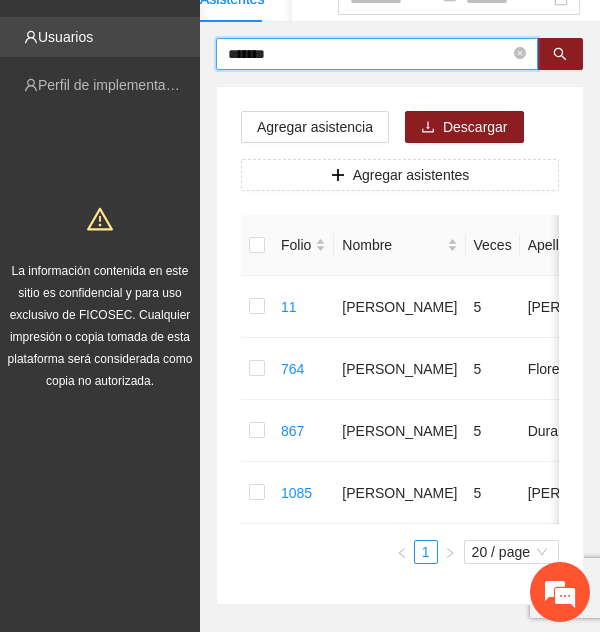 drag, startPoint x: 283, startPoint y: 60, endPoint x: 131, endPoint y: 57, distance: 152.0296 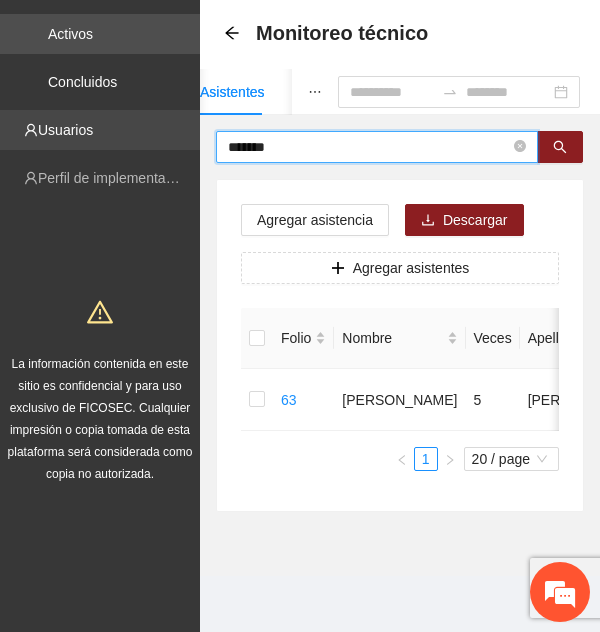 scroll, scrollTop: 100, scrollLeft: 0, axis: vertical 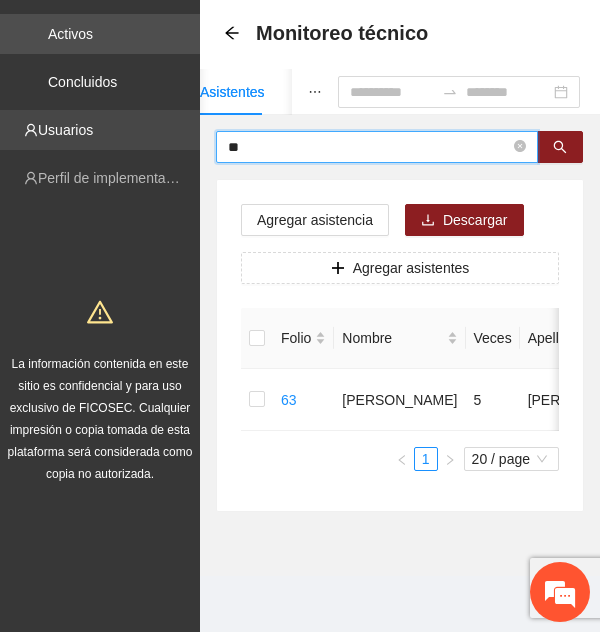 type on "*" 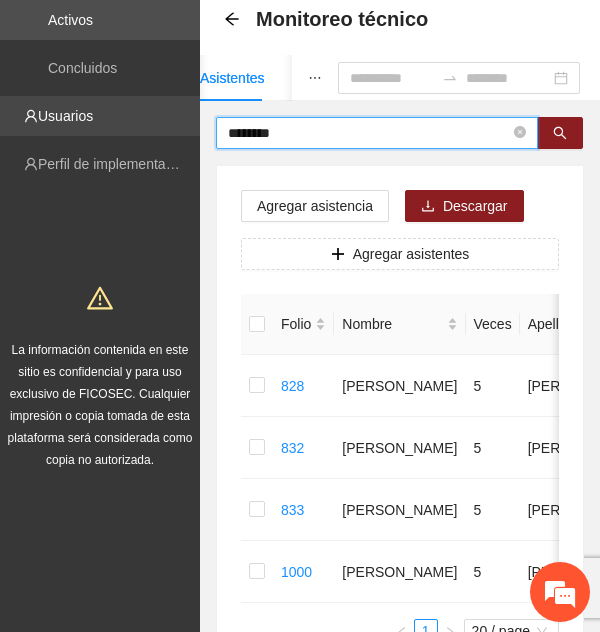 scroll, scrollTop: 179, scrollLeft: 0, axis: vertical 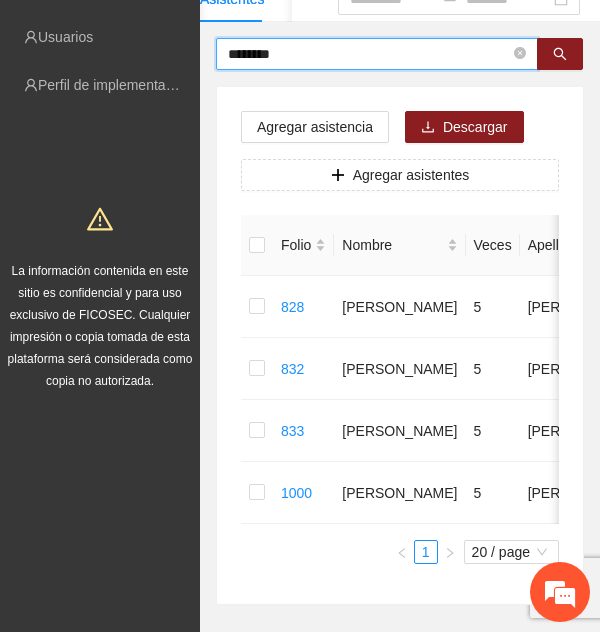 click on "********" at bounding box center (369, 54) 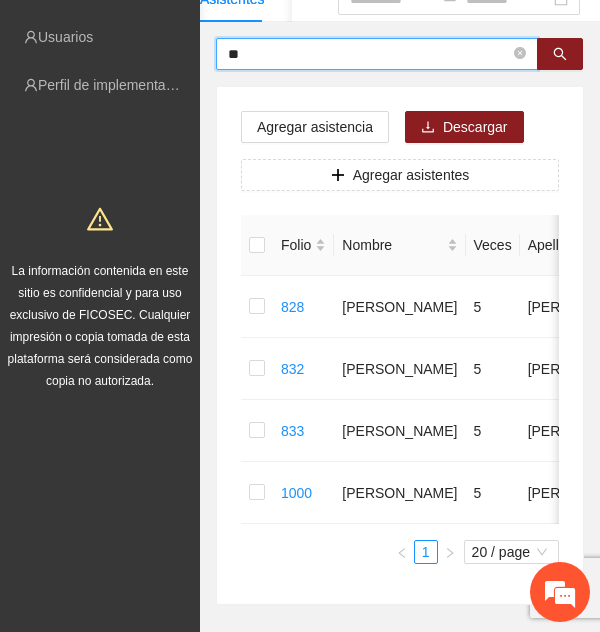 type on "*" 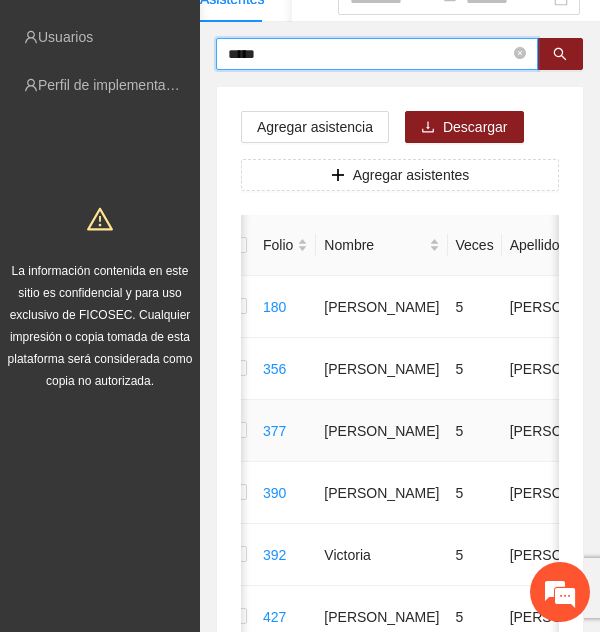 scroll, scrollTop: 0, scrollLeft: 20, axis: horizontal 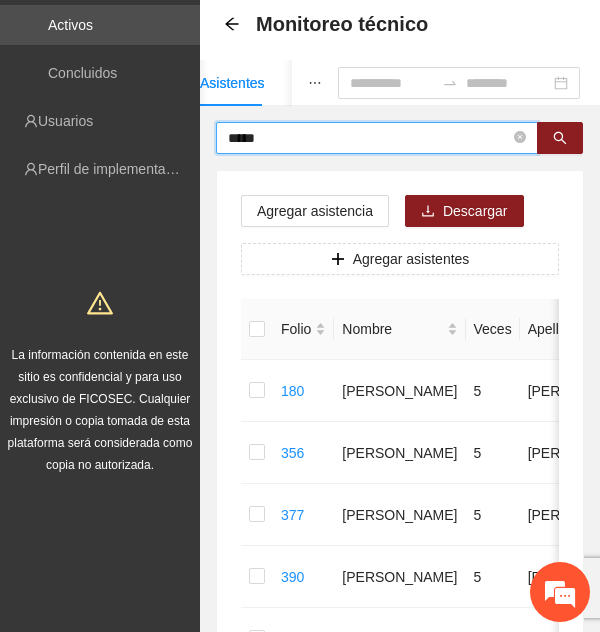 click on "*****" at bounding box center [369, 138] 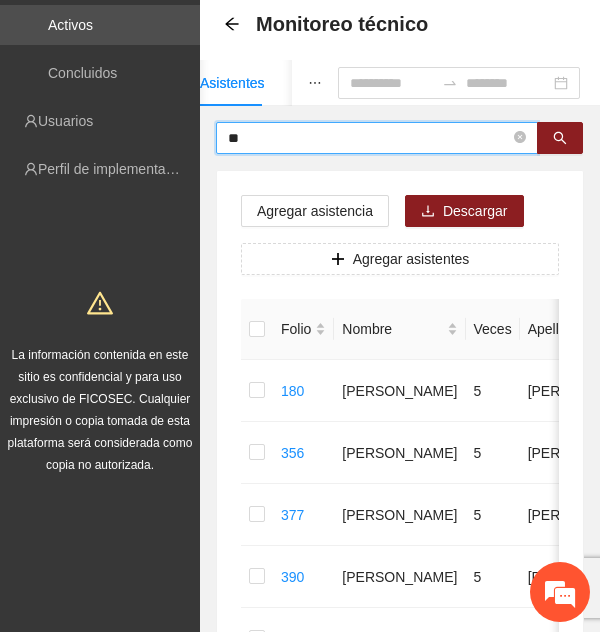 type on "*" 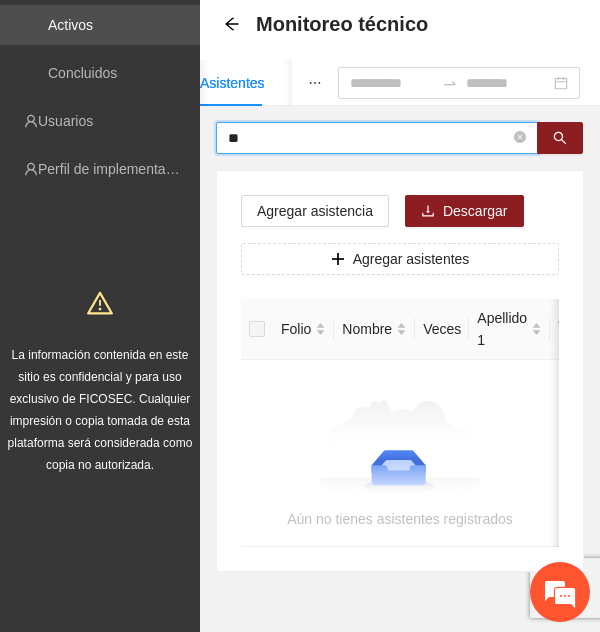 type on "*" 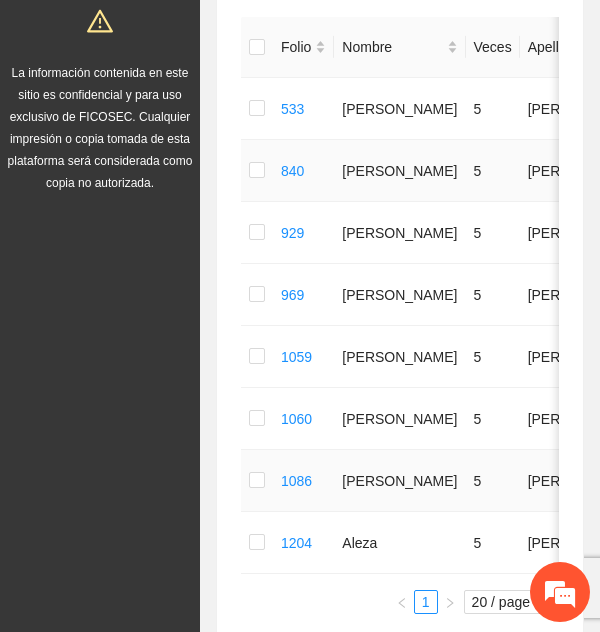 scroll, scrollTop: 378, scrollLeft: 0, axis: vertical 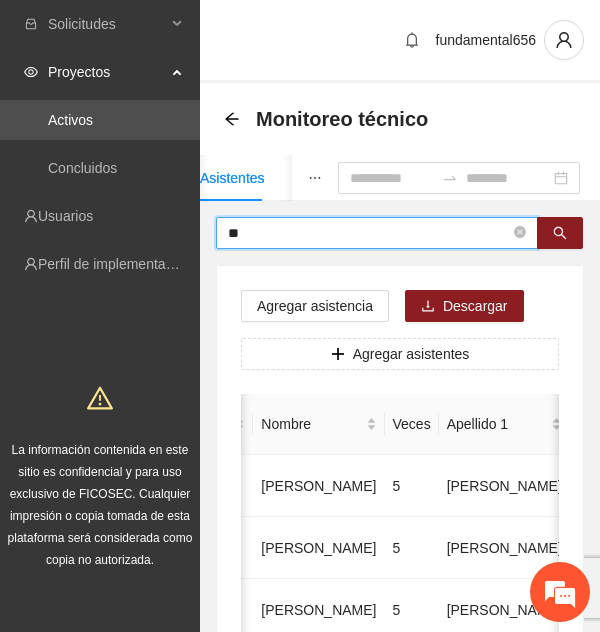 type on "*" 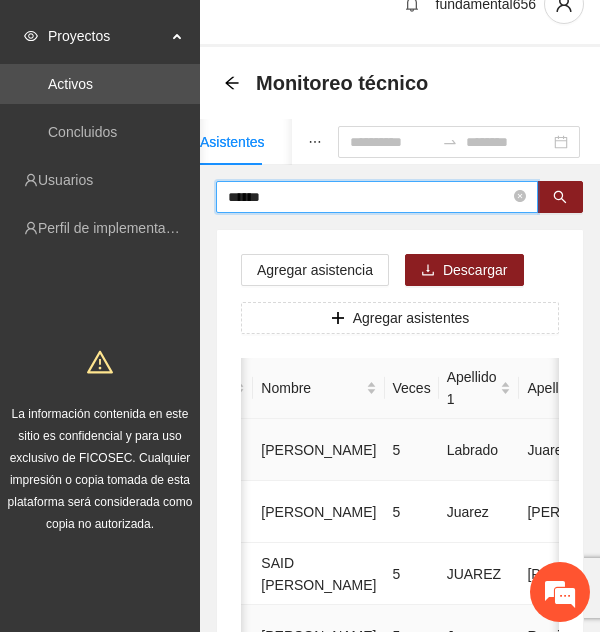 scroll, scrollTop: 34, scrollLeft: 0, axis: vertical 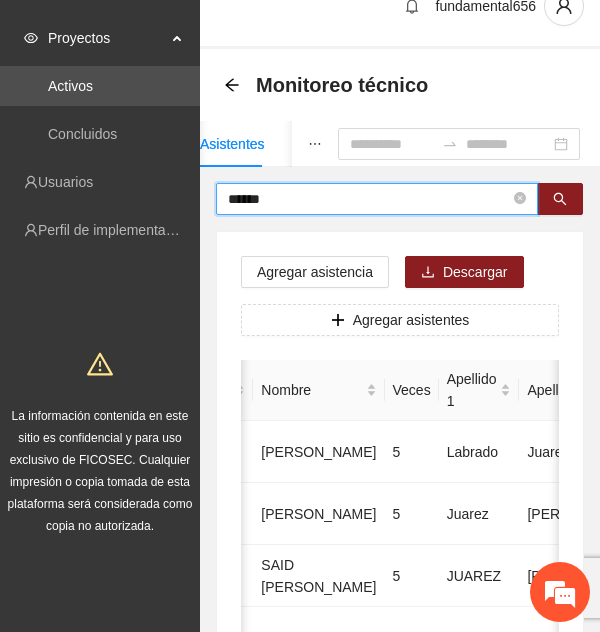 drag, startPoint x: 305, startPoint y: 199, endPoint x: 168, endPoint y: 205, distance: 137.13132 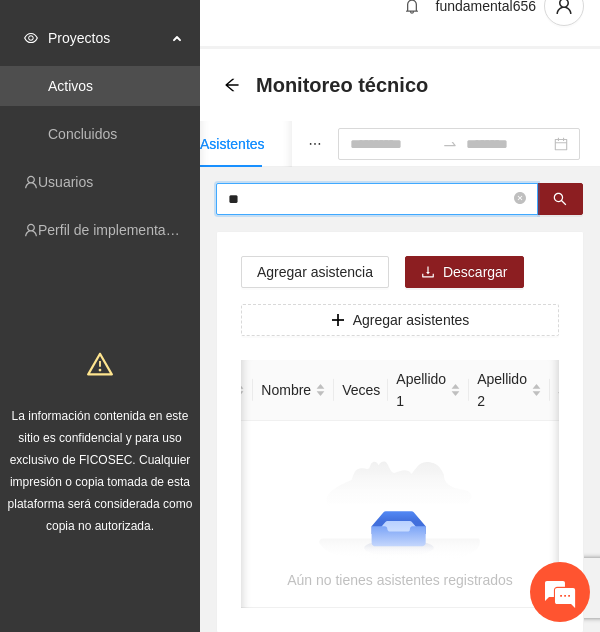 type on "*" 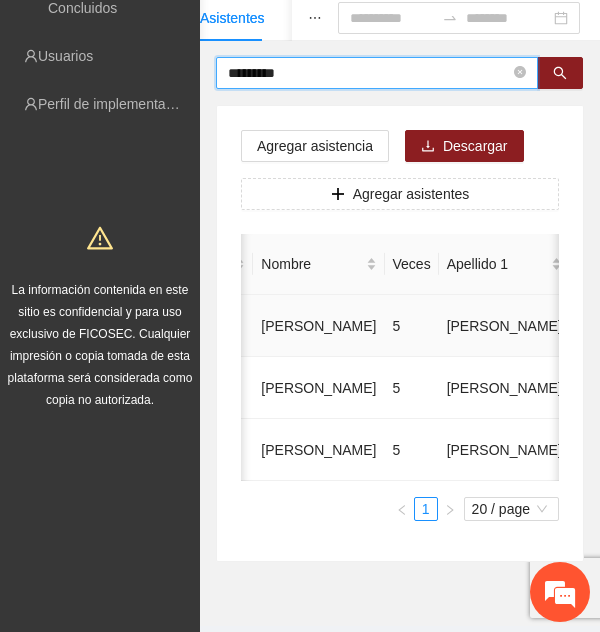 scroll, scrollTop: 0, scrollLeft: 0, axis: both 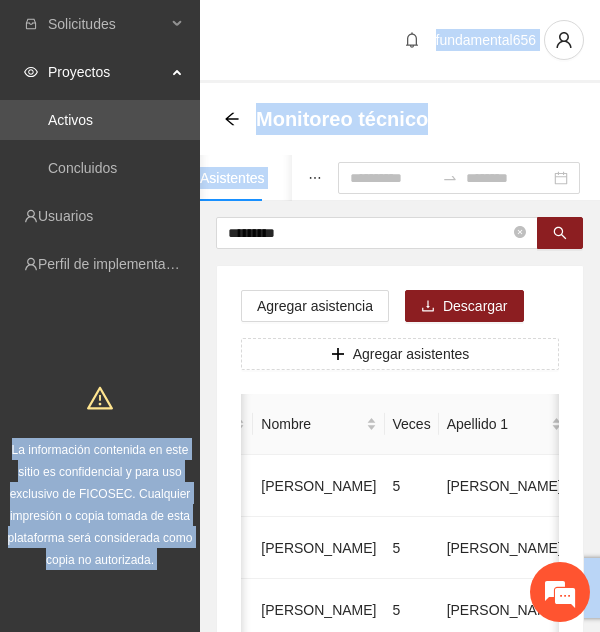 drag, startPoint x: 357, startPoint y: 219, endPoint x: 175, endPoint y: 239, distance: 183.0956 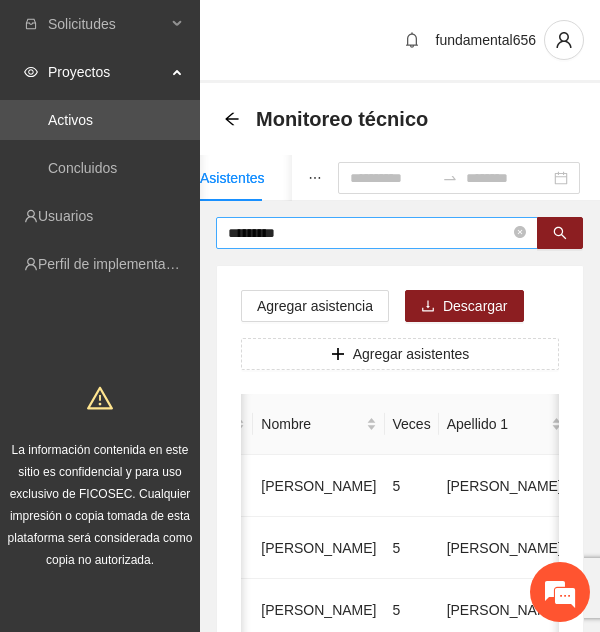 click on "*********" at bounding box center [369, 233] 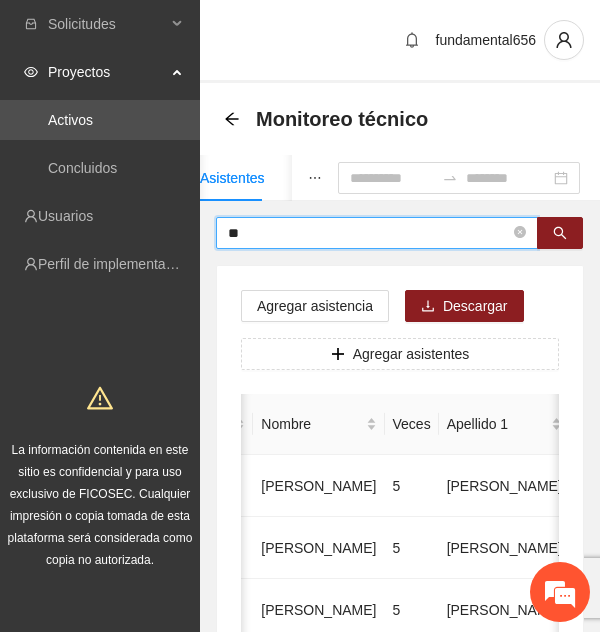 type on "*" 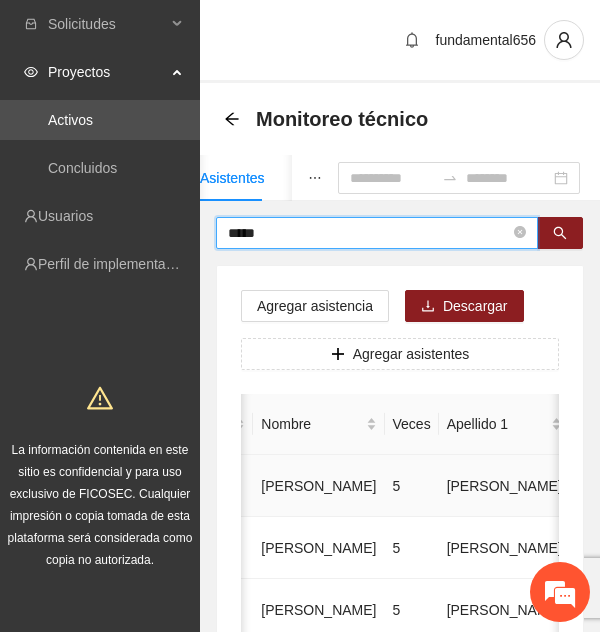 scroll, scrollTop: 0, scrollLeft: 0, axis: both 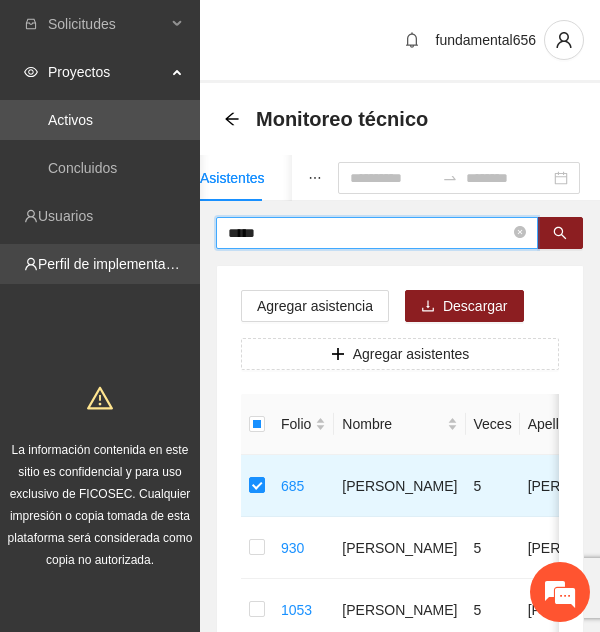 drag, startPoint x: 219, startPoint y: 251, endPoint x: 187, endPoint y: 258, distance: 32.75668 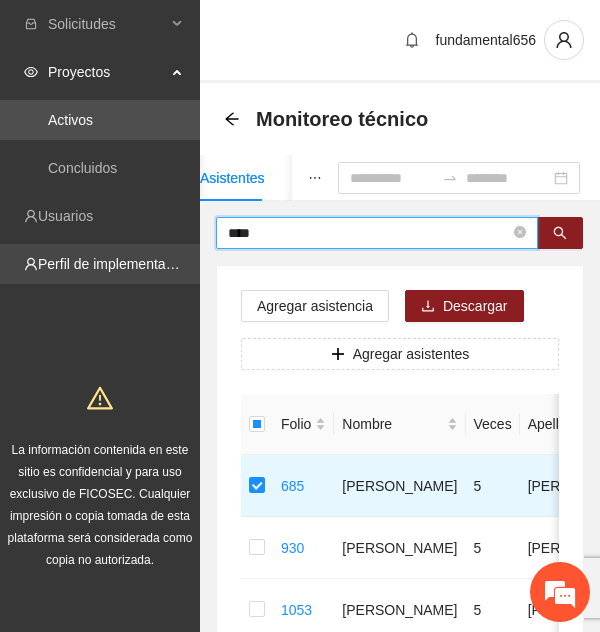 type on "****" 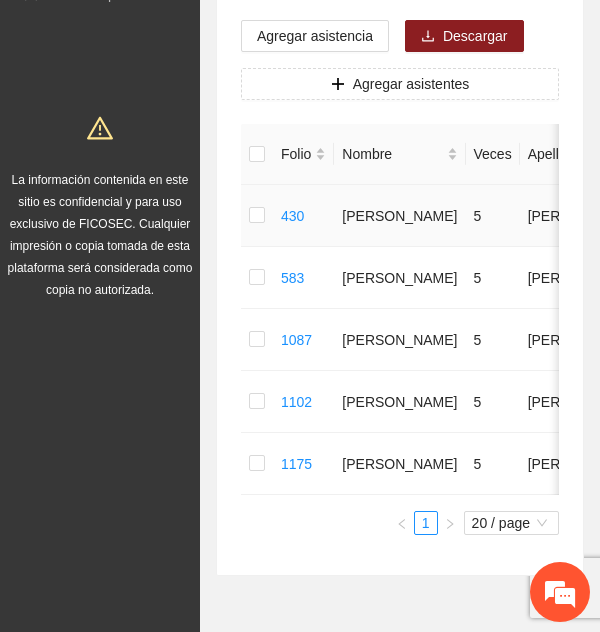scroll, scrollTop: 0, scrollLeft: 0, axis: both 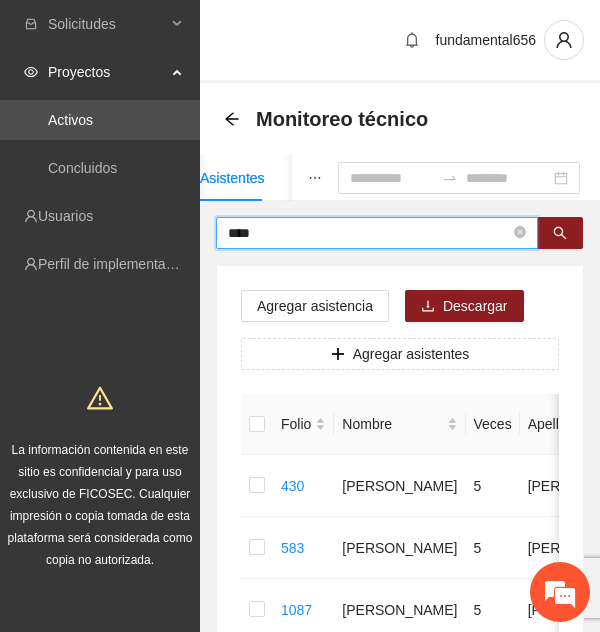 drag, startPoint x: 302, startPoint y: 236, endPoint x: 211, endPoint y: 237, distance: 91.00549 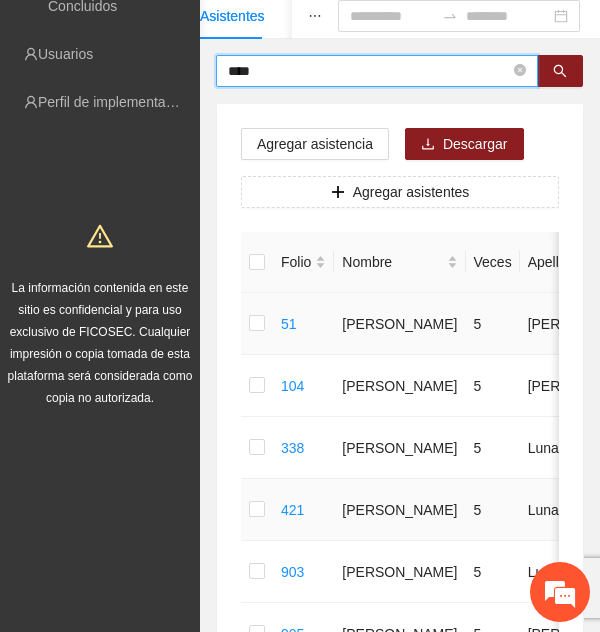 scroll, scrollTop: 168, scrollLeft: 0, axis: vertical 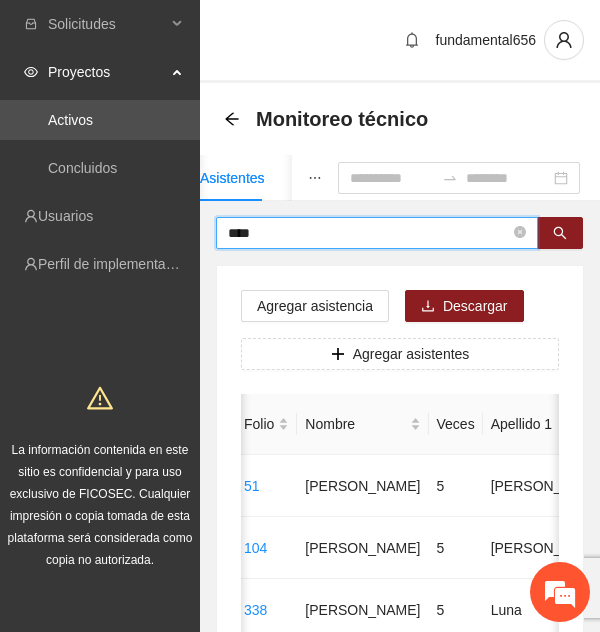 drag, startPoint x: 268, startPoint y: 232, endPoint x: 177, endPoint y: 239, distance: 91.26884 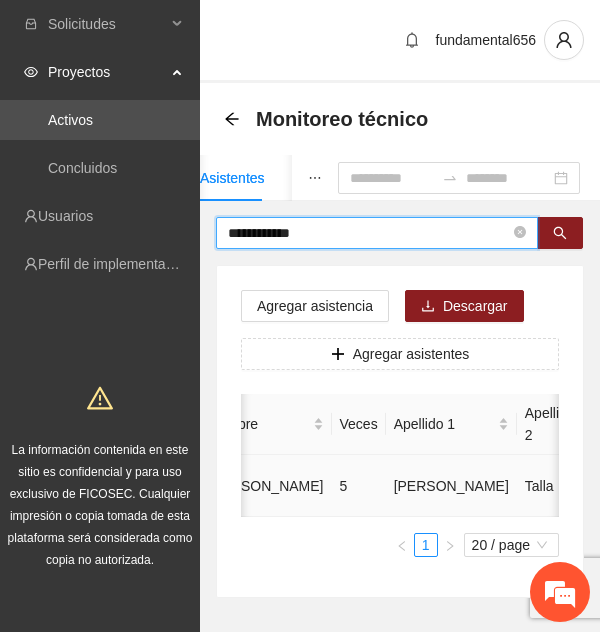 scroll, scrollTop: 0, scrollLeft: 0, axis: both 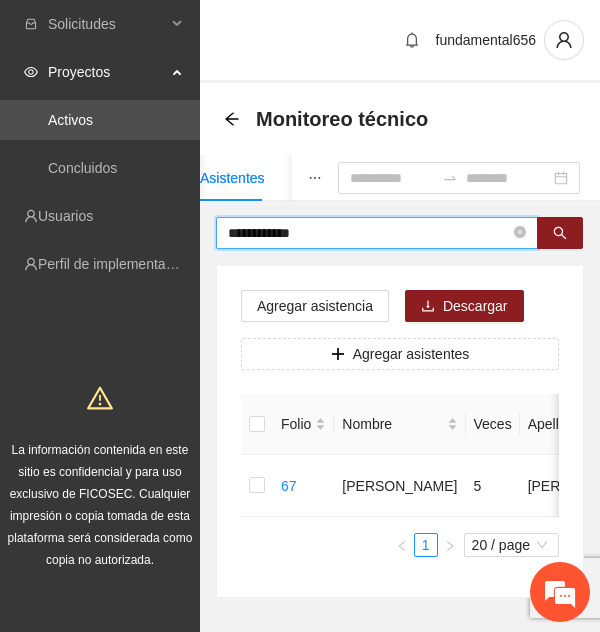 click on "**********" at bounding box center [369, 233] 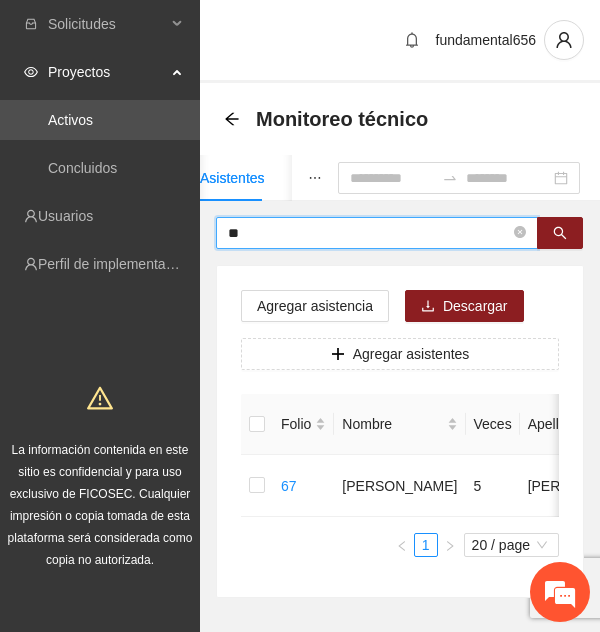 type on "*" 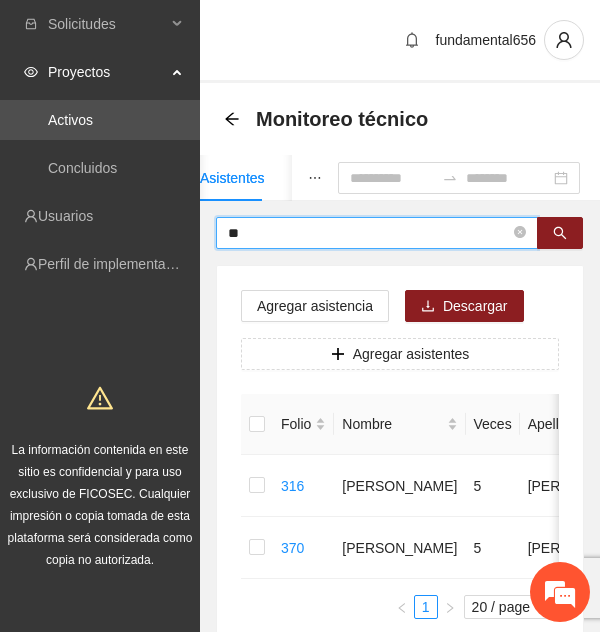 type on "*" 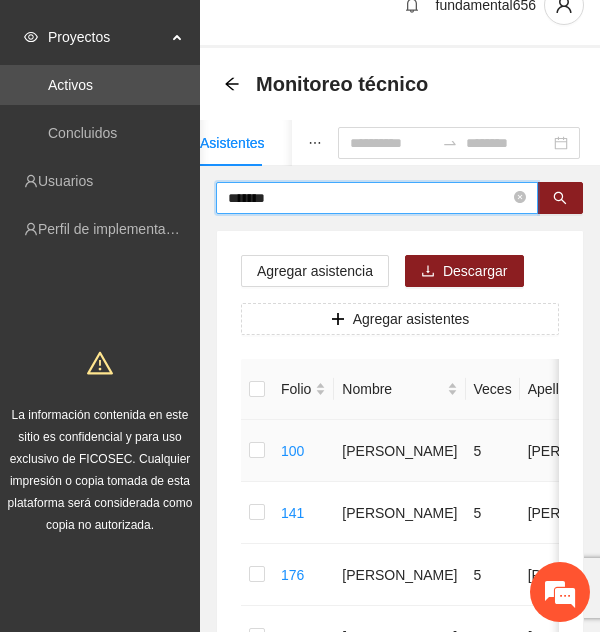scroll, scrollTop: 28, scrollLeft: 0, axis: vertical 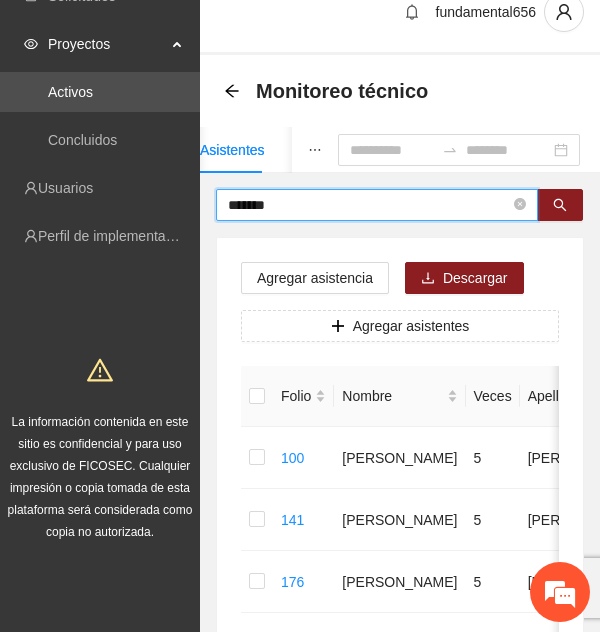 drag, startPoint x: 295, startPoint y: 200, endPoint x: 169, endPoint y: 209, distance: 126.32102 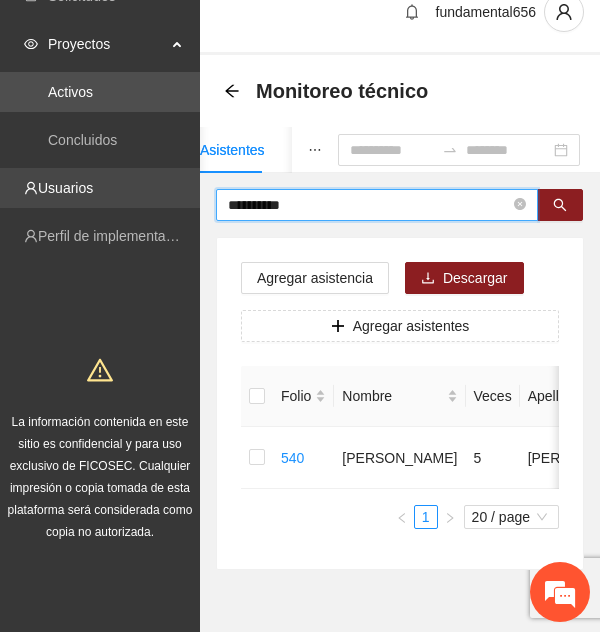 drag, startPoint x: 327, startPoint y: 197, endPoint x: 139, endPoint y: 205, distance: 188.17014 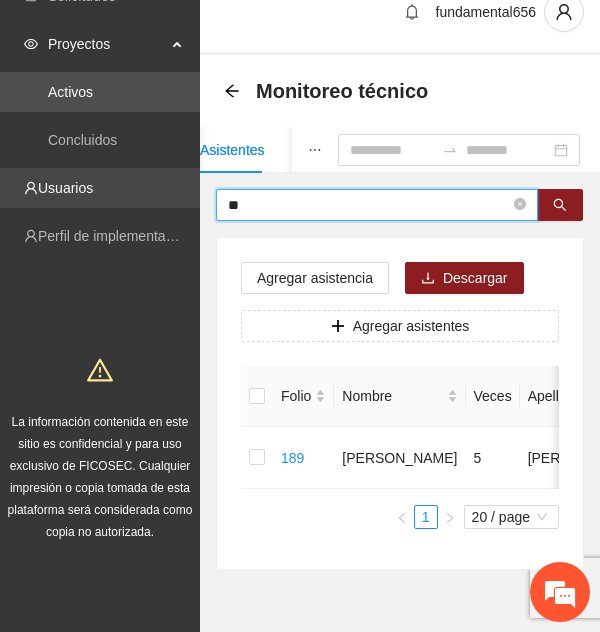 type on "*" 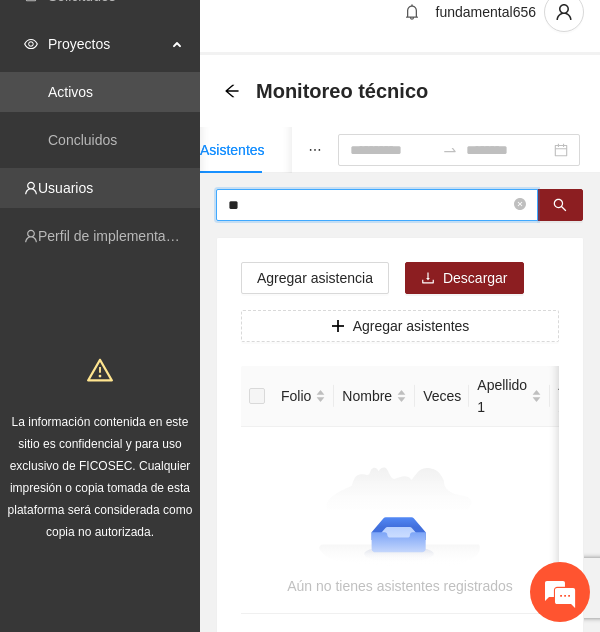 type on "*" 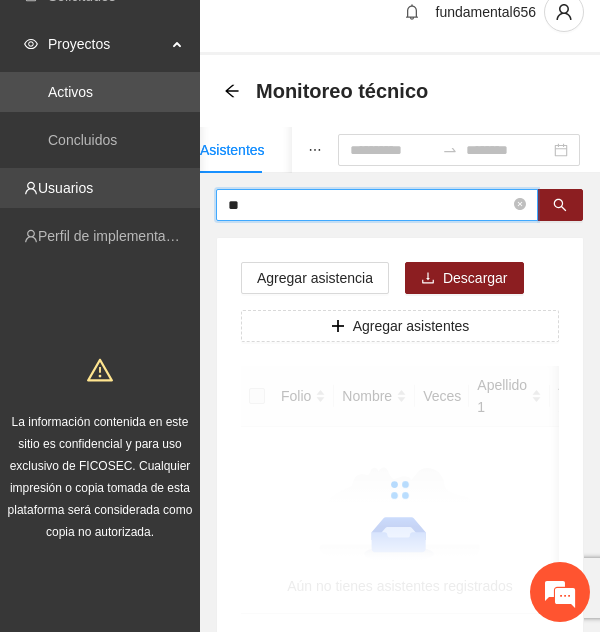 type on "*" 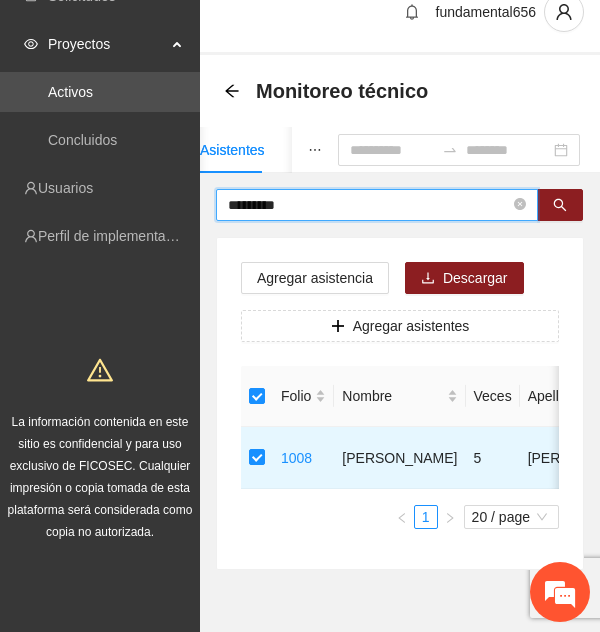 drag, startPoint x: 312, startPoint y: 209, endPoint x: 213, endPoint y: 219, distance: 99.50377 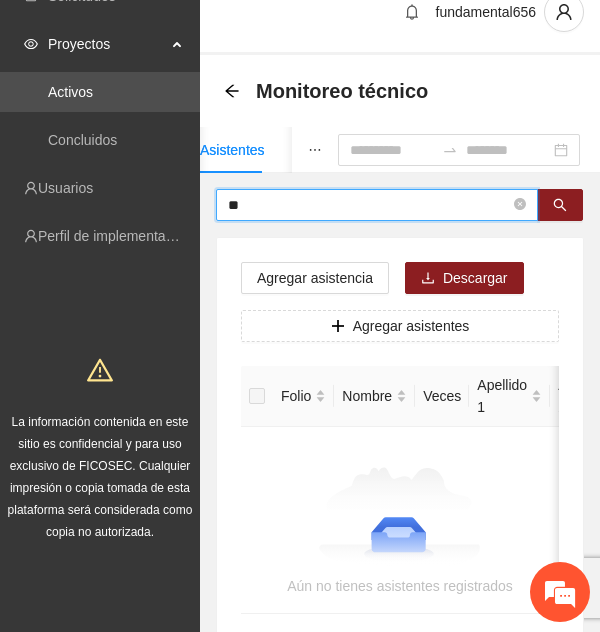 type on "*" 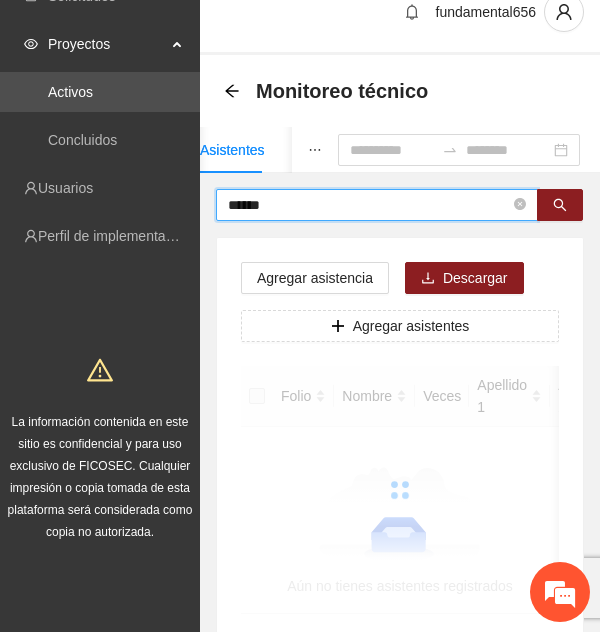 click on "******" at bounding box center (369, 205) 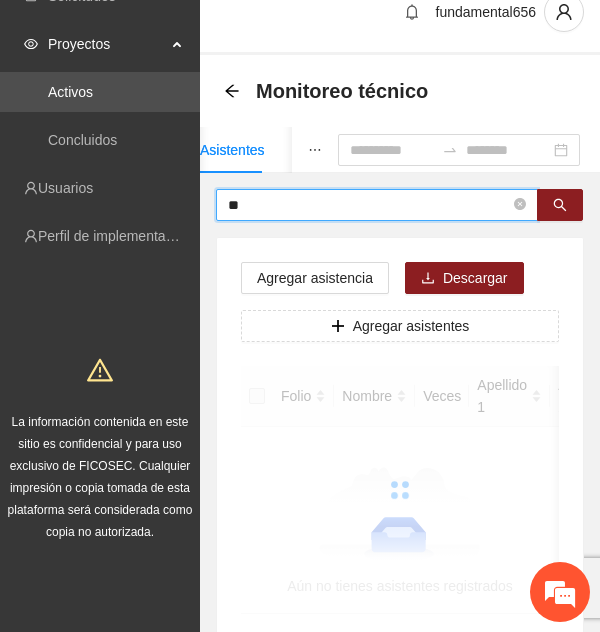 type on "*" 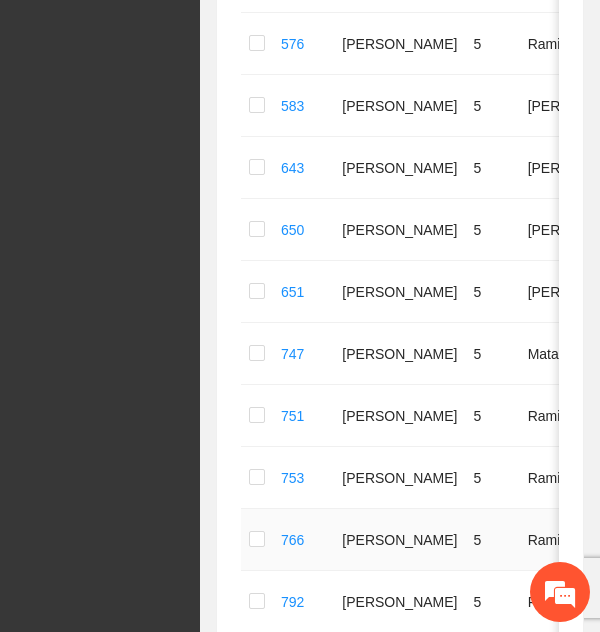 scroll, scrollTop: 939, scrollLeft: 0, axis: vertical 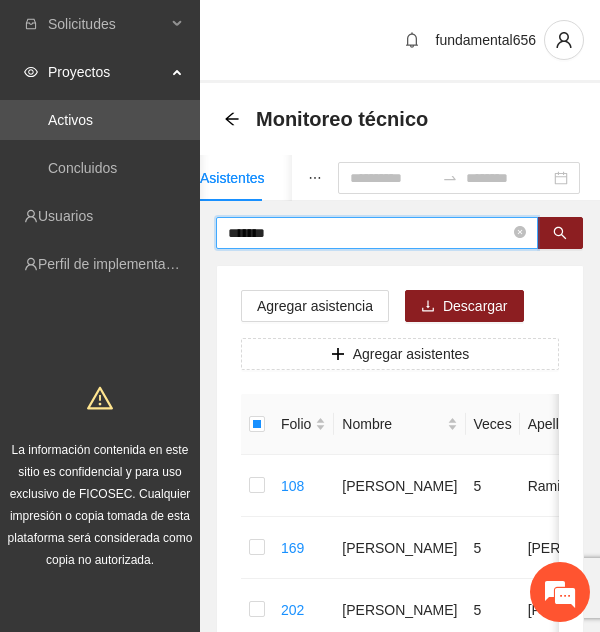 drag, startPoint x: 306, startPoint y: 233, endPoint x: 189, endPoint y: 239, distance: 117.15375 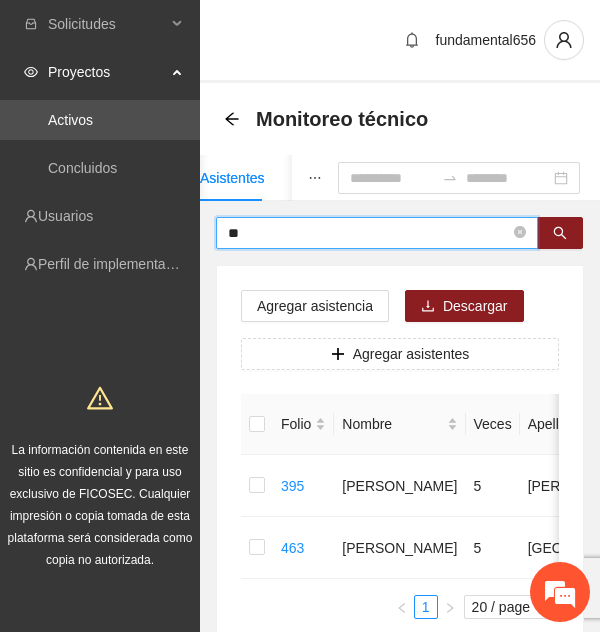 type on "*" 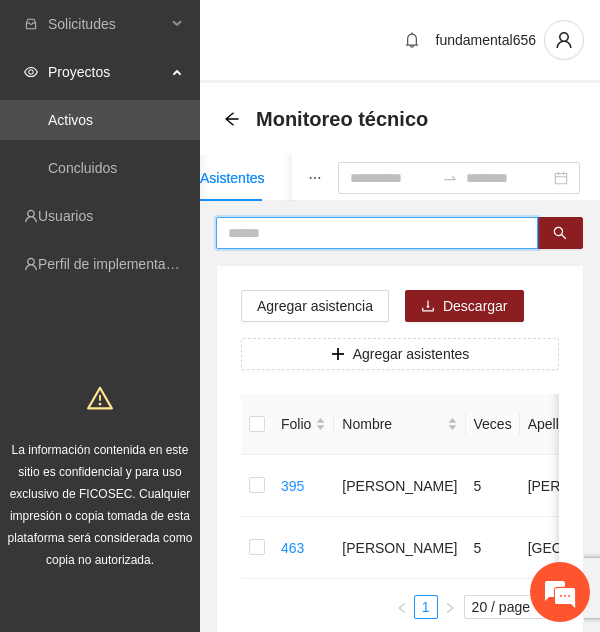 type on "*" 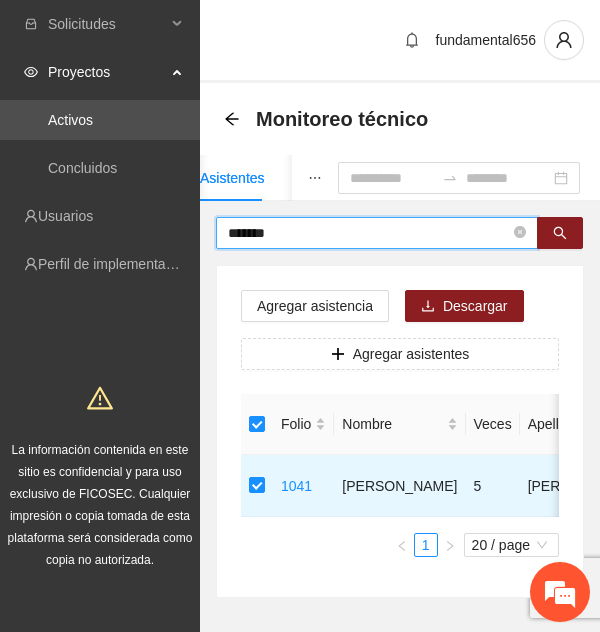 click on "*******" at bounding box center [369, 233] 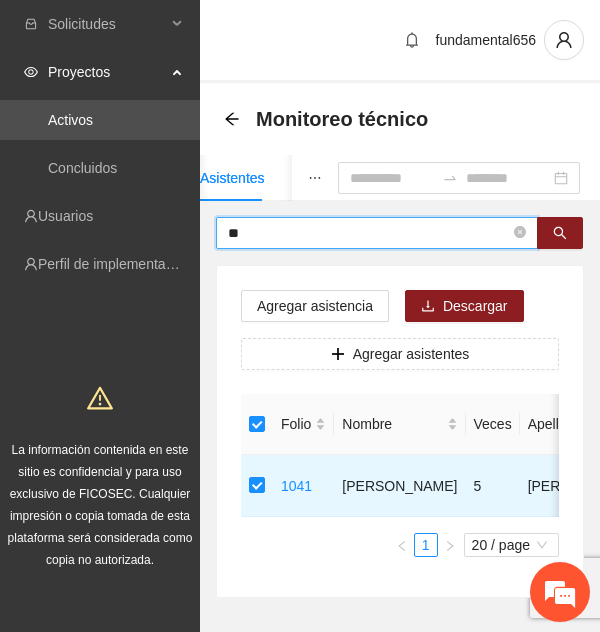 type on "*" 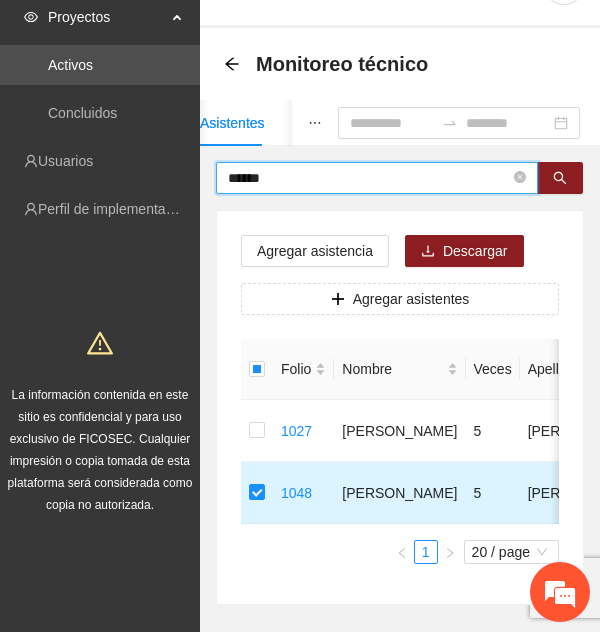 scroll, scrollTop: 9, scrollLeft: 0, axis: vertical 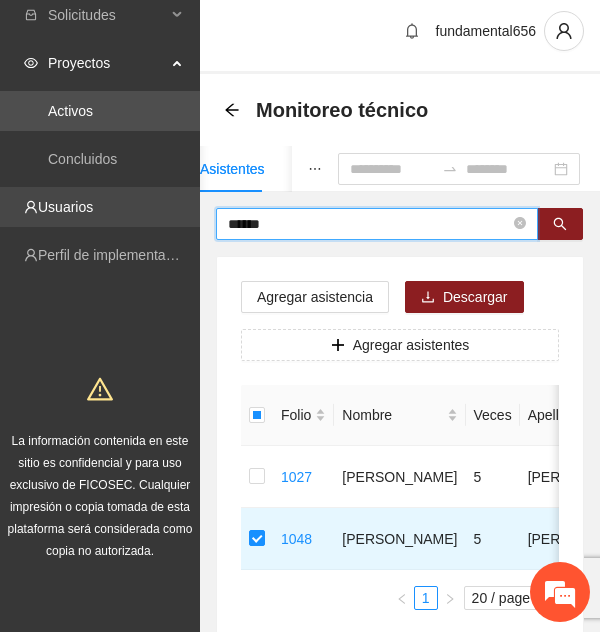 drag, startPoint x: 316, startPoint y: 220, endPoint x: 125, endPoint y: 225, distance: 191.06543 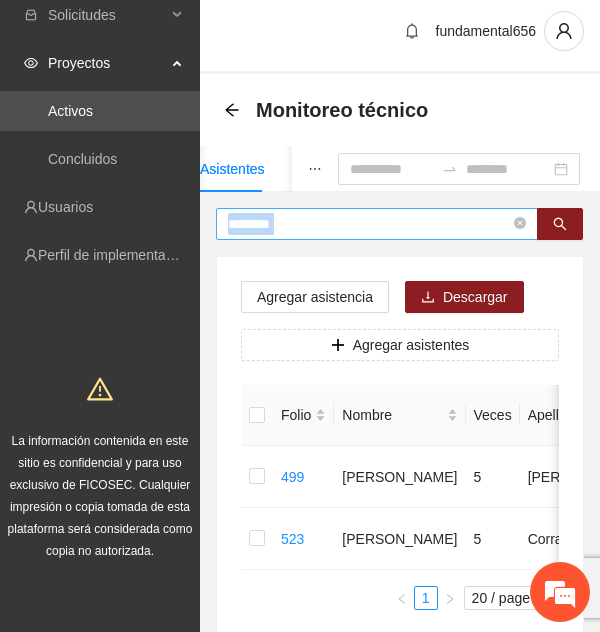 drag, startPoint x: 513, startPoint y: 230, endPoint x: 413, endPoint y: 226, distance: 100.07997 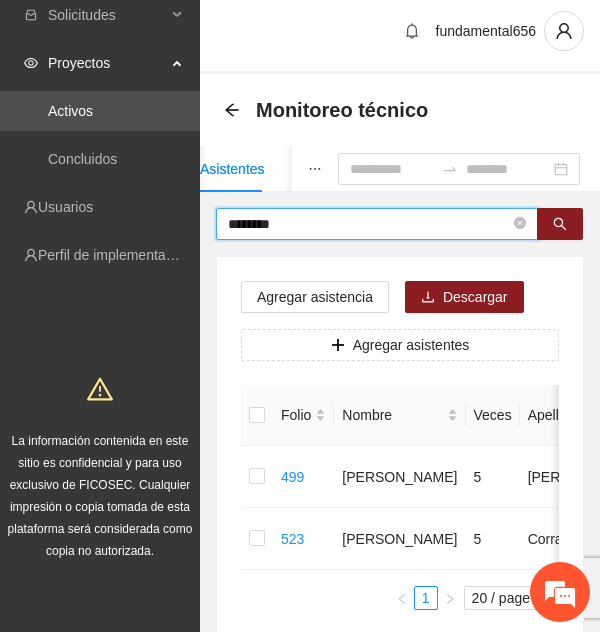 click on "********" at bounding box center (369, 224) 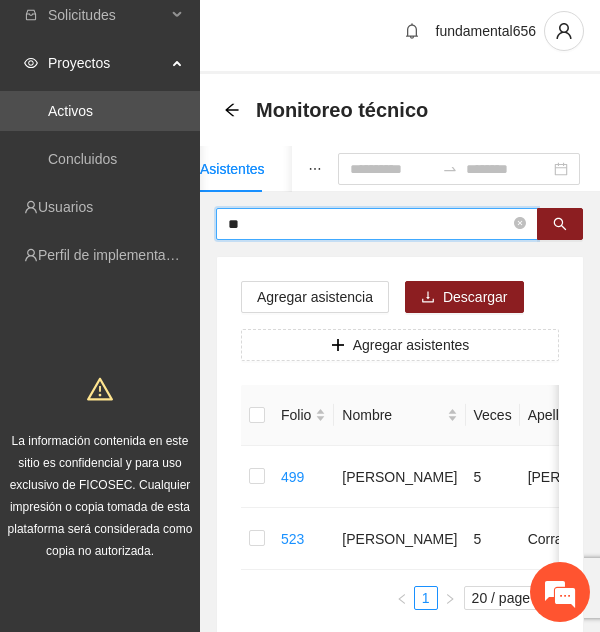 type on "*" 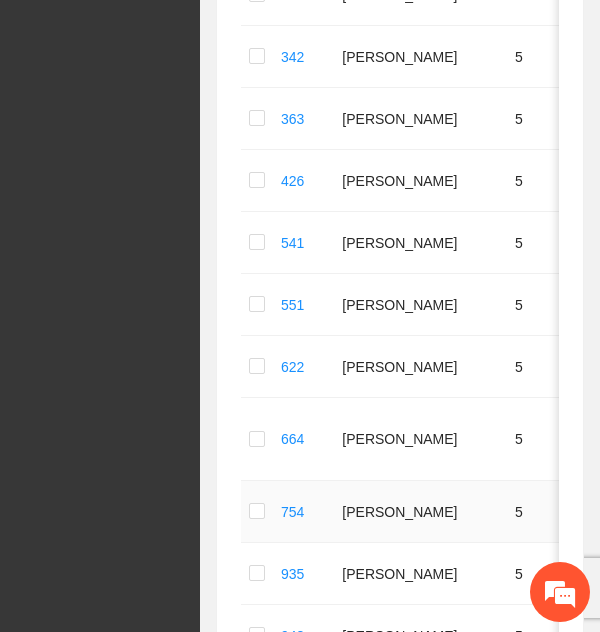 scroll, scrollTop: 613, scrollLeft: 0, axis: vertical 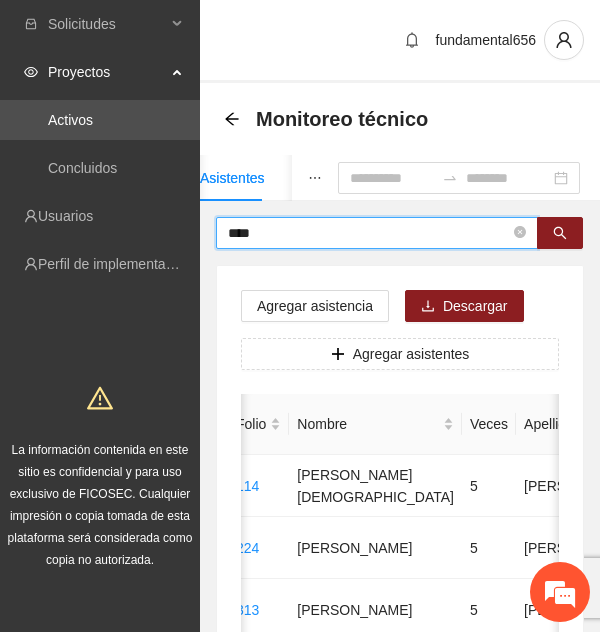 click on "****" at bounding box center (369, 233) 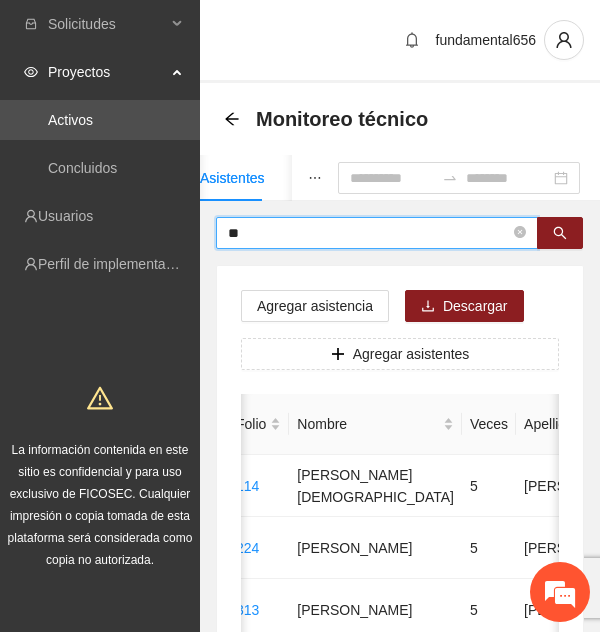 type on "*" 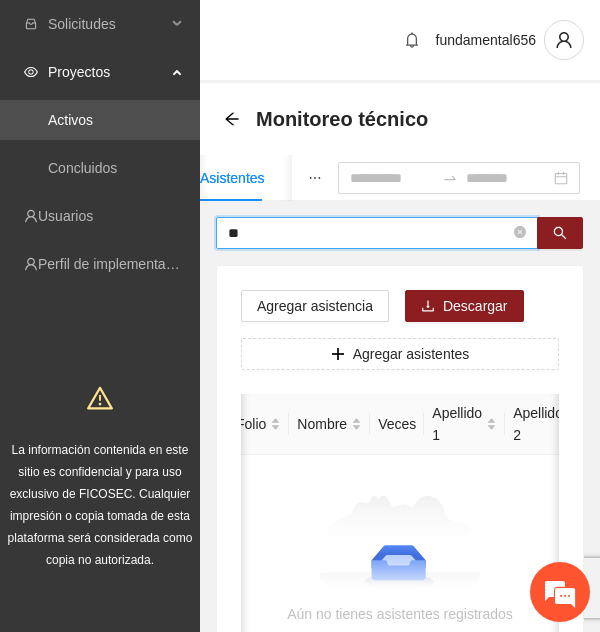 type on "*" 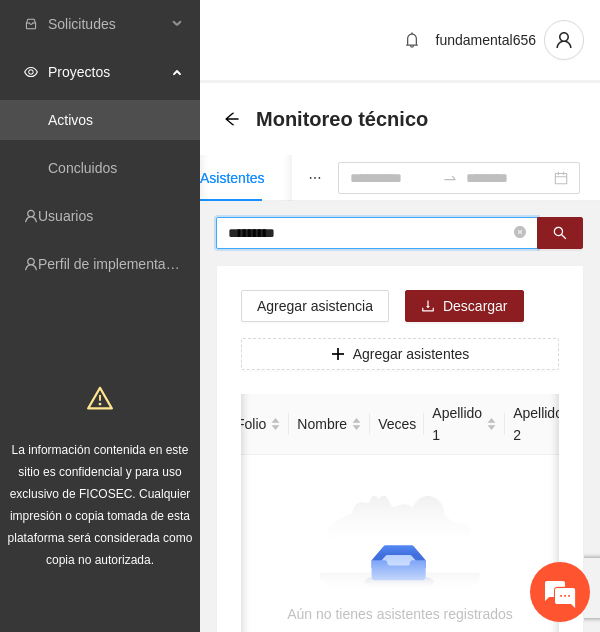 type on "*********" 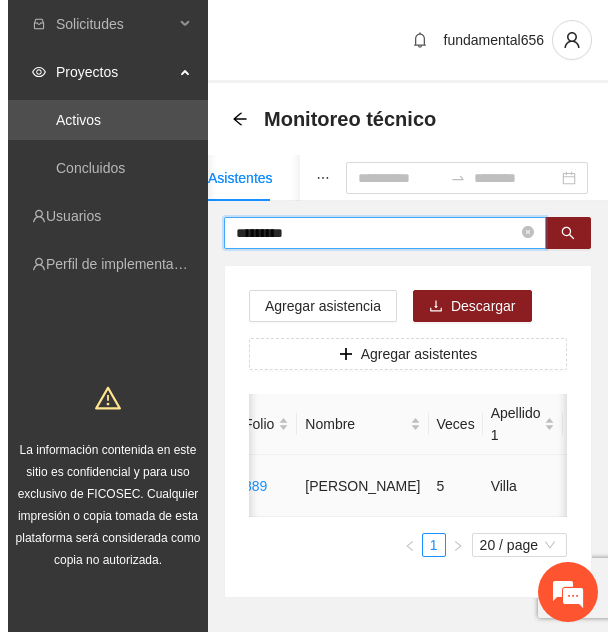 scroll, scrollTop: 0, scrollLeft: 0, axis: both 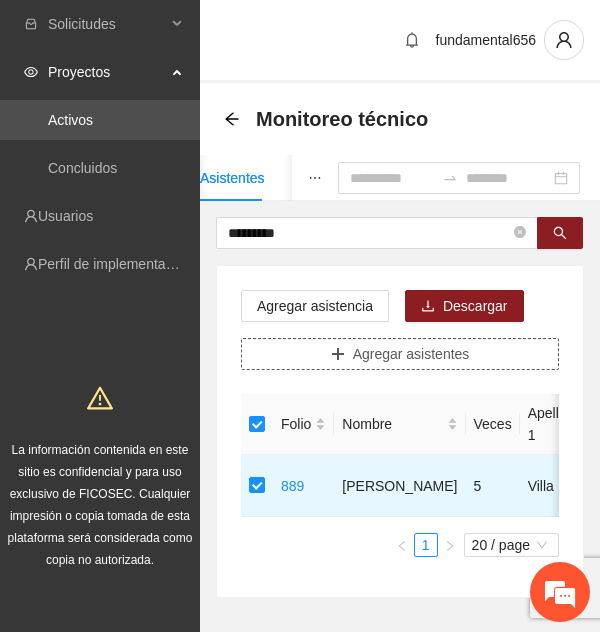 click on "Agregar asistentes" at bounding box center (411, 354) 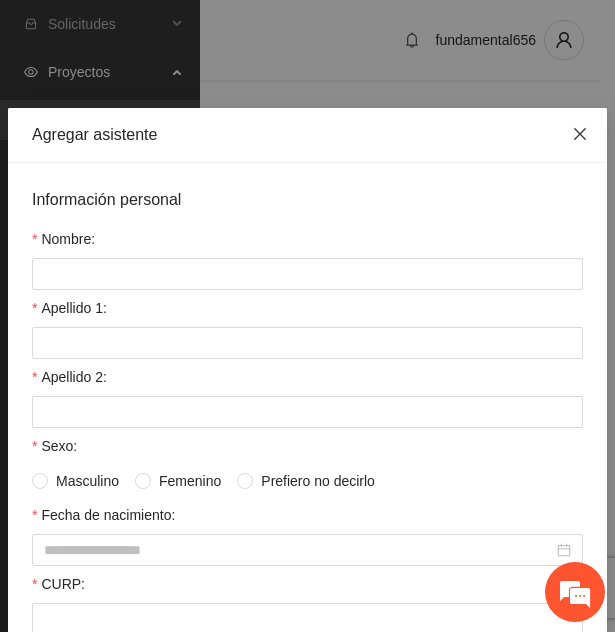 click at bounding box center [580, 135] 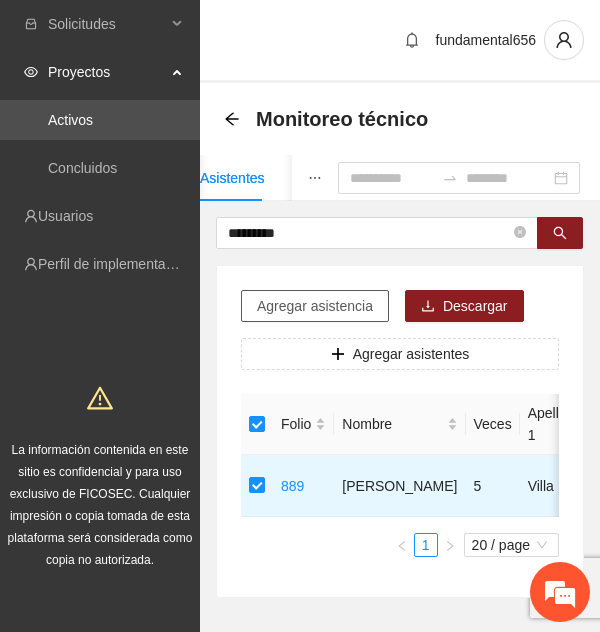 click on "Agregar asistencia" at bounding box center (315, 306) 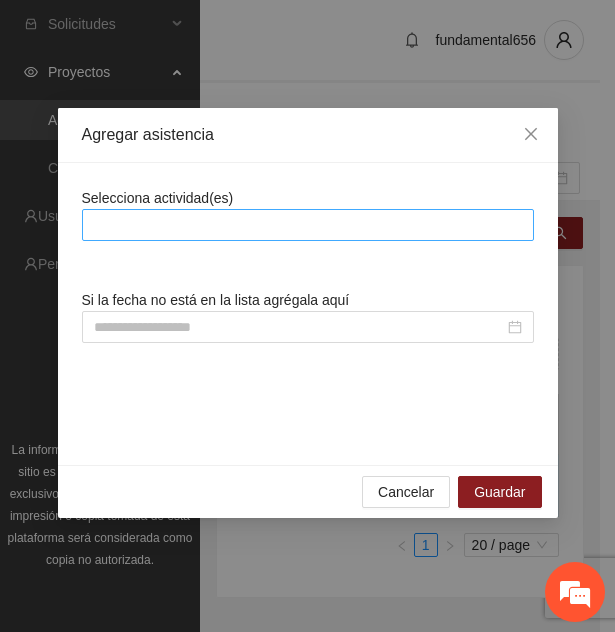 click at bounding box center [308, 225] 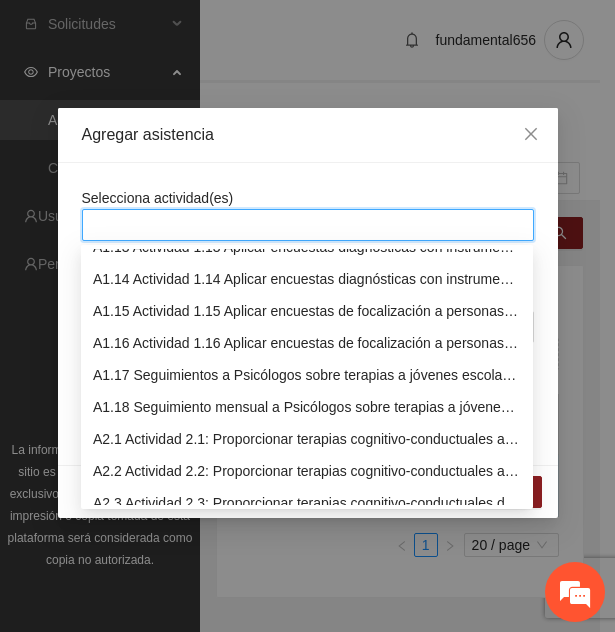 scroll, scrollTop: 403, scrollLeft: 0, axis: vertical 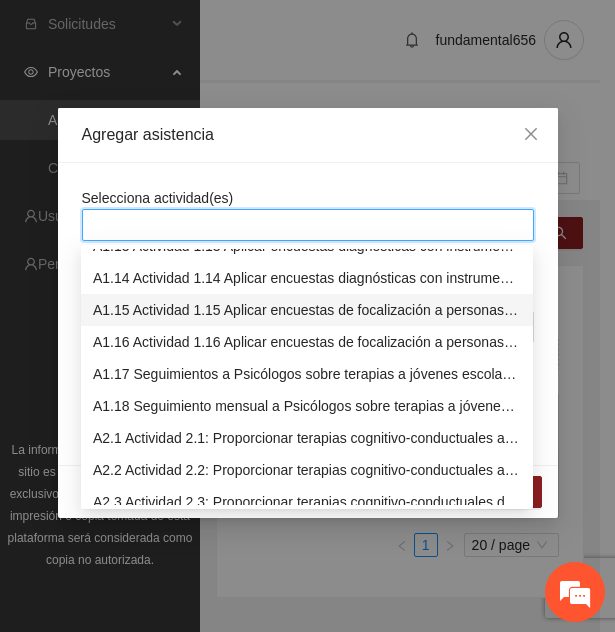click on "A1.15 Actividad 1.15 Aplicar encuestas de focalización a personas escolarizadas  en [GEOGRAPHIC_DATA]" at bounding box center (307, 310) 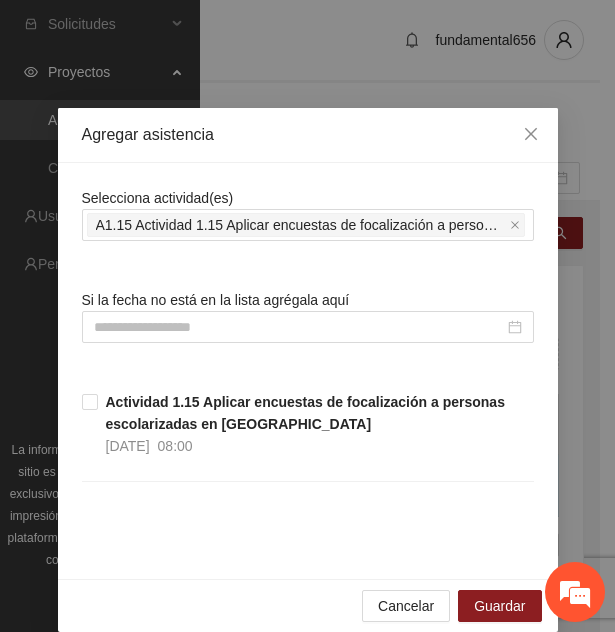 click on "Selecciona actividad(es) A1.15 Actividad 1.15 Aplicar encuestas de focalización a personas escolarizadas  en [GEOGRAPHIC_DATA]   Si la fecha no está en la lista agrégala aquí Actividad 1.15 Aplicar encuestas de focalización a personas escolarizadas  en [GEOGRAPHIC_DATA] [DATE] 08:00" at bounding box center [308, 371] 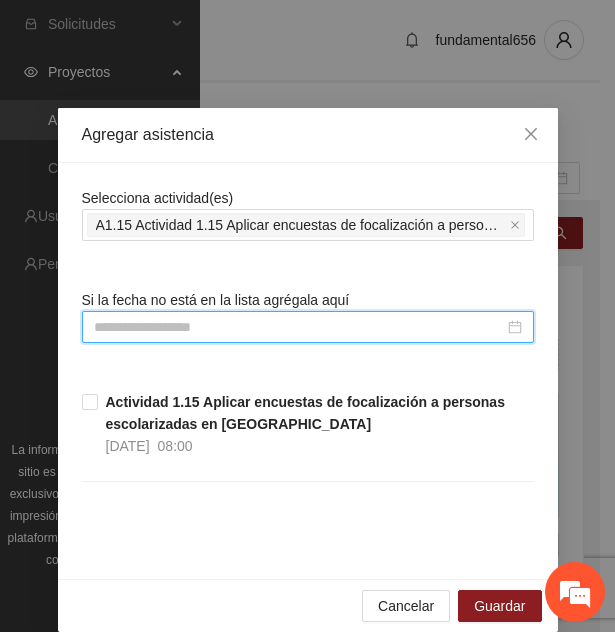 click at bounding box center [299, 327] 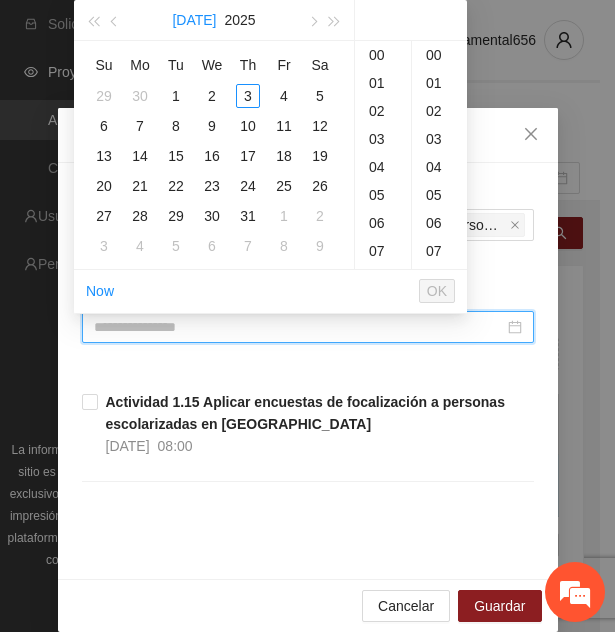 type on "**********" 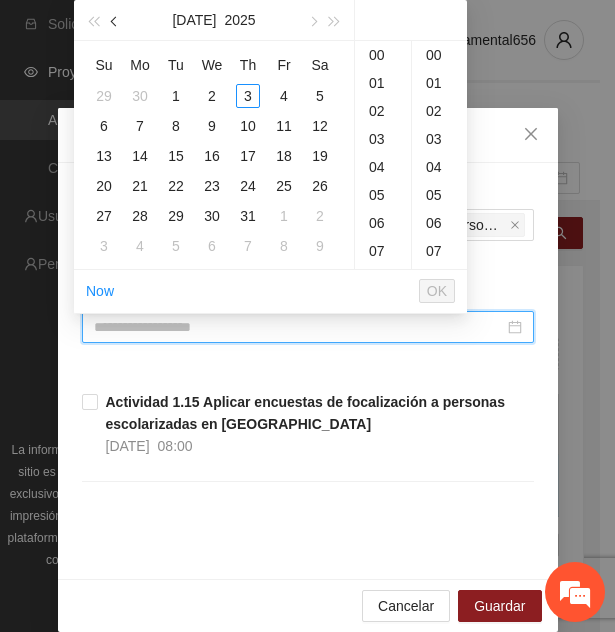 click at bounding box center [115, 20] 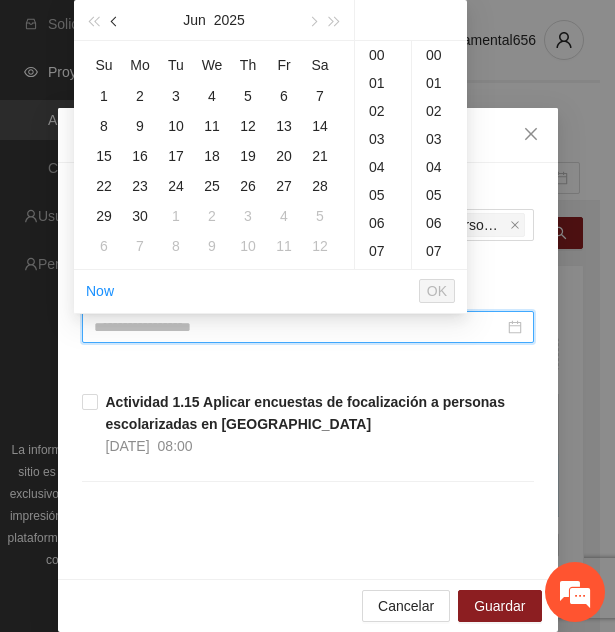 click at bounding box center [115, 20] 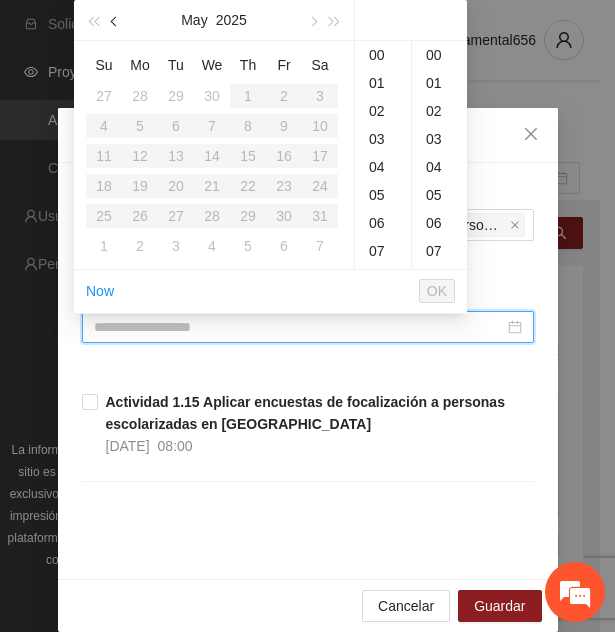 click at bounding box center [115, 20] 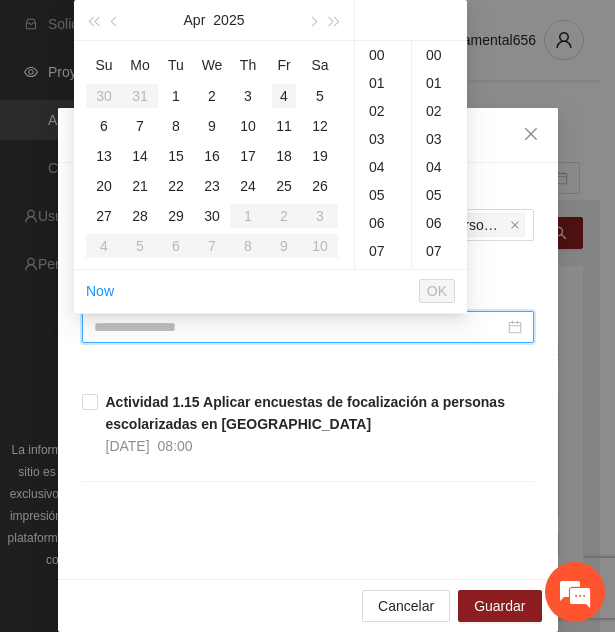click on "4" at bounding box center [284, 96] 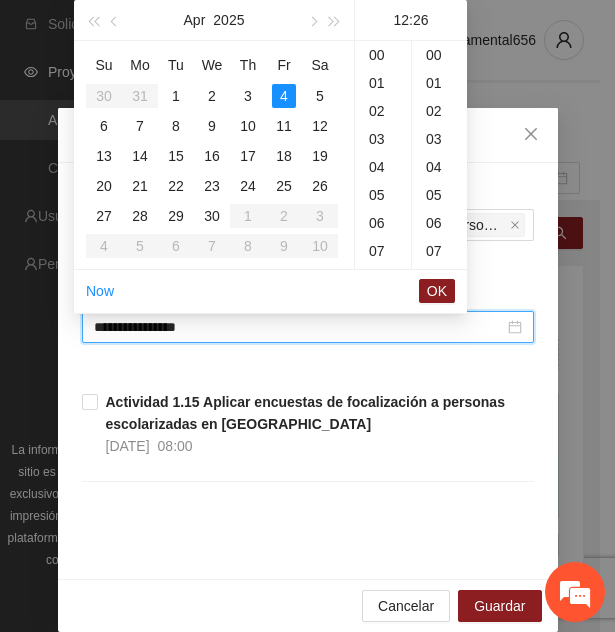scroll, scrollTop: 336, scrollLeft: 0, axis: vertical 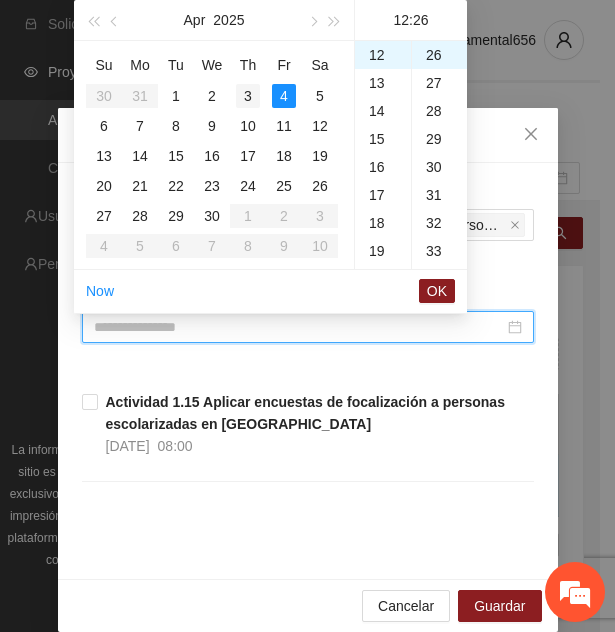 click on "3" at bounding box center [248, 96] 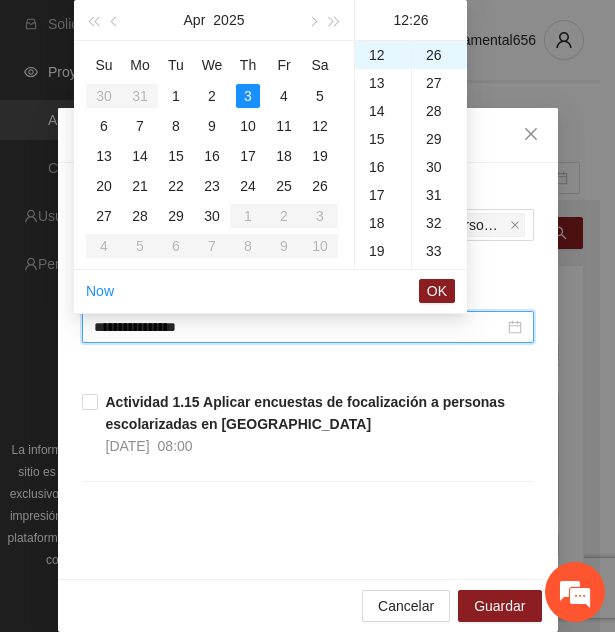 type on "**********" 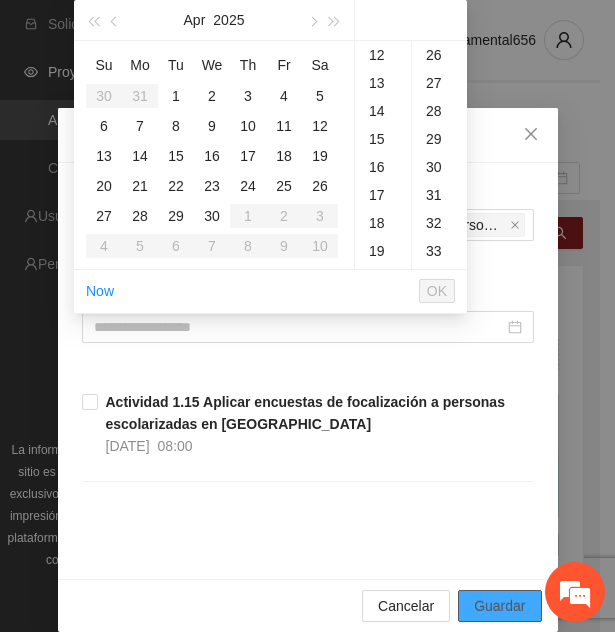 click on "Guardar" at bounding box center (499, 606) 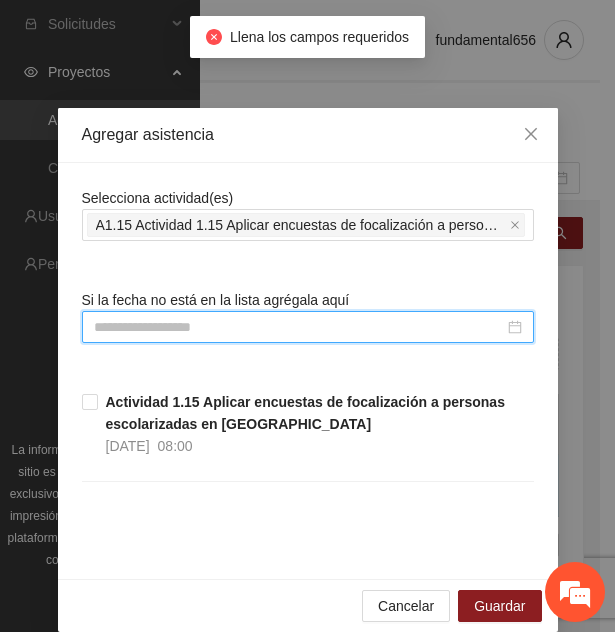 click at bounding box center (299, 327) 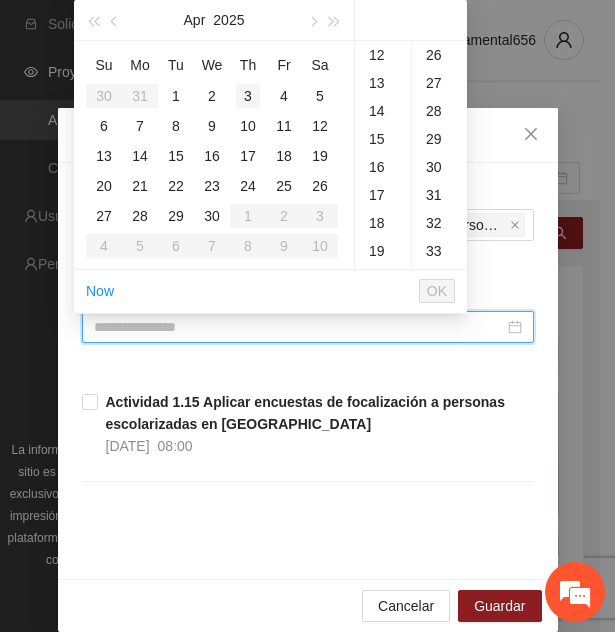 click on "3" at bounding box center (248, 96) 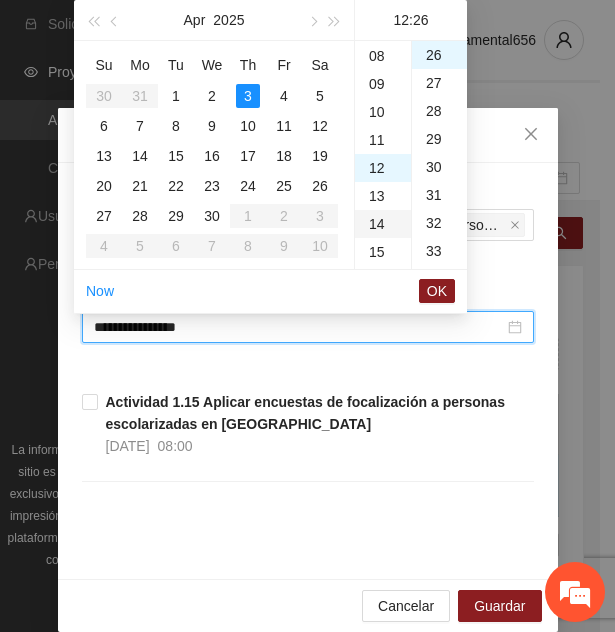 scroll, scrollTop: 226, scrollLeft: 0, axis: vertical 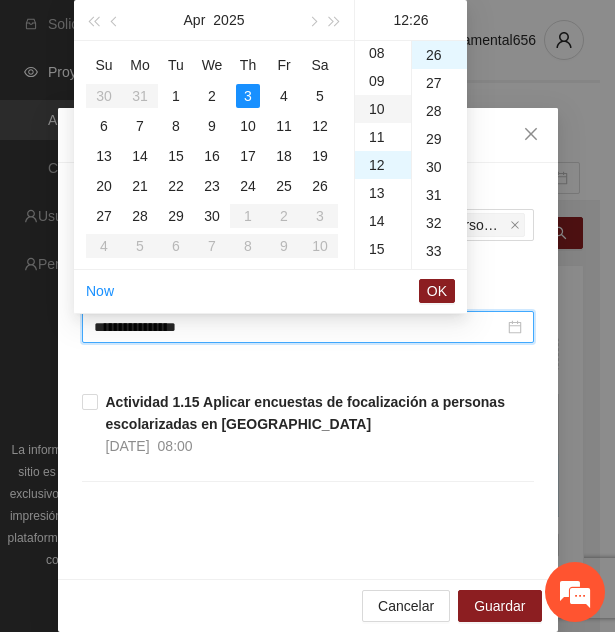 click on "10" at bounding box center [383, 109] 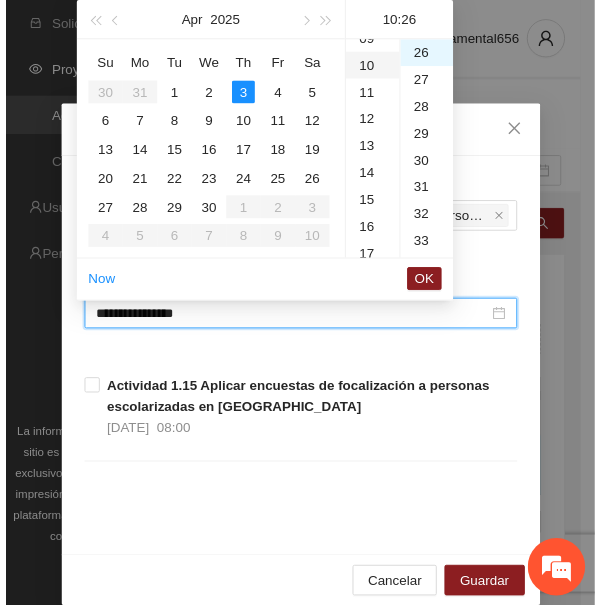 scroll, scrollTop: 280, scrollLeft: 0, axis: vertical 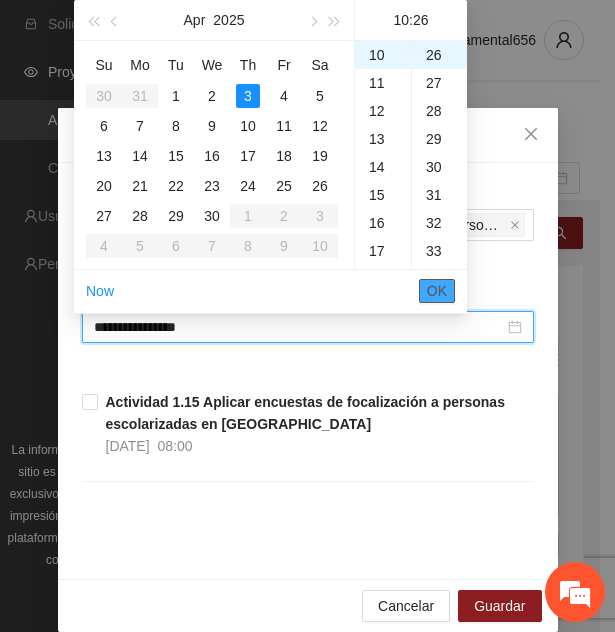click on "OK" at bounding box center (437, 291) 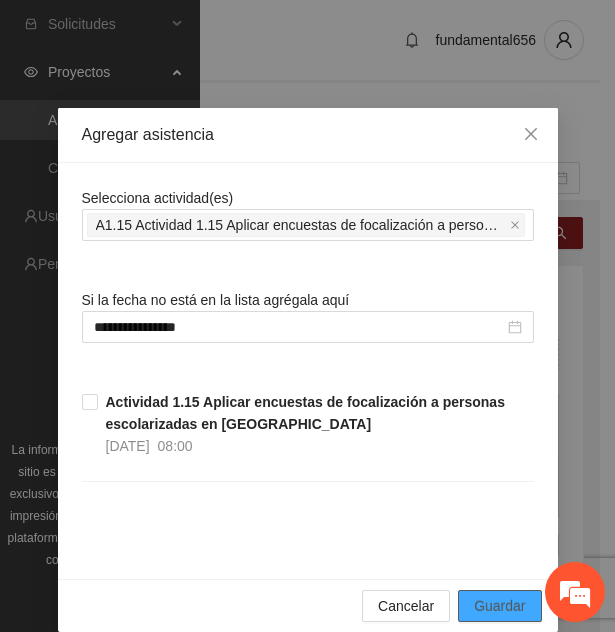 click on "Guardar" at bounding box center [499, 606] 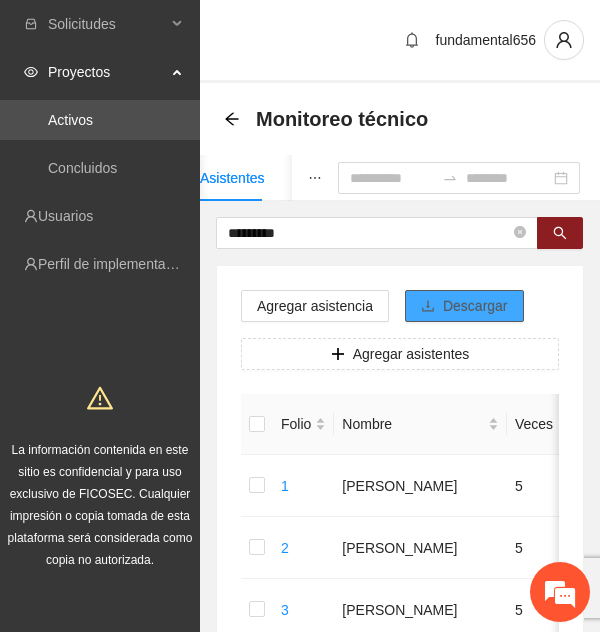 click on "Descargar" at bounding box center [464, 306] 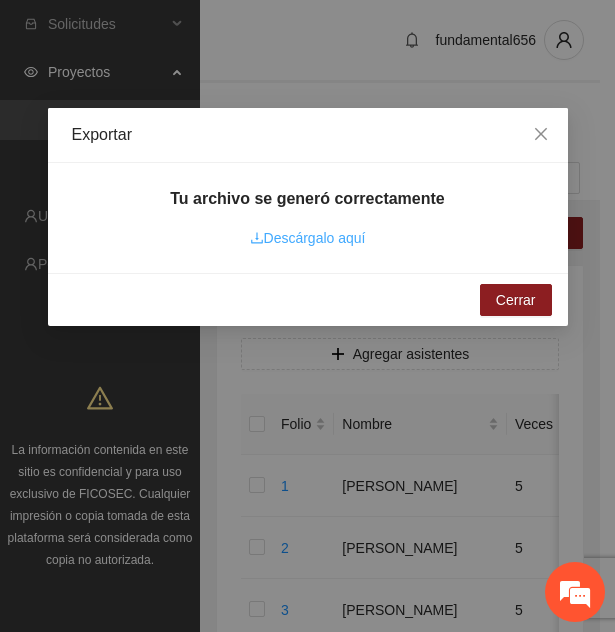 click on "Descárgalo aquí" at bounding box center [308, 238] 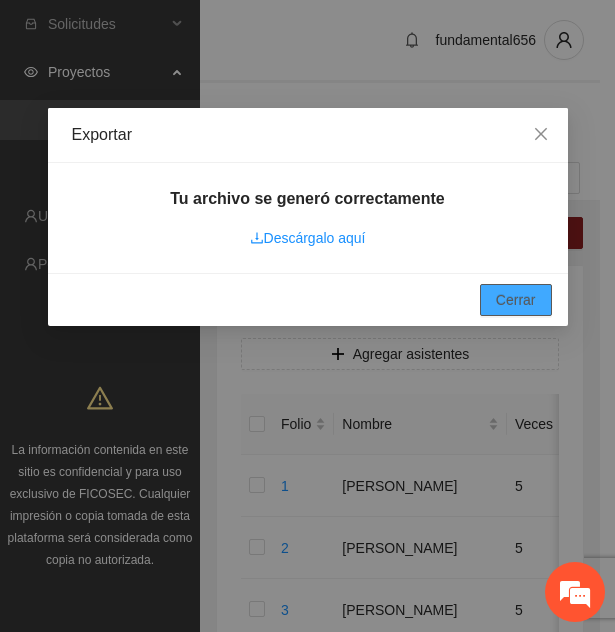 click on "Cerrar" at bounding box center [516, 300] 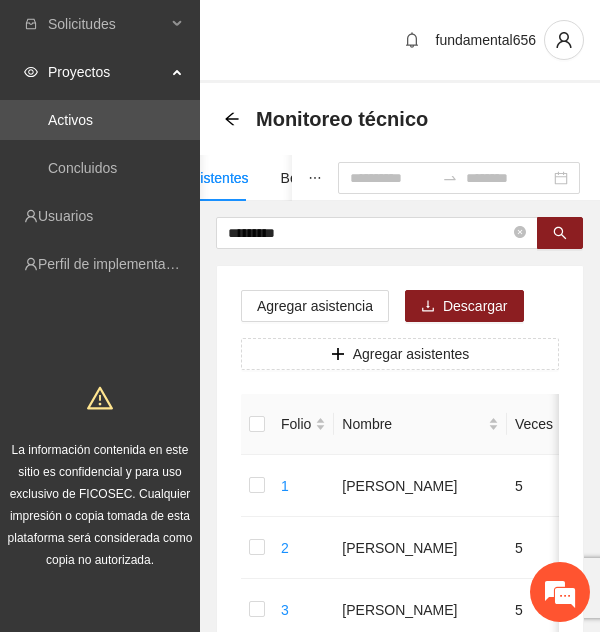 click on "Asistentes" at bounding box center (216, 178) 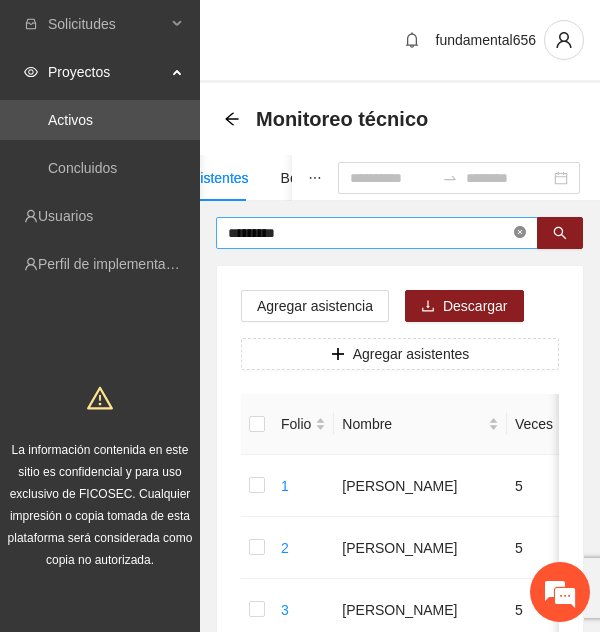 click 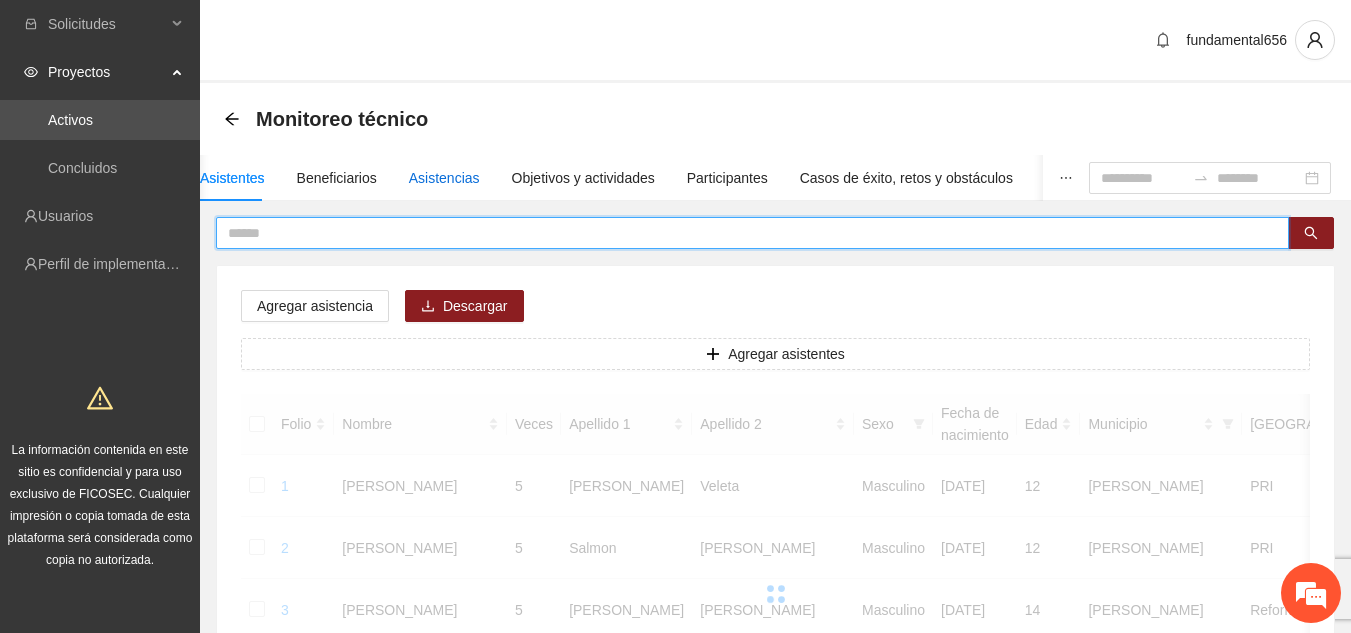 click on "Asistencias" at bounding box center (444, 178) 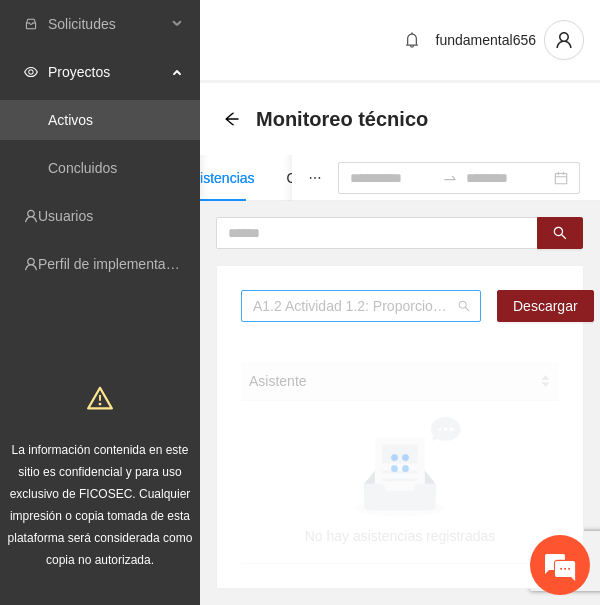 click on "A1.2 Actividad 1.2:  Proporcionar terapias cognitivo-conductuales a adolescentes y jóvenes con consumo de sustancia y/o comportamiento agresivo en  [PERSON_NAME]" at bounding box center [361, 306] 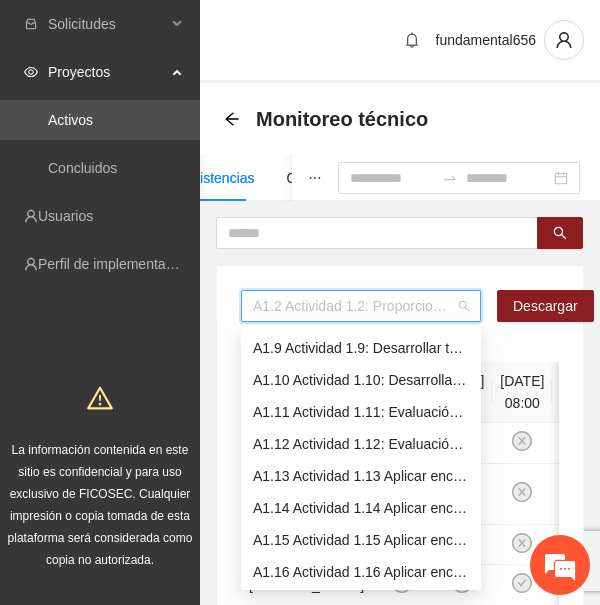 scroll, scrollTop: 255, scrollLeft: 0, axis: vertical 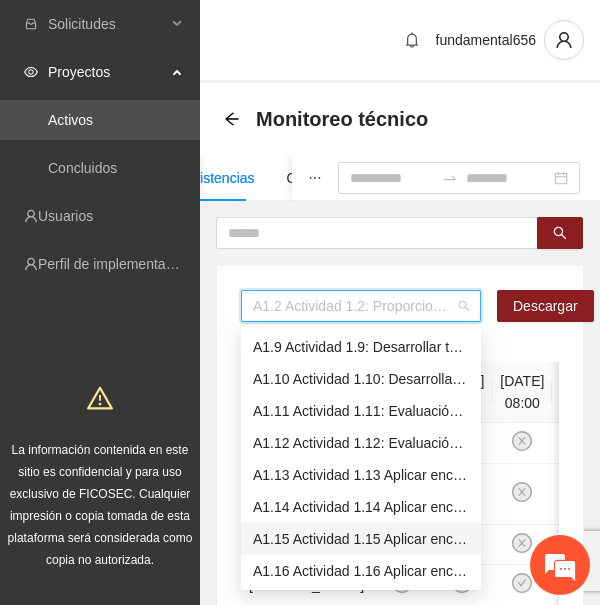 click on "A1.15 Actividad 1.15 Aplicar encuestas de focalización a personas escolarizadas  en [GEOGRAPHIC_DATA]" at bounding box center (361, 539) 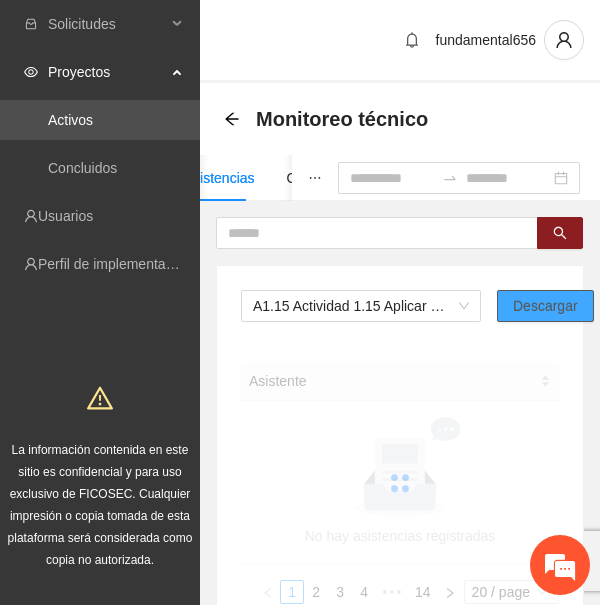 click on "Descargar" at bounding box center (545, 306) 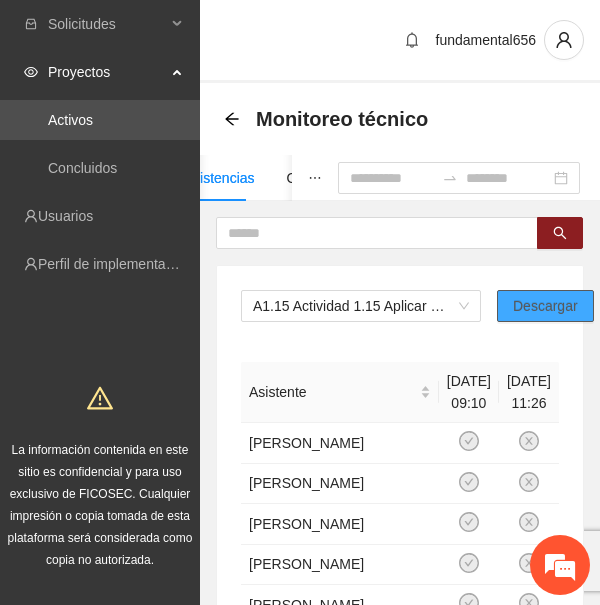 click on "Descargar" at bounding box center (545, 306) 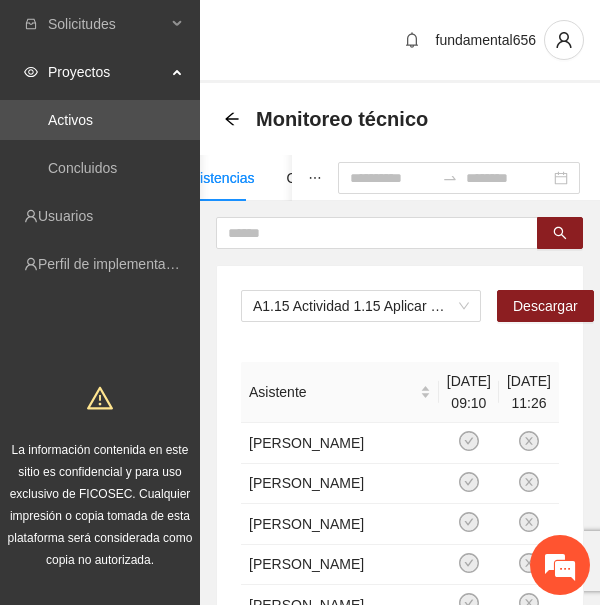 click on "Asistentes Beneficiarios Asistencias Objetivos y actividades Participantes Casos de éxito, retos y obstáculos Cronograma Visita de campo y entregables A1.15 Actividad 1.15 Aplicar encuestas de focalización a personas escolarizadas  en [GEOGRAPHIC_DATA] Descargar Asistente [DATE] 09:10 [DATE] 11:26       [PERSON_NAME] [PERSON_NAME] [PERSON_NAME] [PERSON_NAME] [PERSON_NAME] [PERSON_NAME] [PERSON_NAME] [PERSON_NAME] [PERSON_NAME] [PERSON_NAME] [PERSON_NAME] [PERSON_NAME] [PERSON_NAME] [PERSON_NAME] Santiago [PERSON_NAME] [PERSON_NAME] [PERSON_NAME] [PERSON_NAME] [PERSON_NAME] [PERSON_NAME] [PERSON_NAME] [PERSON_NAME] 1 2 3 4 5 ••• 14 20 / page" at bounding box center [400, 755] 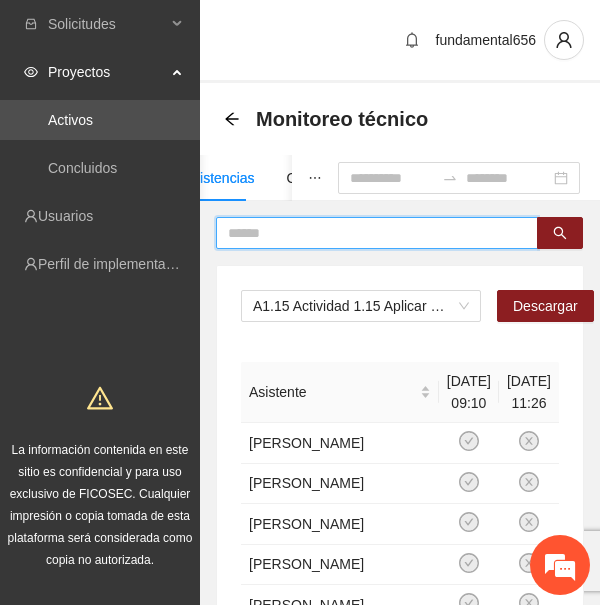 click at bounding box center [369, 233] 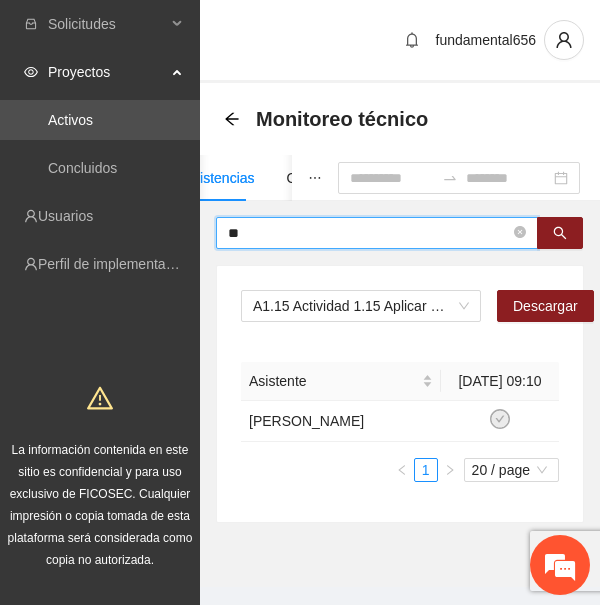 type on "*" 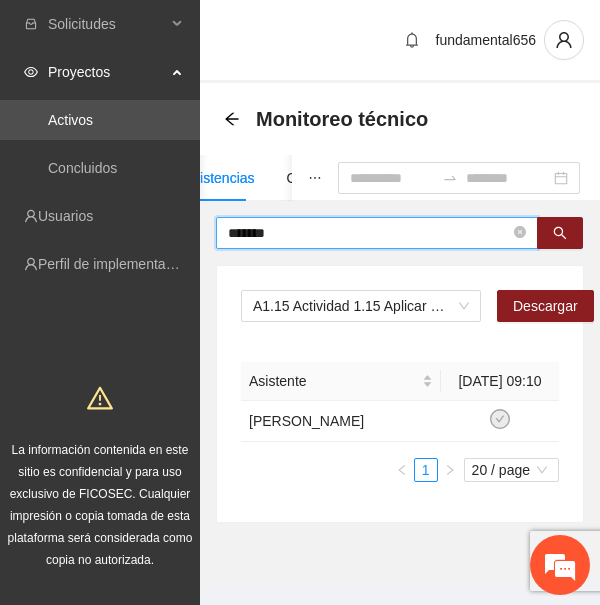 click on "*******" at bounding box center [369, 233] 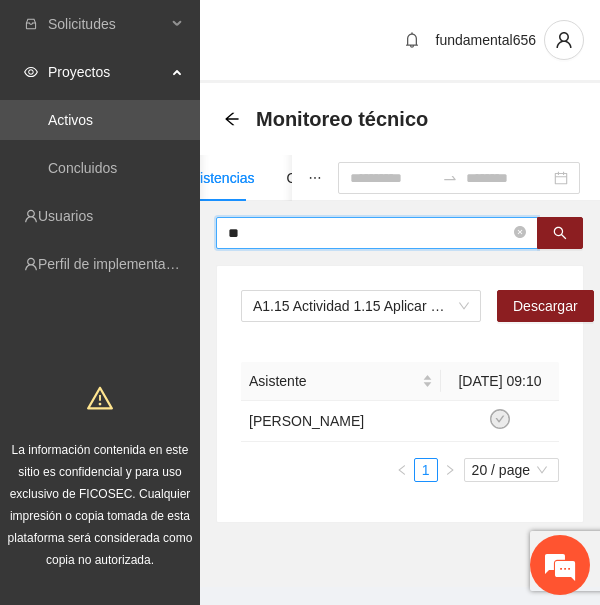 type on "*" 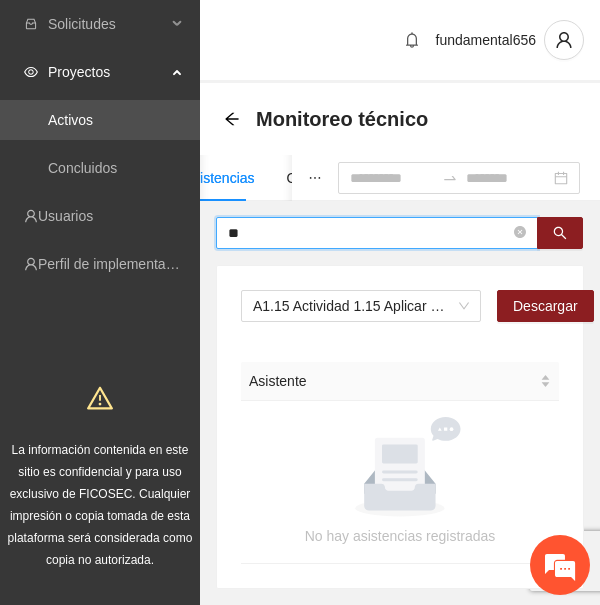 type on "*" 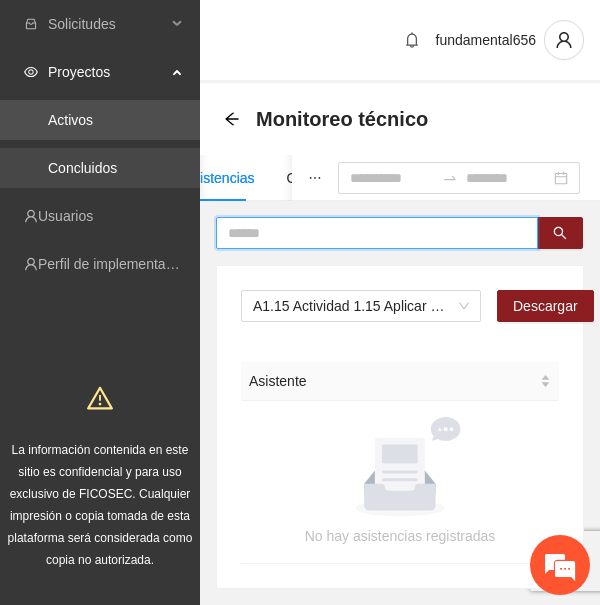 type 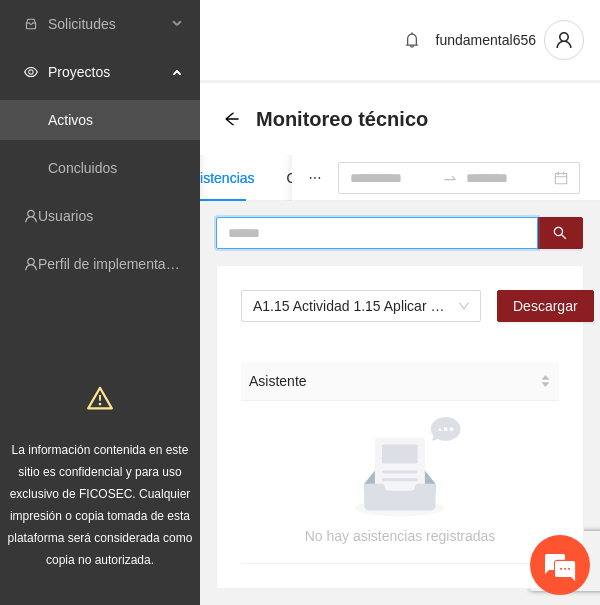 scroll, scrollTop: 104, scrollLeft: 0, axis: vertical 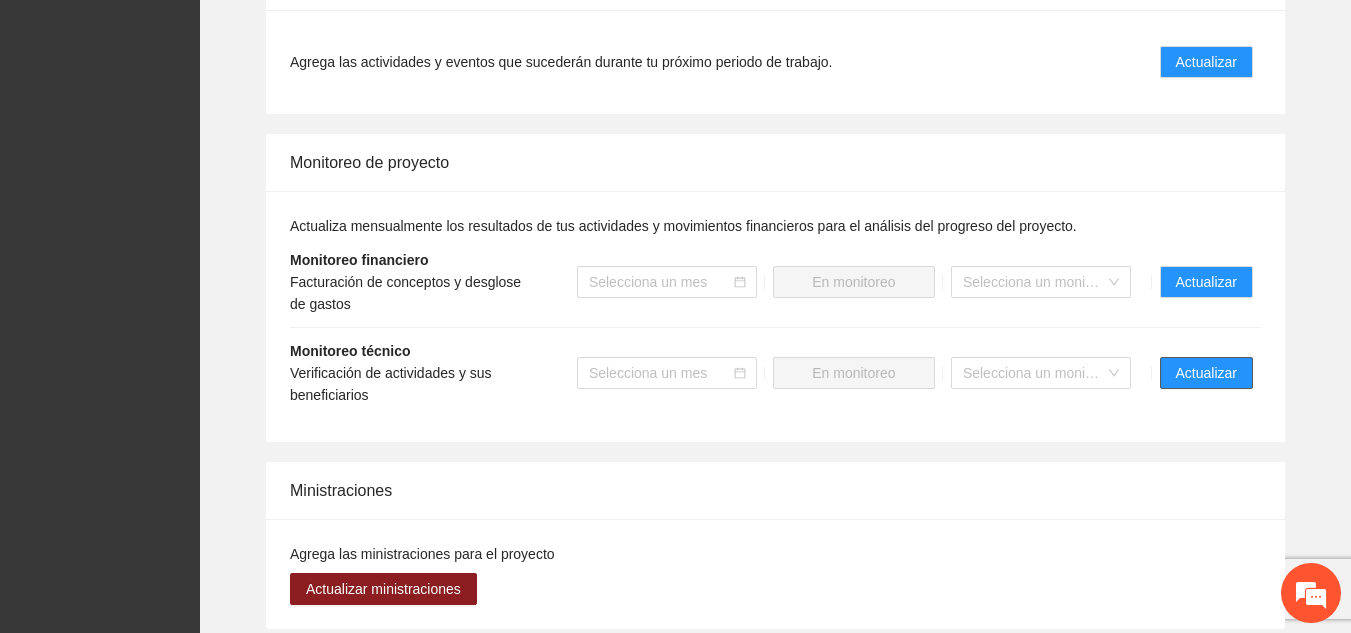 click on "Actualizar" at bounding box center (1206, 373) 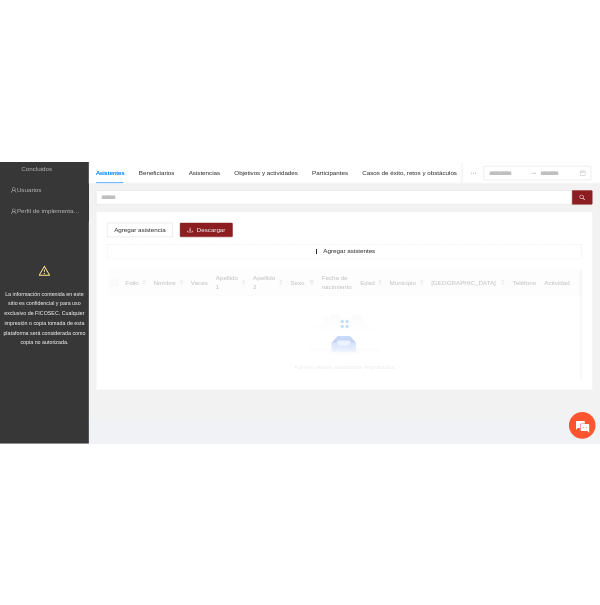 scroll, scrollTop: 0, scrollLeft: 0, axis: both 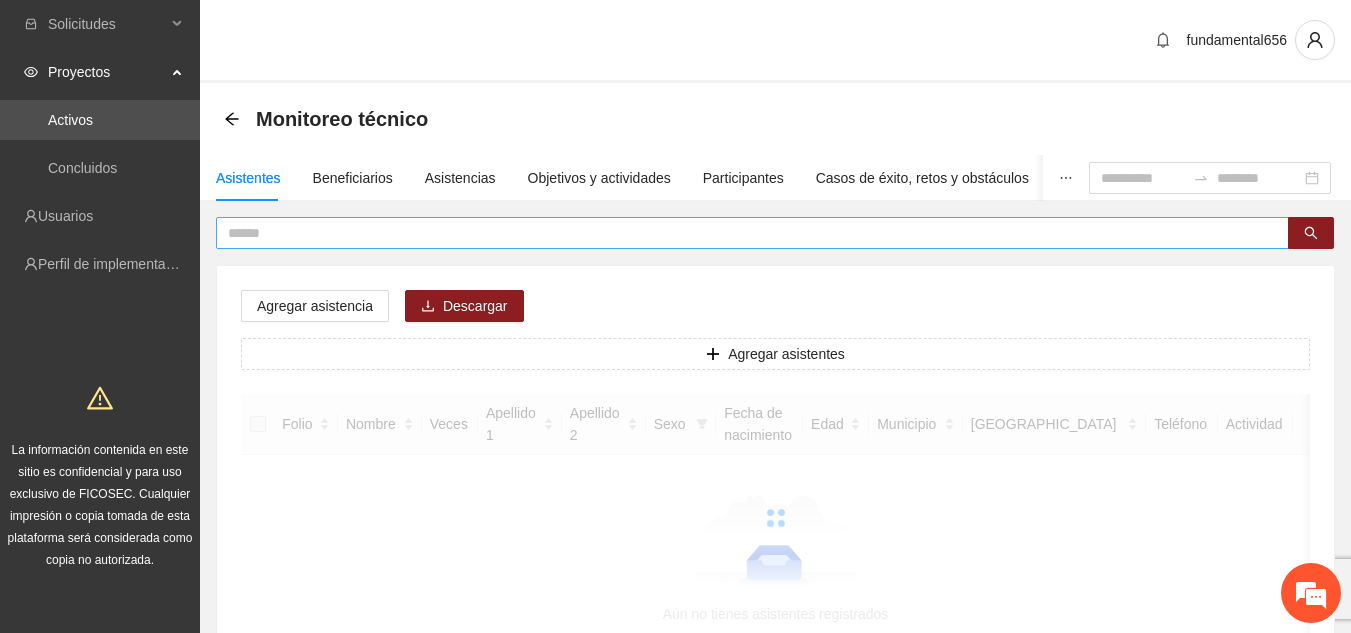 click at bounding box center [744, 233] 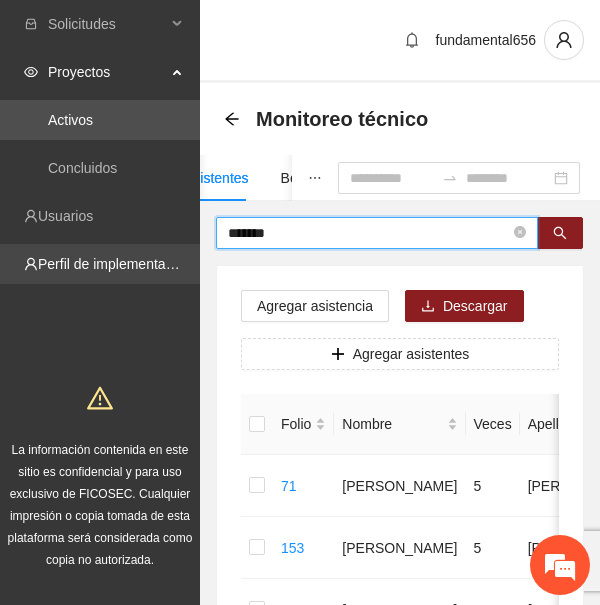 drag, startPoint x: 306, startPoint y: 223, endPoint x: 138, endPoint y: 253, distance: 170.65755 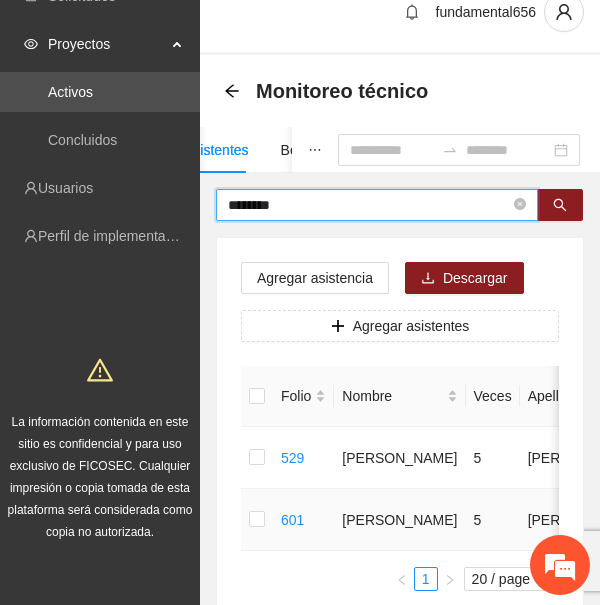 scroll, scrollTop: 14, scrollLeft: 0, axis: vertical 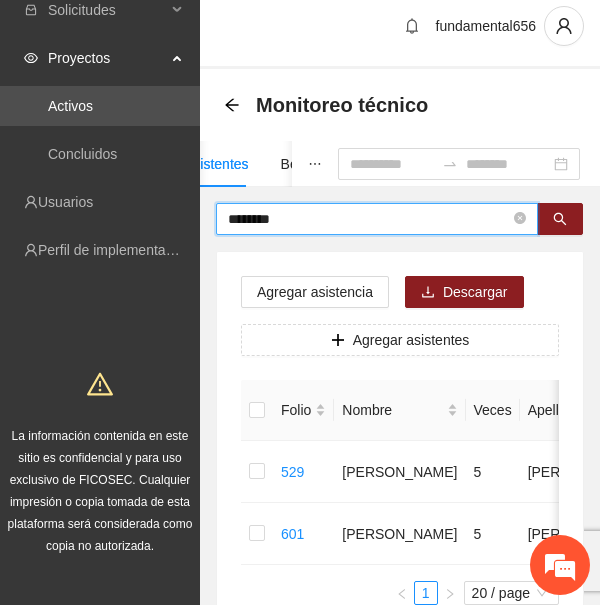 drag, startPoint x: 278, startPoint y: 219, endPoint x: 205, endPoint y: 218, distance: 73.00685 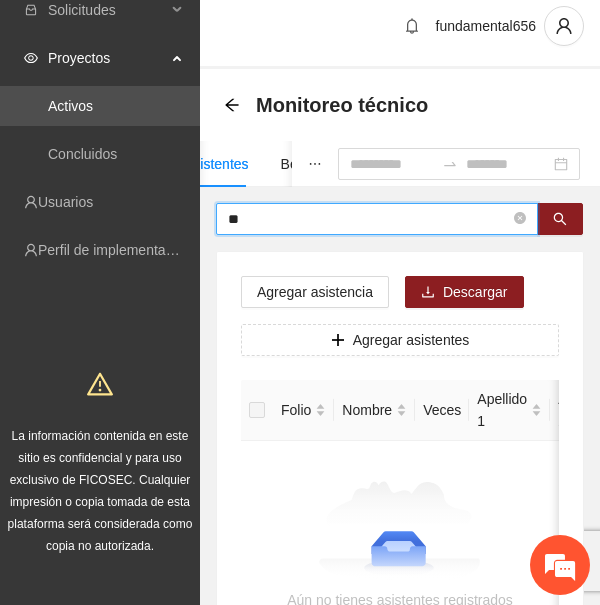 type on "*" 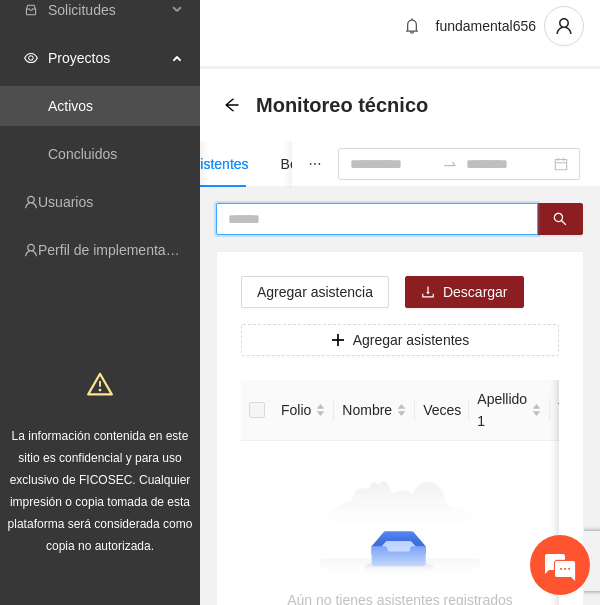 type on "*" 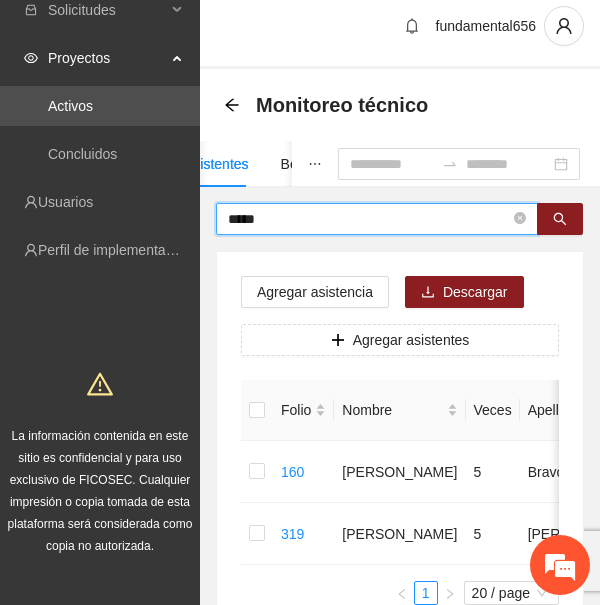 click on "*****" at bounding box center (369, 219) 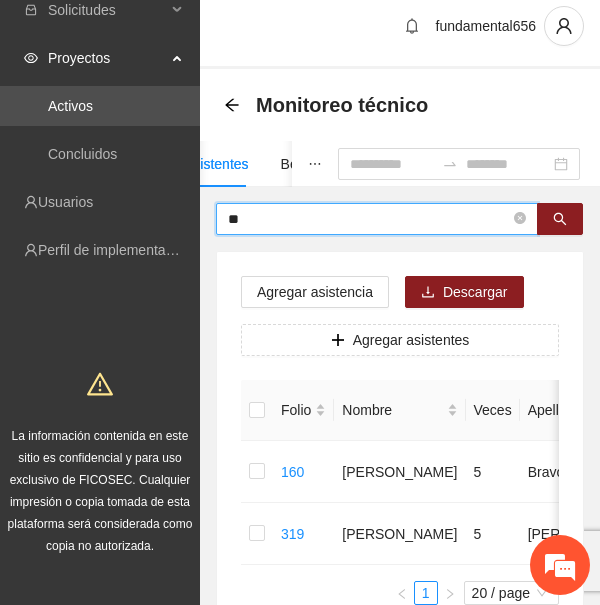 type on "*" 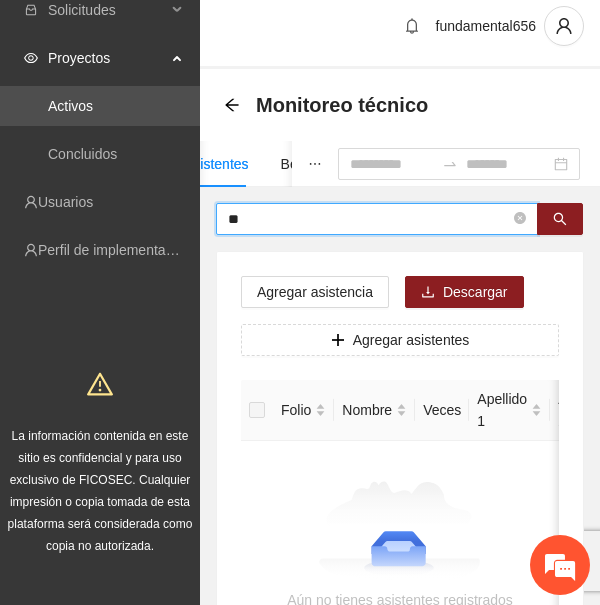 type on "*" 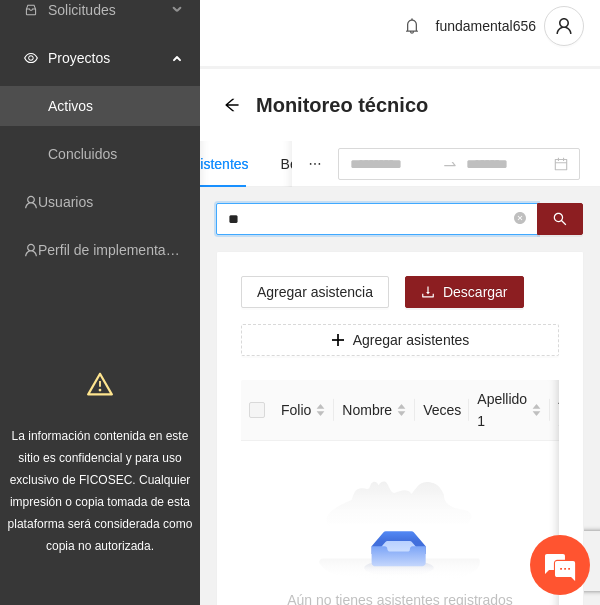 type on "*" 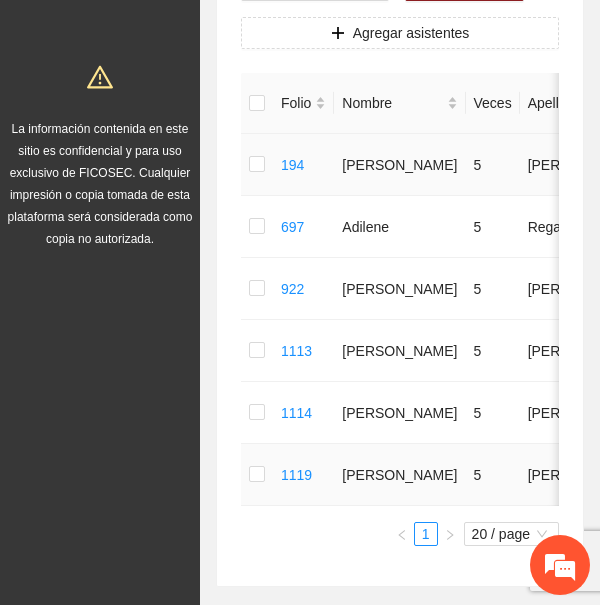 scroll, scrollTop: 322, scrollLeft: 0, axis: vertical 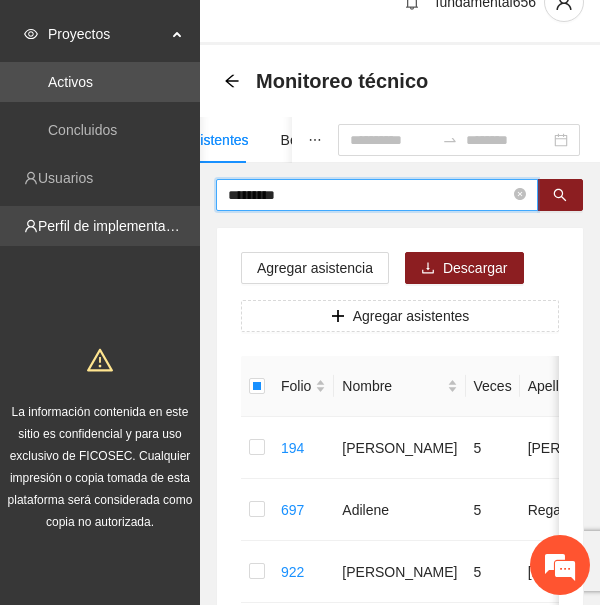 drag, startPoint x: 308, startPoint y: 195, endPoint x: 144, endPoint y: 208, distance: 164.51443 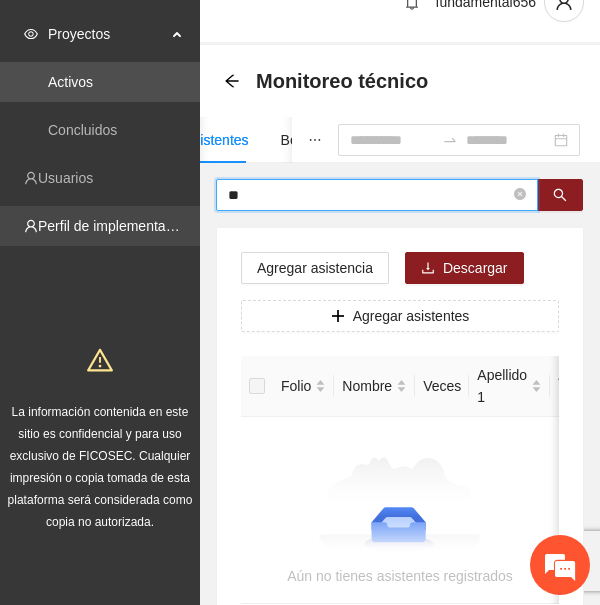 type on "*" 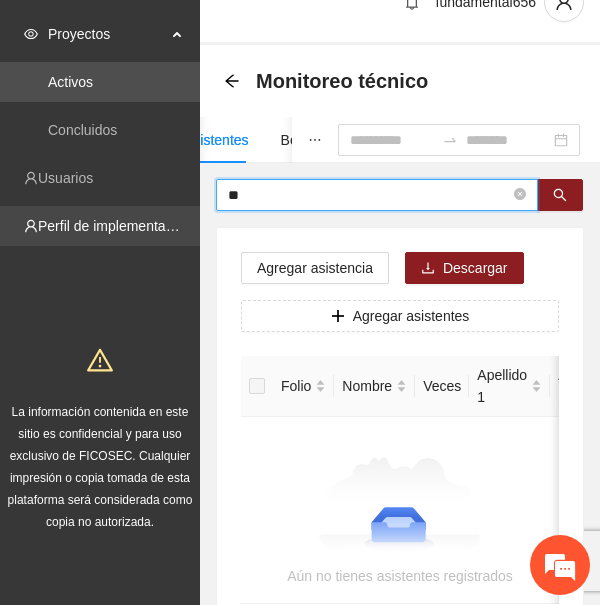 type on "*" 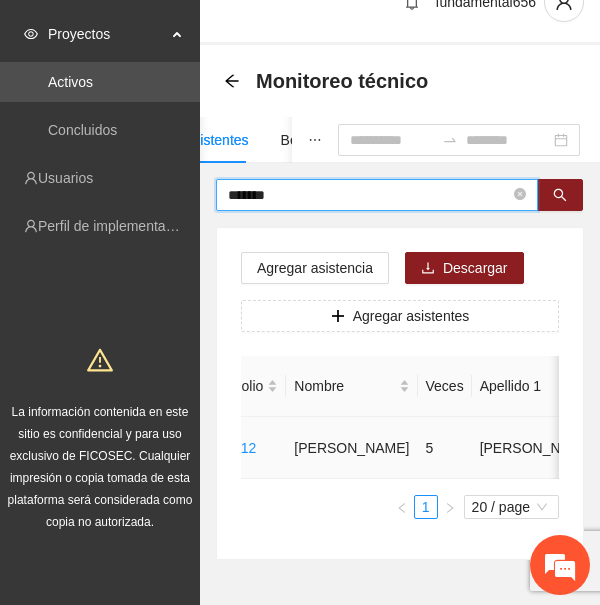 scroll, scrollTop: 0, scrollLeft: 0, axis: both 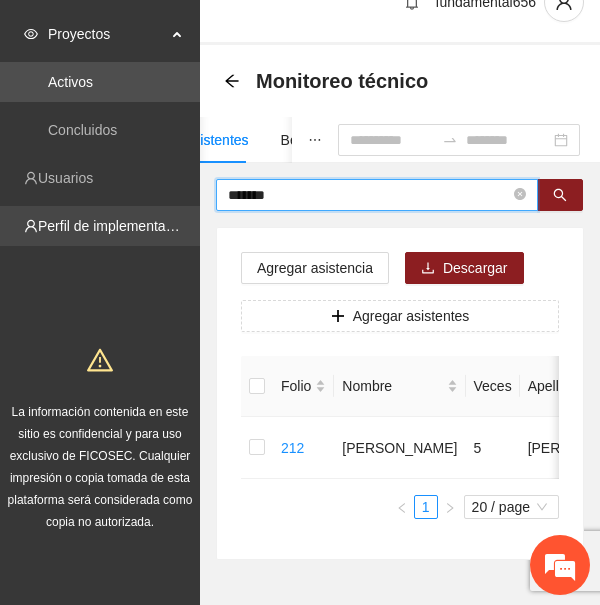 drag, startPoint x: 293, startPoint y: 197, endPoint x: 150, endPoint y: 207, distance: 143.34923 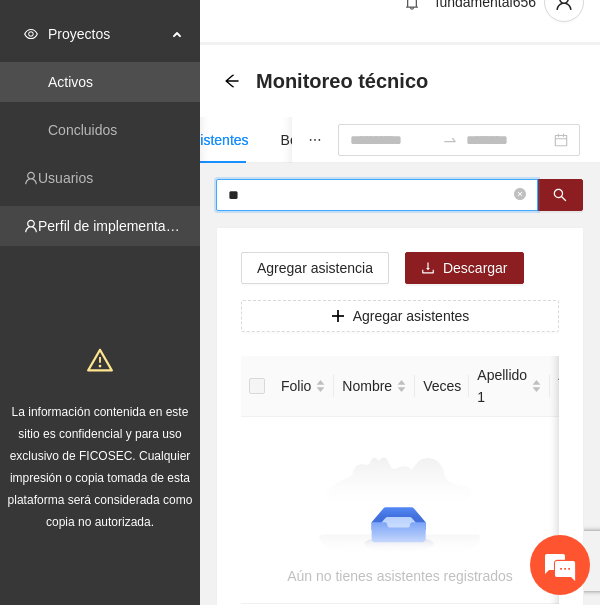 type on "*" 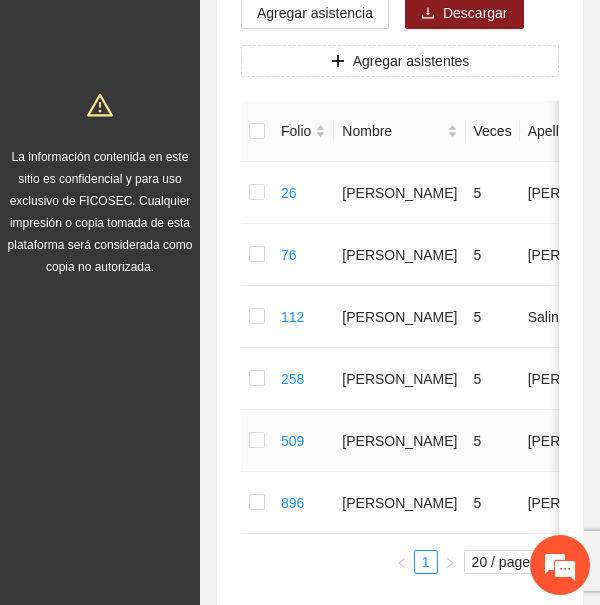 scroll, scrollTop: 0, scrollLeft: 0, axis: both 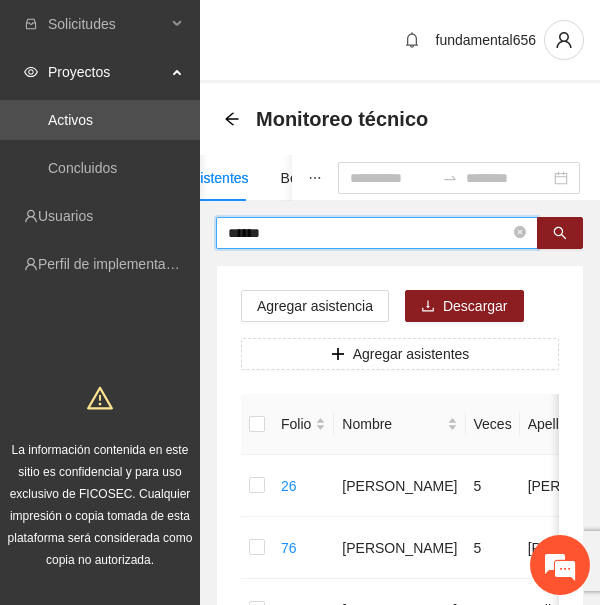 click on "******" at bounding box center (369, 233) 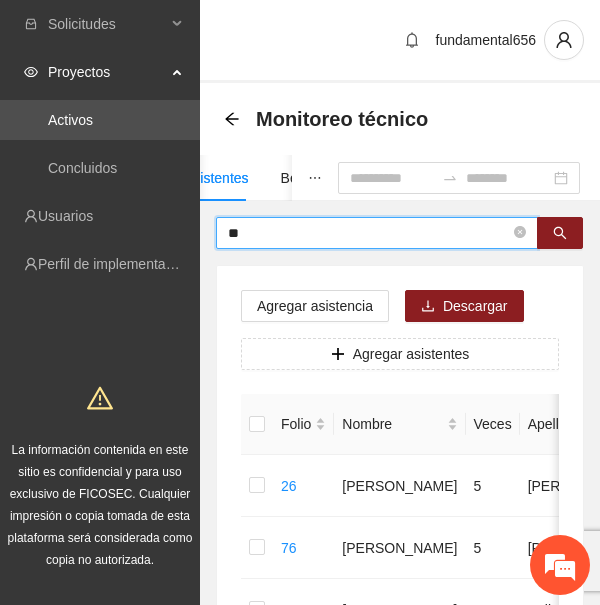 type on "*" 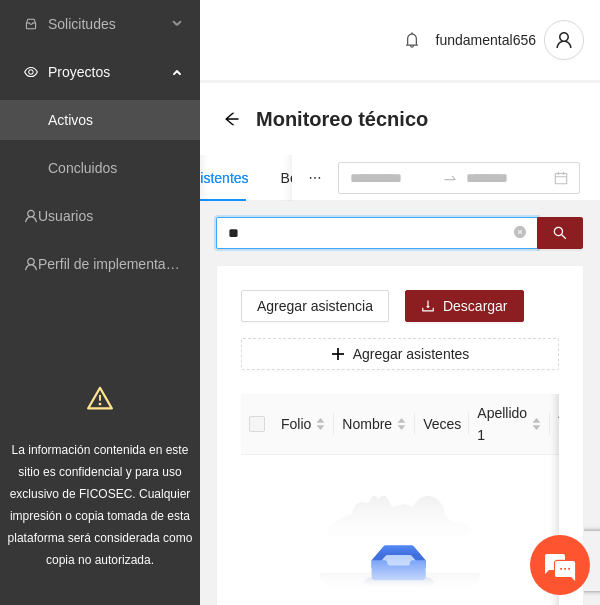 type on "*" 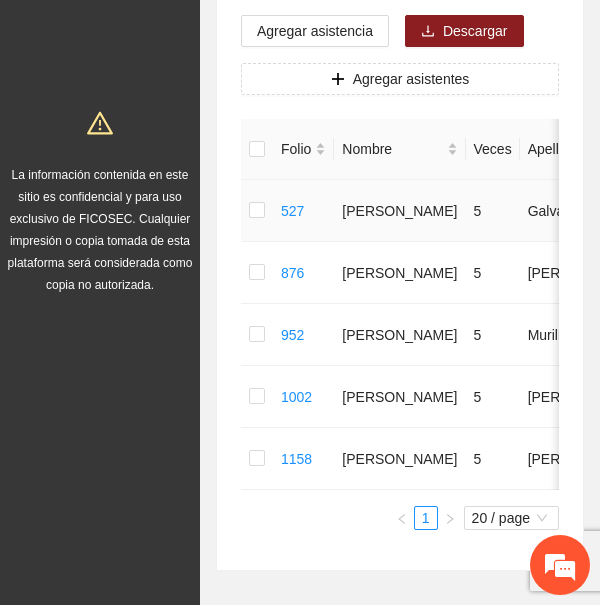 scroll, scrollTop: 0, scrollLeft: 0, axis: both 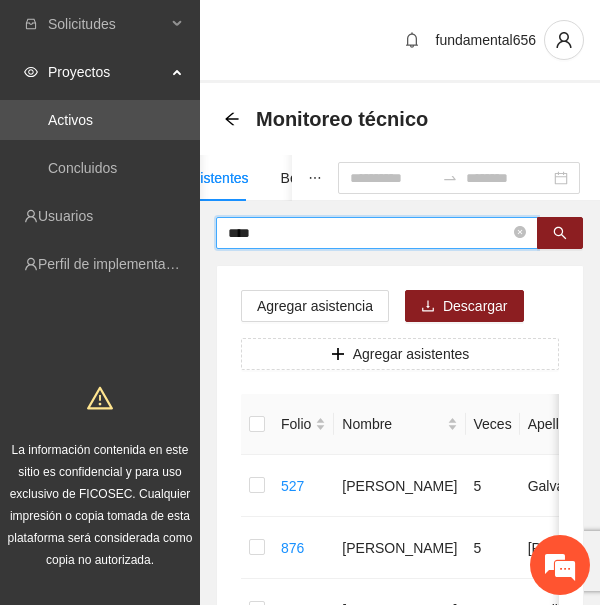 click on "****" at bounding box center (369, 233) 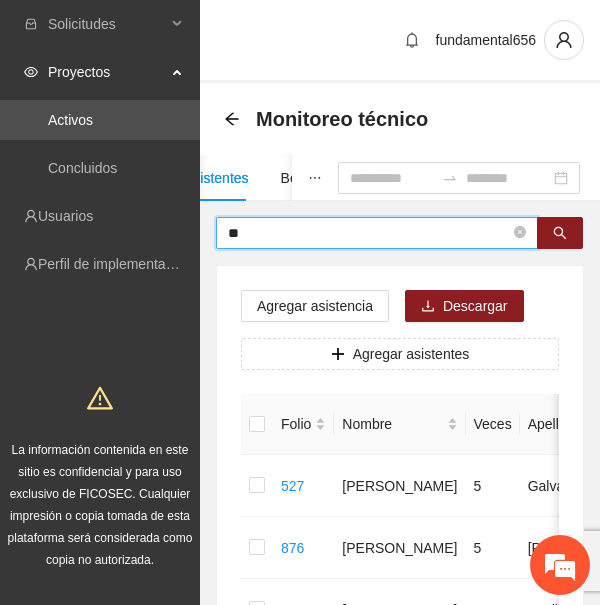 type on "*" 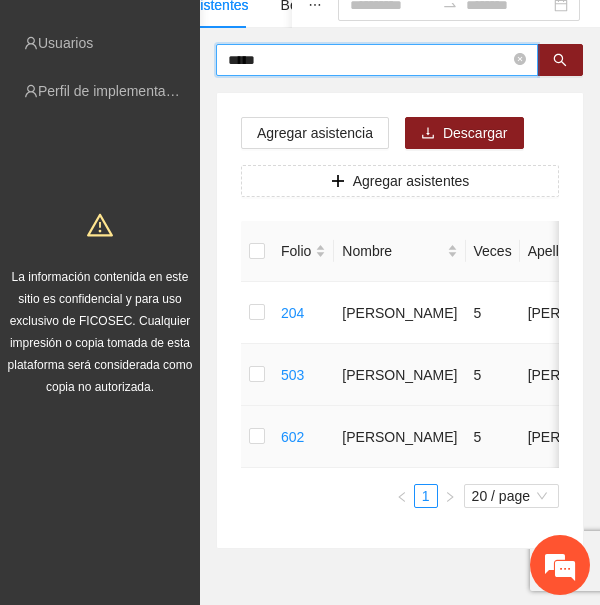 scroll, scrollTop: 174, scrollLeft: 0, axis: vertical 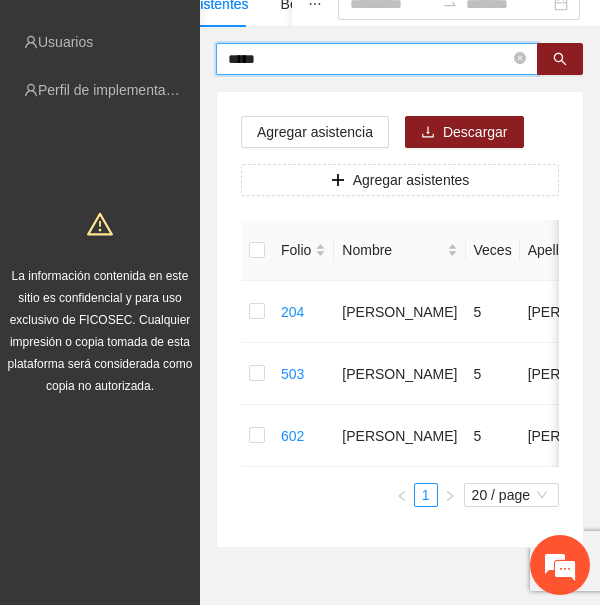 click on "*****" at bounding box center (369, 59) 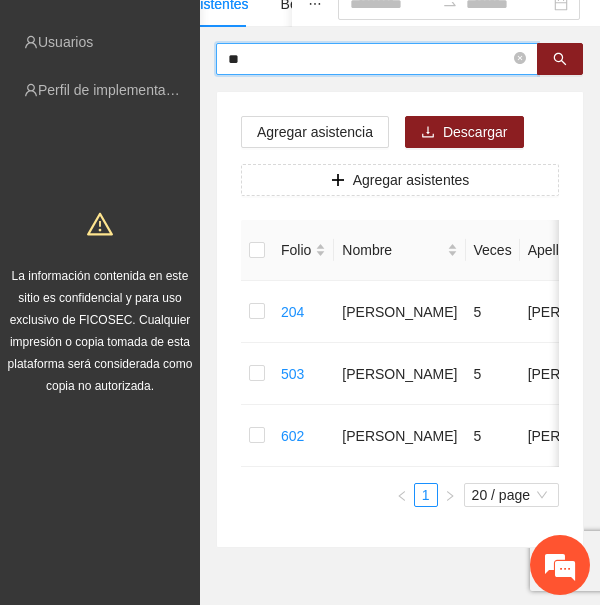 type on "*" 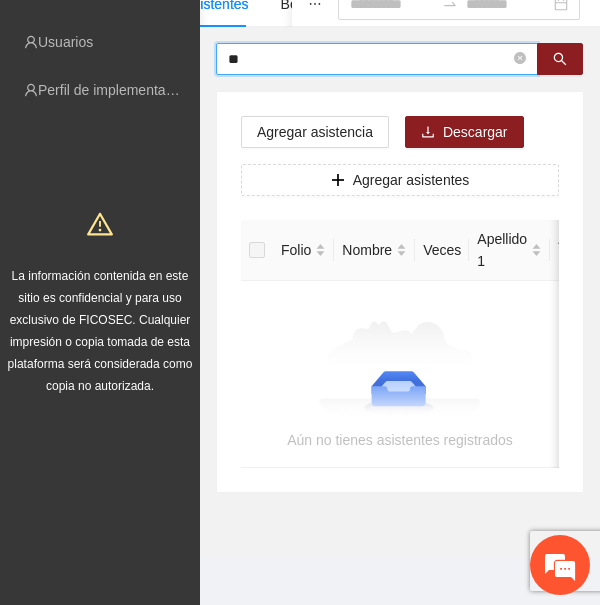 type on "*" 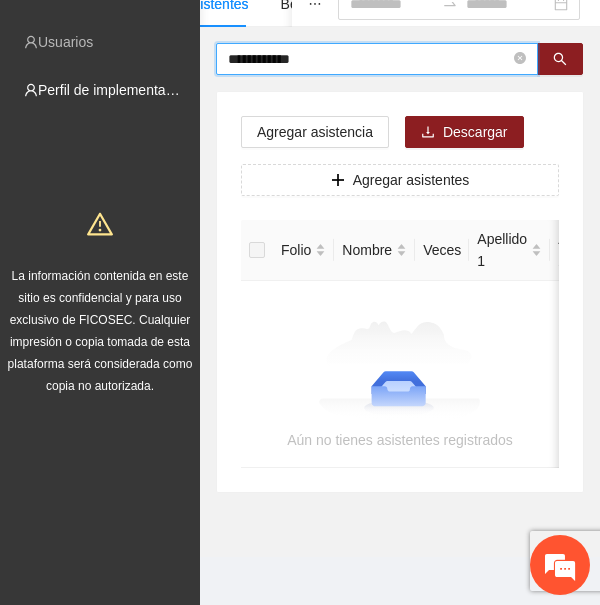 drag, startPoint x: 348, startPoint y: 59, endPoint x: 75, endPoint y: 69, distance: 273.18307 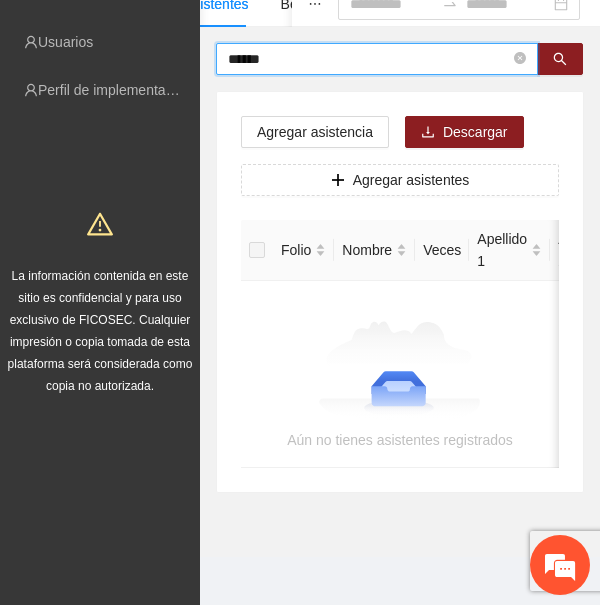 type on "******" 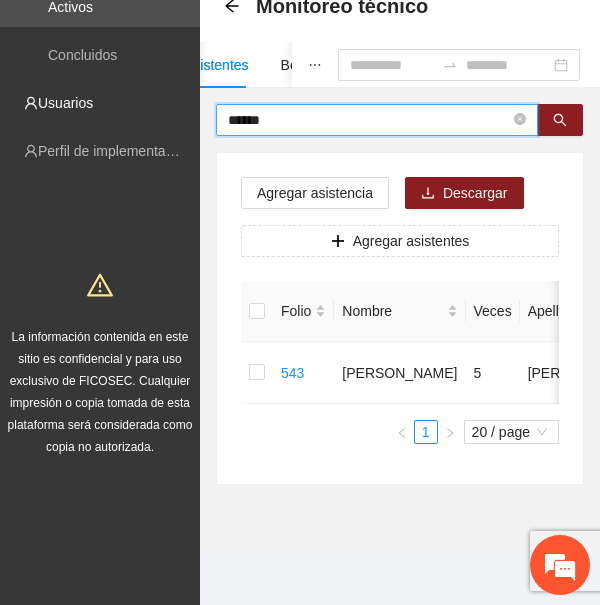 scroll, scrollTop: 127, scrollLeft: 0, axis: vertical 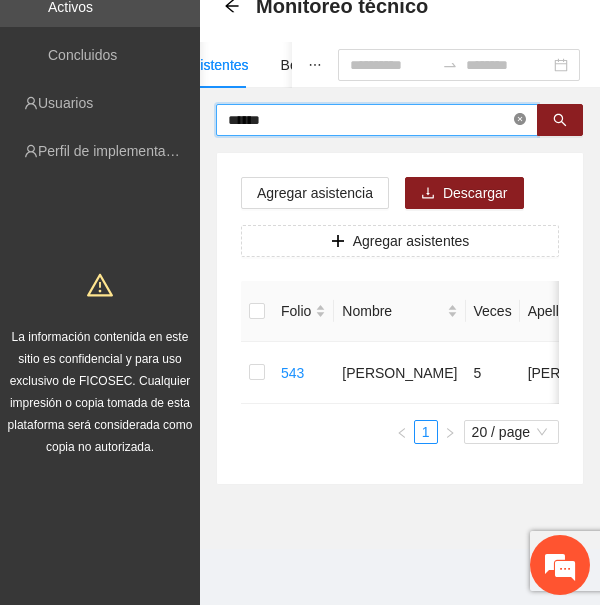 click 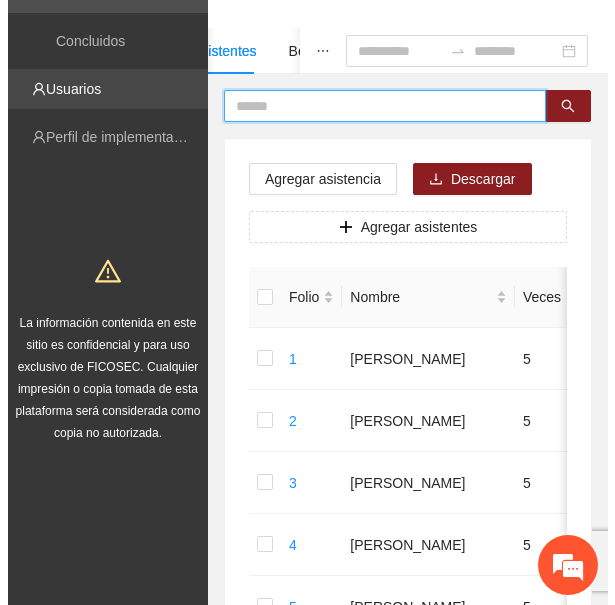 scroll, scrollTop: 174, scrollLeft: 0, axis: vertical 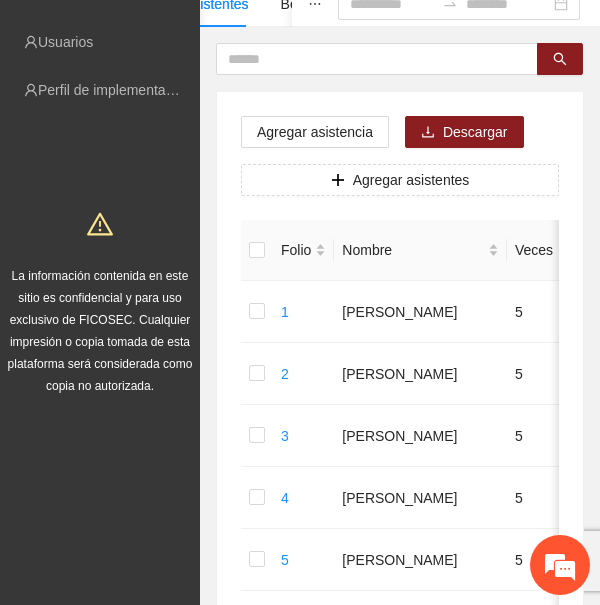 click on "Asistentes Beneficiarios Asistencias Objetivos y actividades Participantes Casos de éxito, retos y obstáculos Cronograma Visita de campo y entregables Agregar asistencia Descargar Agregar asistentes Folio Nombre Veces Apellido 1 Apellido 2 Sexo Fecha de nacimiento Edad Municipio Colonia Teléfono Actividad                             1 [PERSON_NAME] 5 [PERSON_NAME] Masculino [DATE] 12 [PERSON_NAME] PRI 6251212396 U P +7 2 [PERSON_NAME] 5 [PERSON_NAME] Masculino [DATE] 12 [PERSON_NAME] PRI 6251275328 U P +5 3 [PERSON_NAME] 5 [PERSON_NAME] Masculino [DATE] 14 [PERSON_NAME] Reforma 6251530783 U P +5 4 [PERSON_NAME] 5 [PERSON_NAME] Femenino [DATE] 14 [PERSON_NAME] PRI 6251951289 U P +5 5 [PERSON_NAME] 5 [PERSON_NAME] Masculino [DATE] 12 [PERSON_NAME] Reforma 6253232842 U P +5 6 [PERSON_NAME] 5 [PERSON_NAME] [DATE] 15 [PERSON_NAME] 6251645223 U P +3 7 [PERSON_NAME] 5 [PERSON_NAME] [DATE] 14 [PERSON_NAME] 6251222012 U P +6 8 [PERSON_NAME] 5 [PERSON_NAME] 31 PRI" at bounding box center (400, 791) 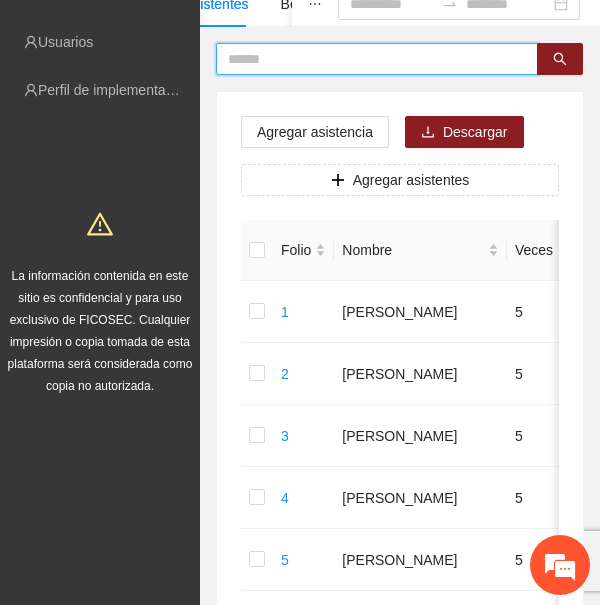 click at bounding box center [369, 59] 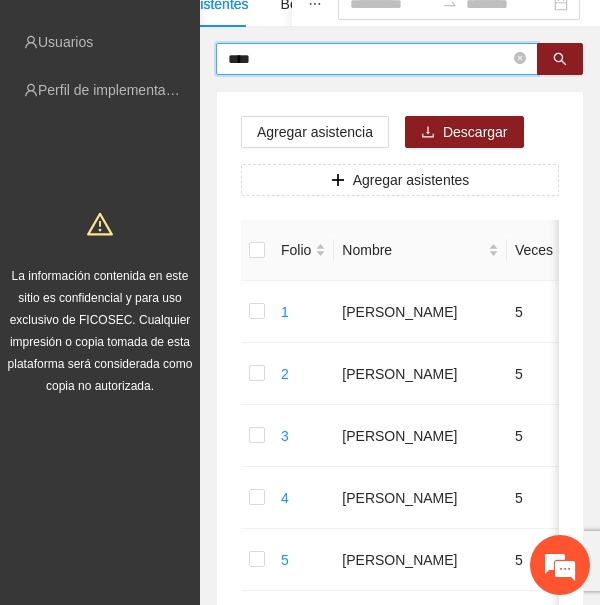 type on "****" 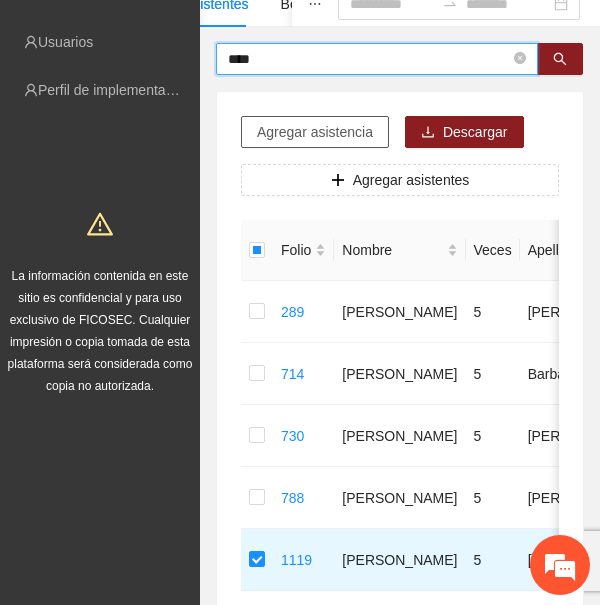 click on "Agregar asistencia" at bounding box center [315, 132] 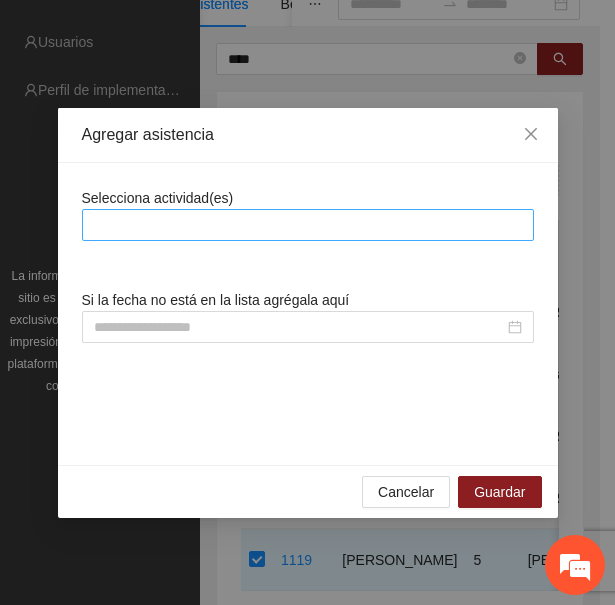 click at bounding box center [308, 225] 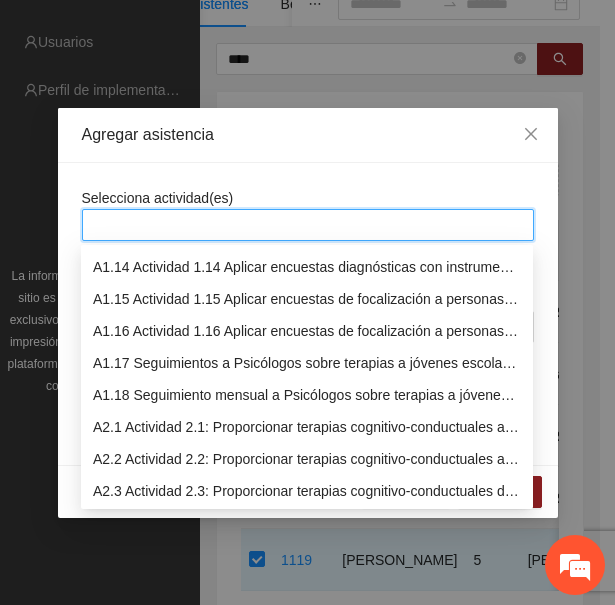 scroll, scrollTop: 412, scrollLeft: 0, axis: vertical 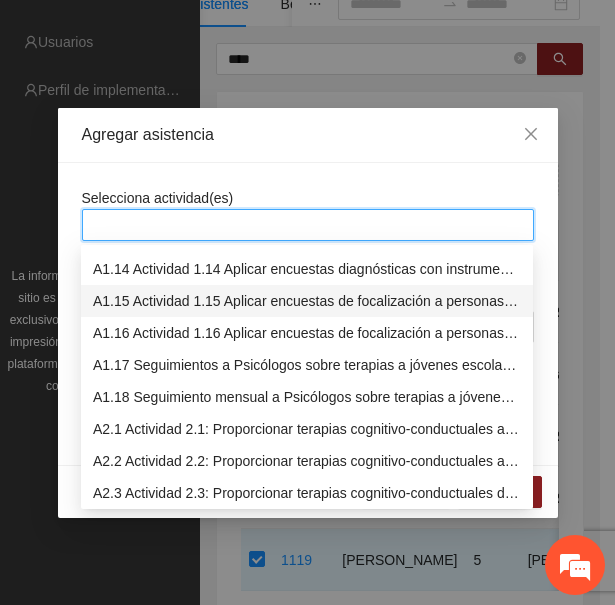 click on "A1.15 Actividad 1.15 Aplicar encuestas de focalización a personas escolarizadas  en [GEOGRAPHIC_DATA]" at bounding box center (307, 301) 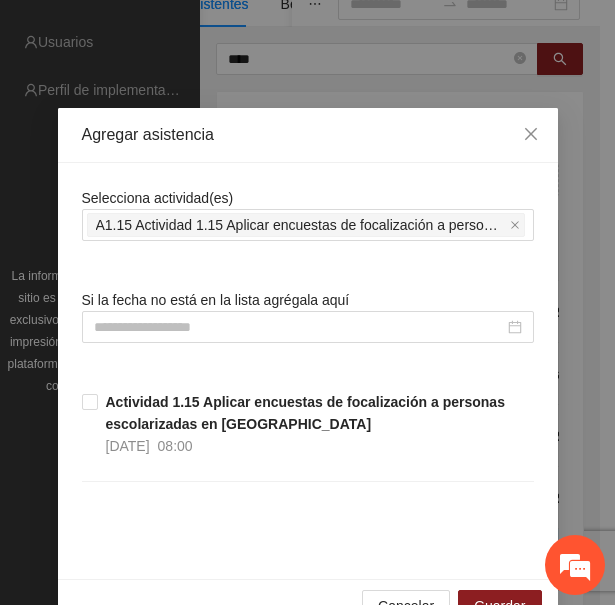 click on "Selecciona actividad(es) A1.15 Actividad 1.15 Aplicar encuestas de focalización a personas escolarizadas  en [GEOGRAPHIC_DATA]   Si la fecha no está en la lista agrégala aquí Actividad 1.15 Aplicar encuestas de focalización a personas escolarizadas  en [GEOGRAPHIC_DATA] [DATE] 08:00" at bounding box center (308, 371) 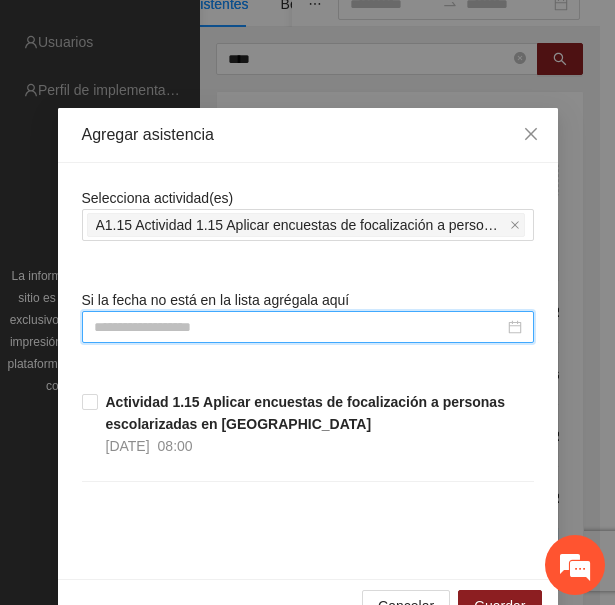click at bounding box center (299, 327) 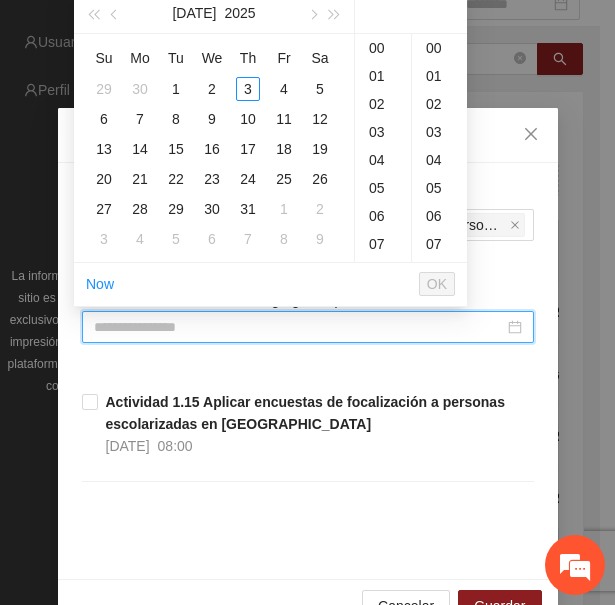 type on "**********" 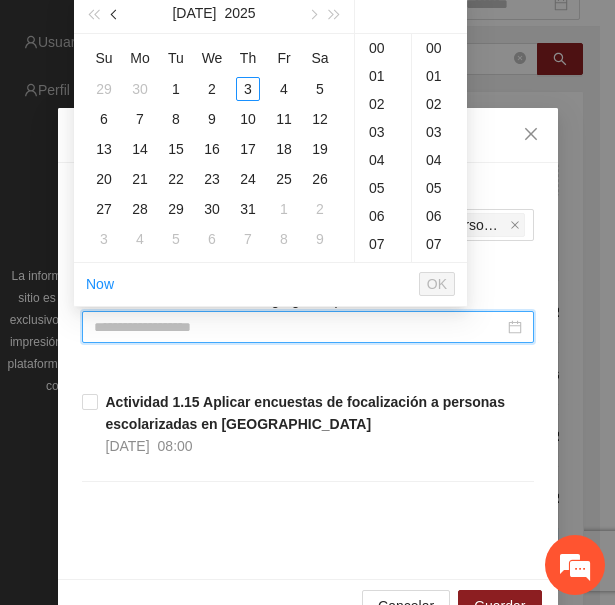 click at bounding box center (116, 15) 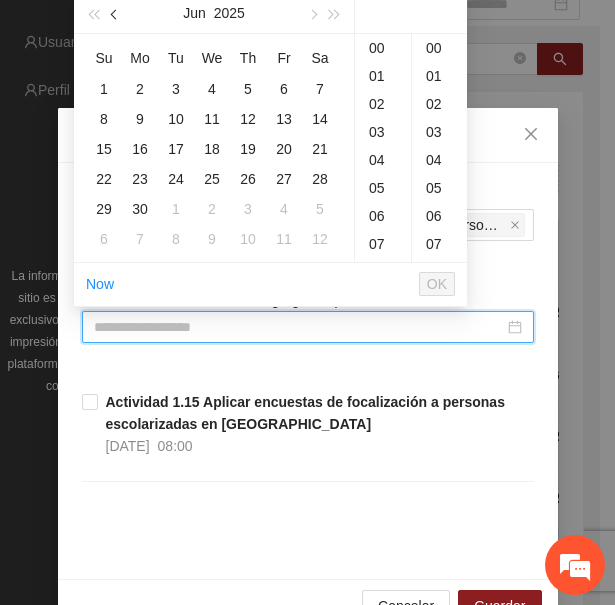 click at bounding box center (116, 15) 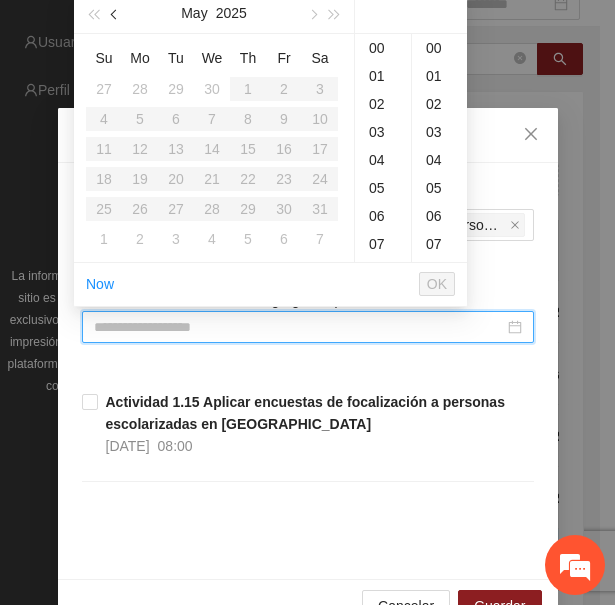 click at bounding box center (116, 15) 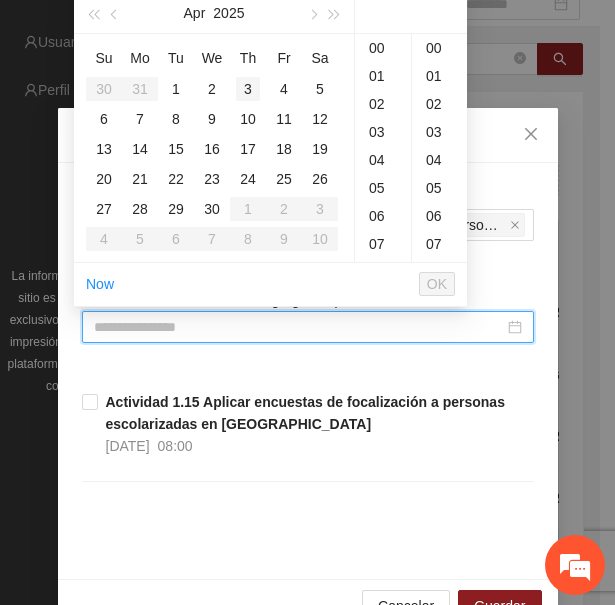 click on "3" at bounding box center (248, 89) 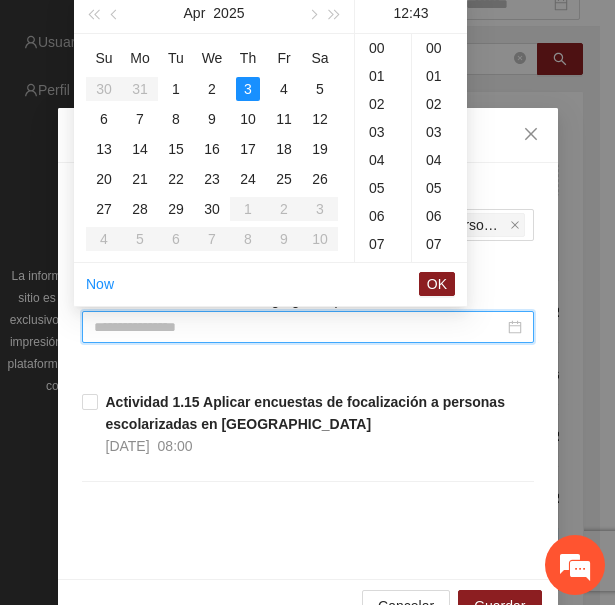 scroll, scrollTop: 336, scrollLeft: 0, axis: vertical 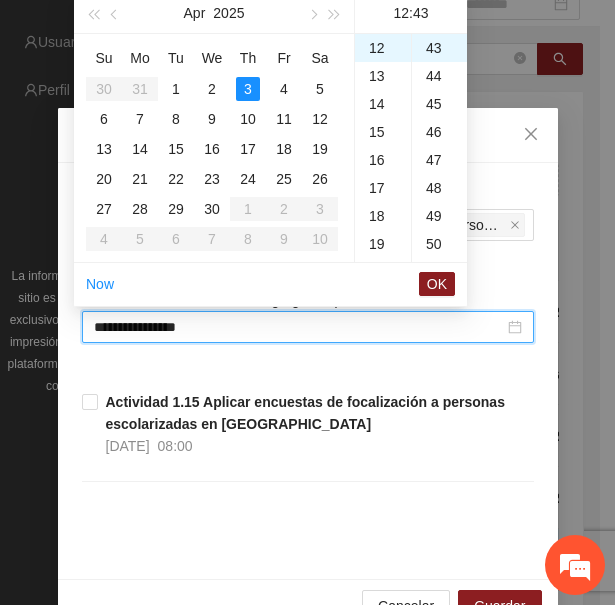 type on "**********" 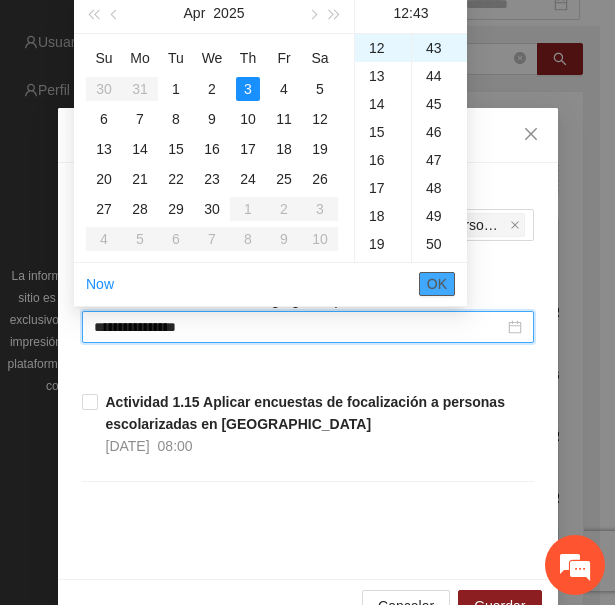 click on "OK" at bounding box center (437, 284) 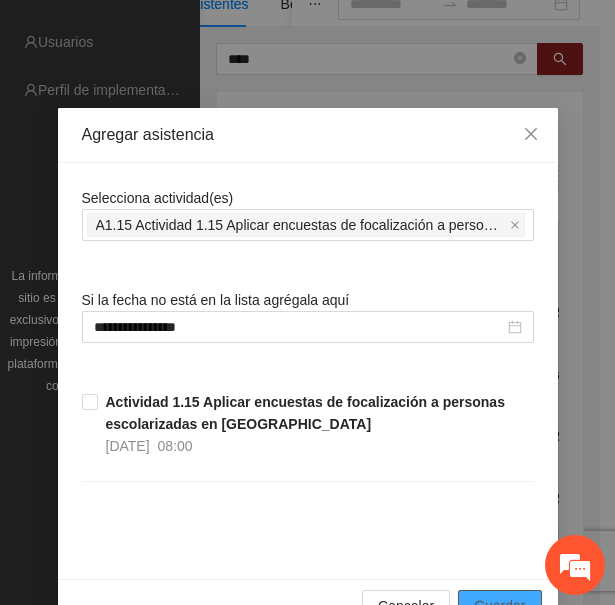 click on "Guardar" at bounding box center (499, 606) 